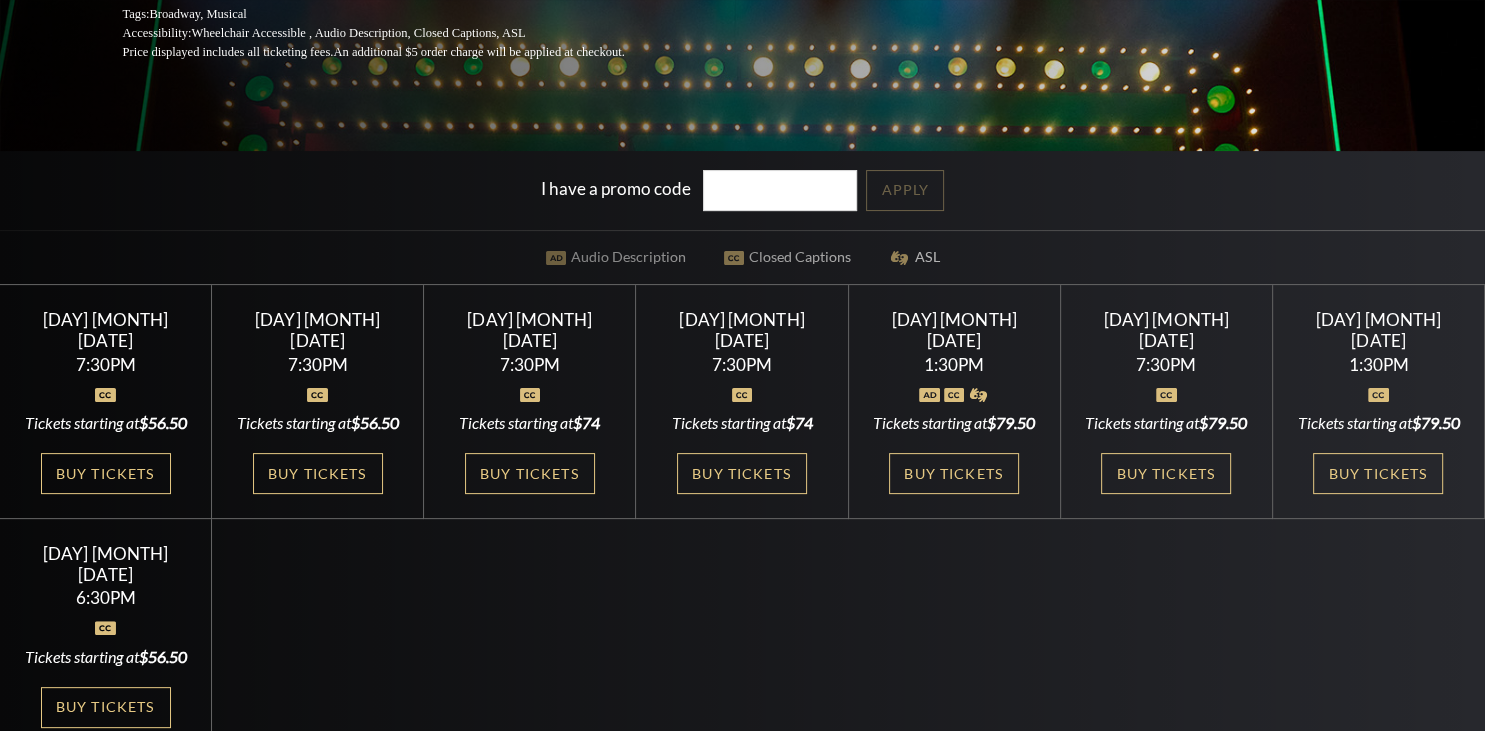 scroll, scrollTop: 422, scrollLeft: 0, axis: vertical 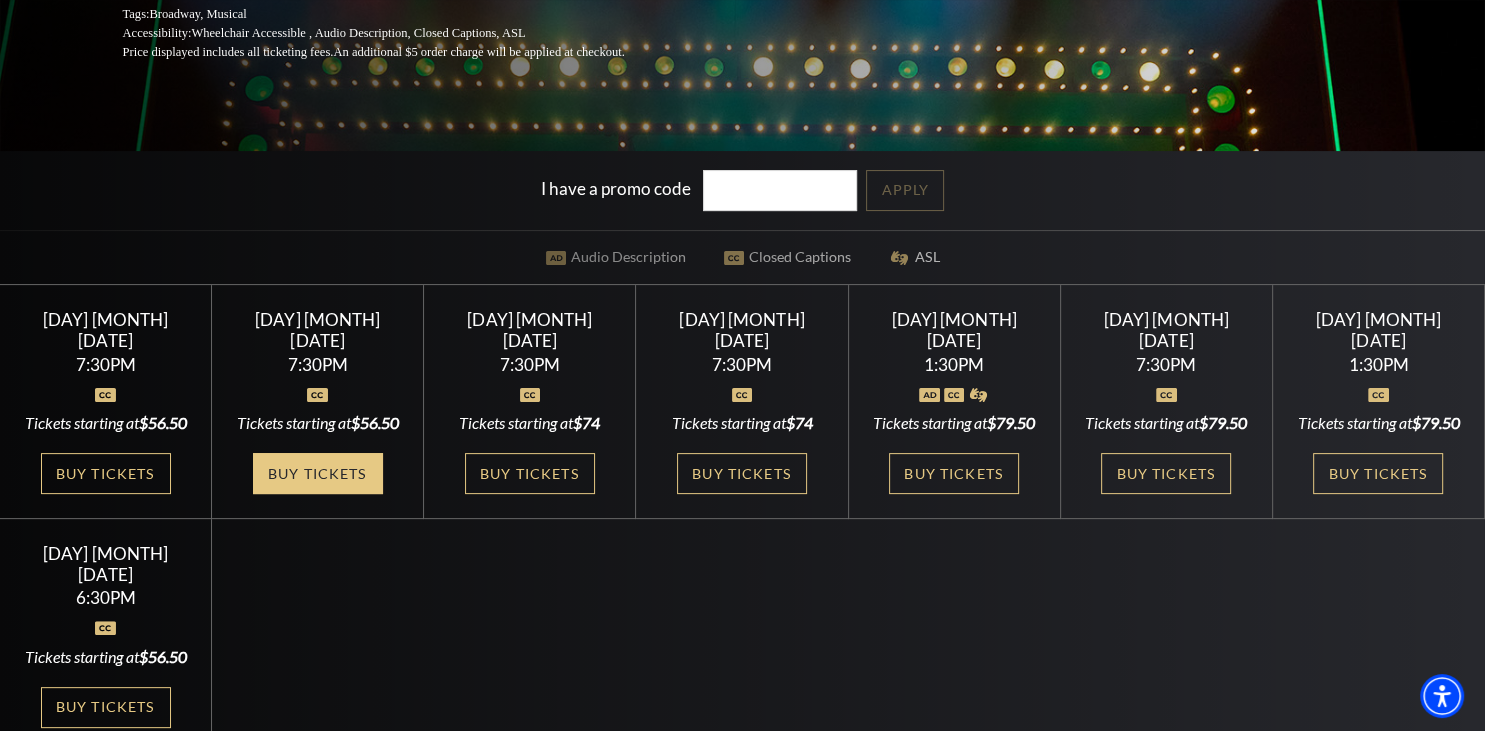 click on "Buy Tickets" at bounding box center (318, 473) 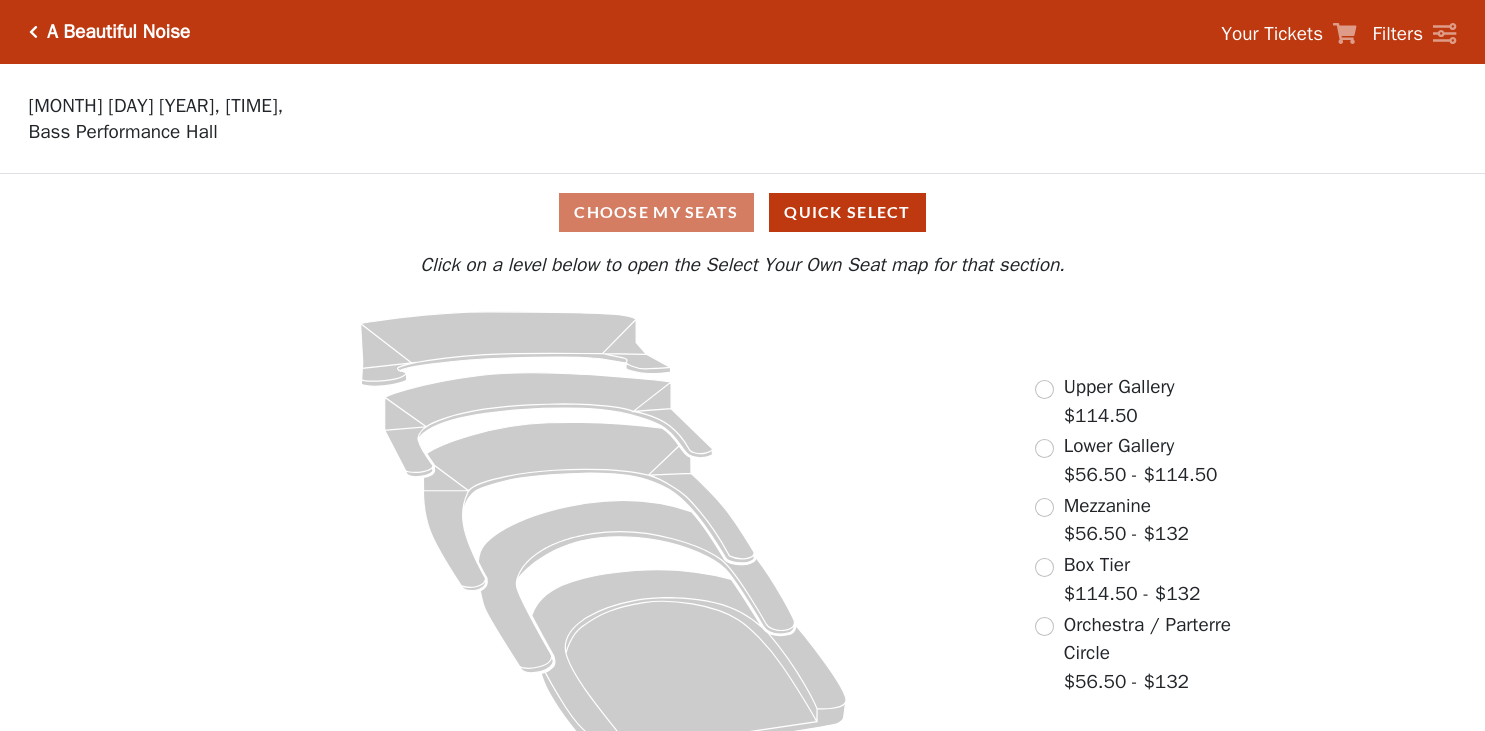 scroll, scrollTop: 0, scrollLeft: 0, axis: both 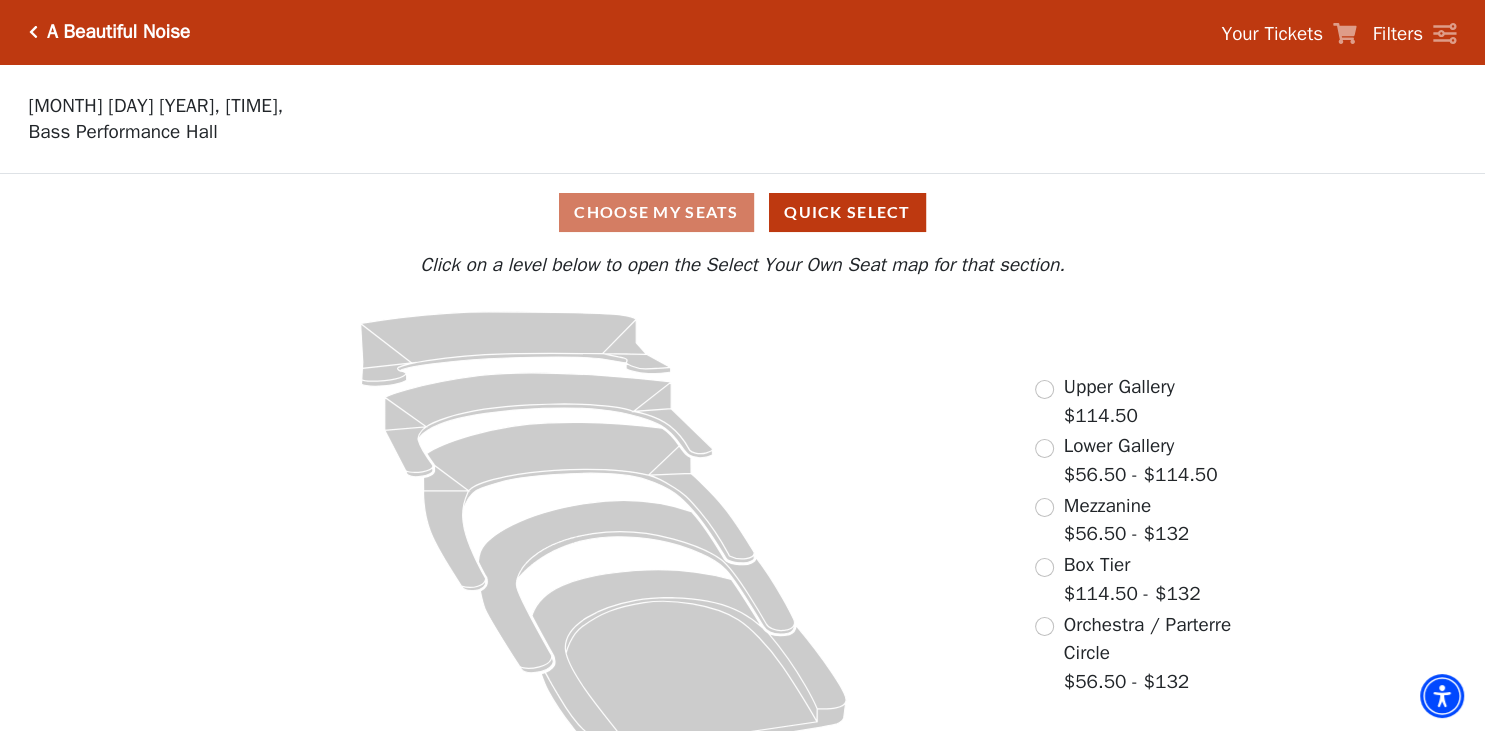 click on "Choose My Seats
Quick Select" at bounding box center [743, 212] 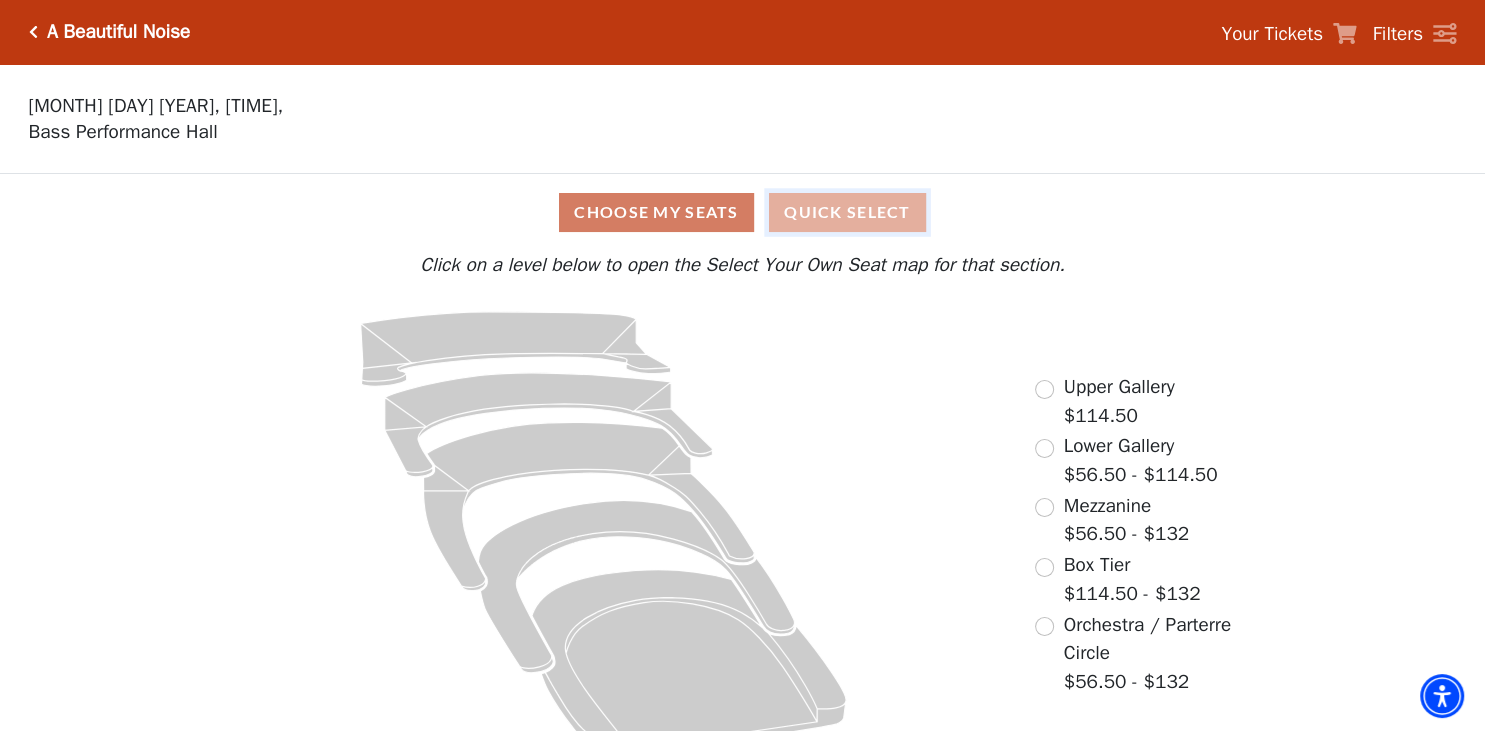 click on "Quick Select" at bounding box center (847, 212) 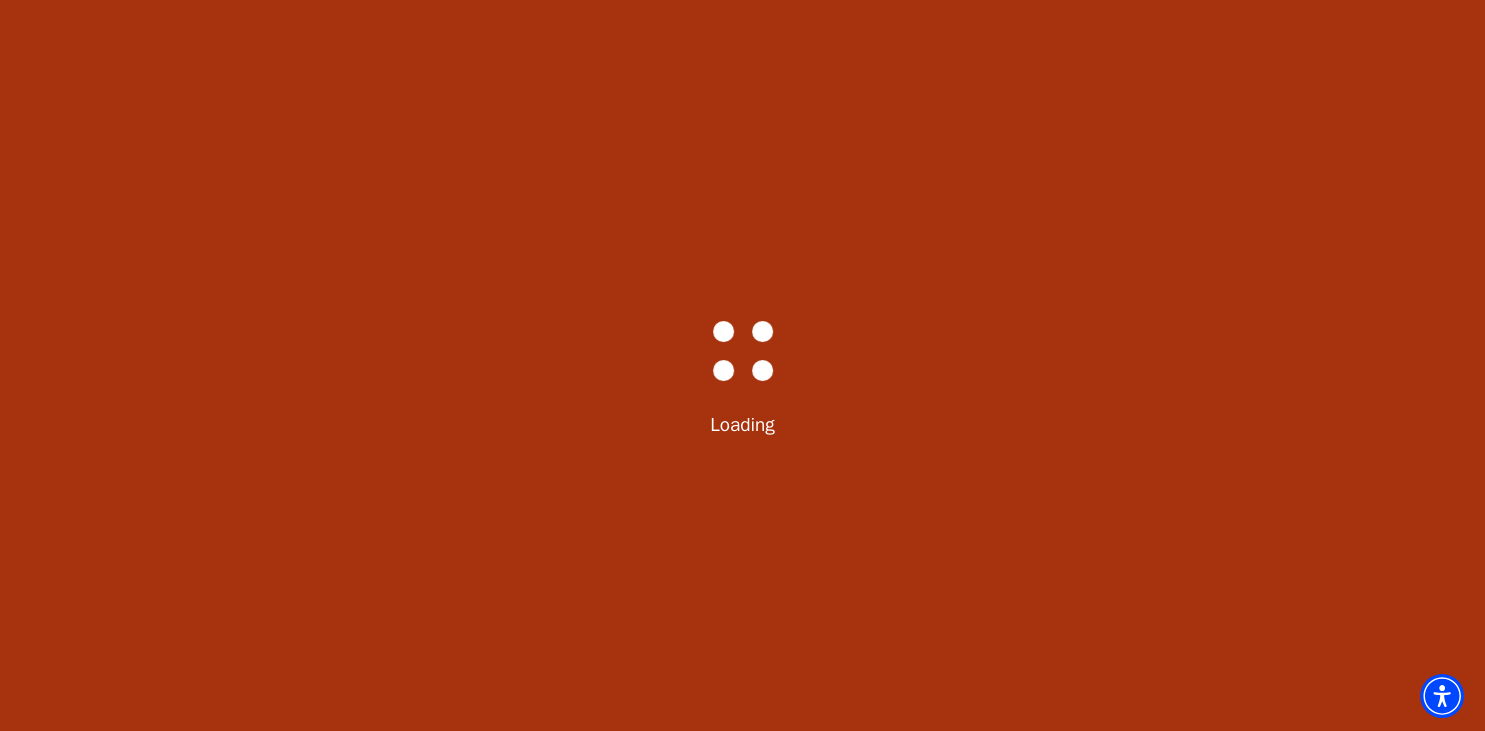 select on "6221" 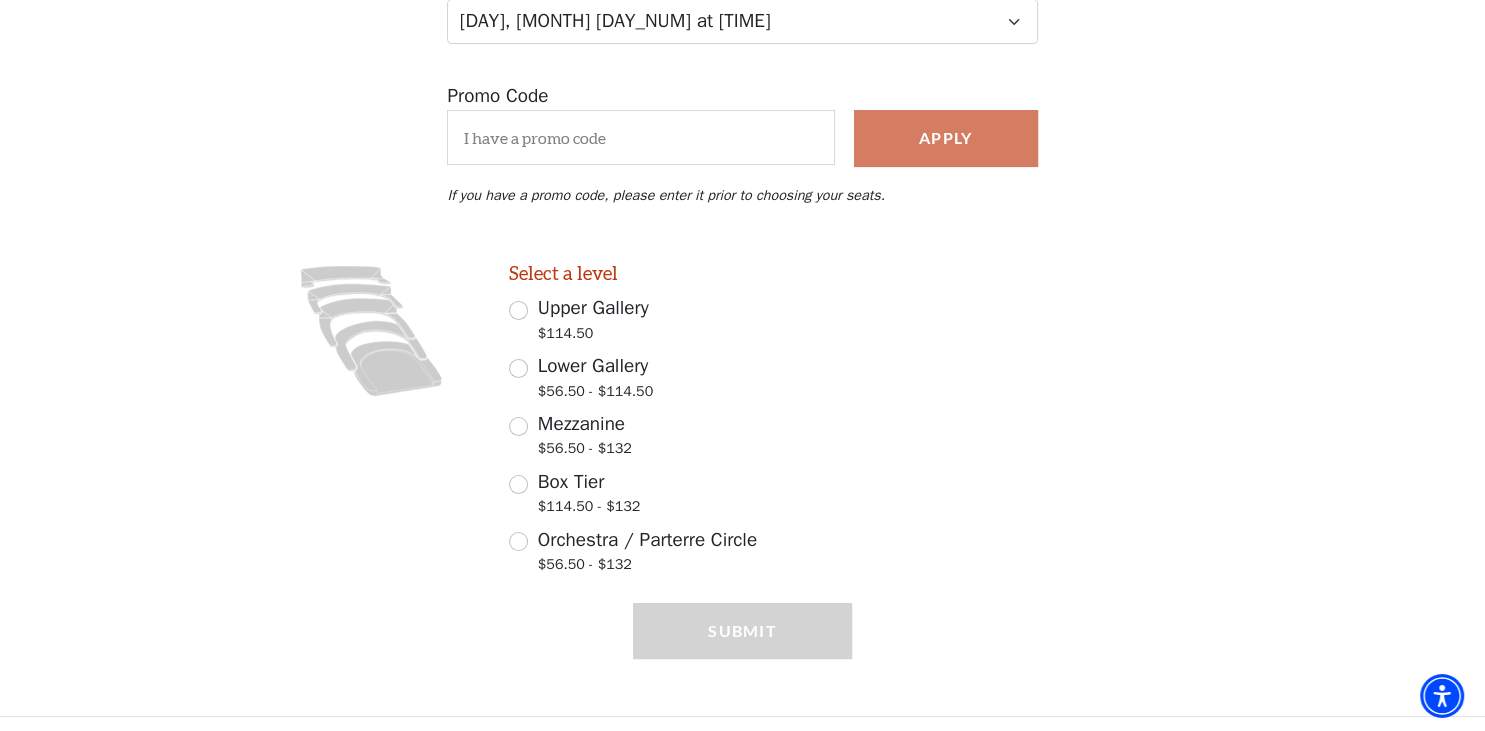 scroll, scrollTop: 320, scrollLeft: 0, axis: vertical 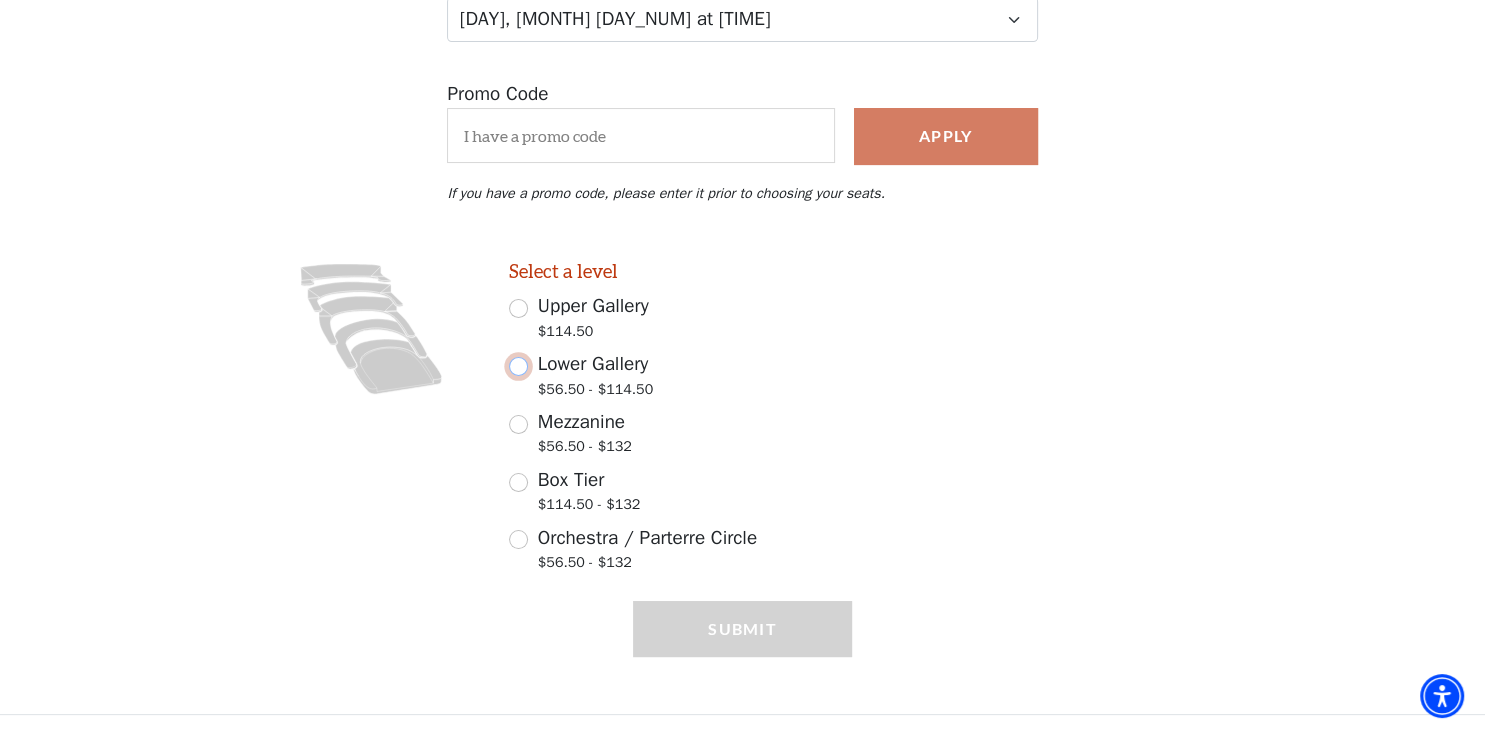 click on "Lower Gallery     $56.50 - $114.50" at bounding box center (518, 366) 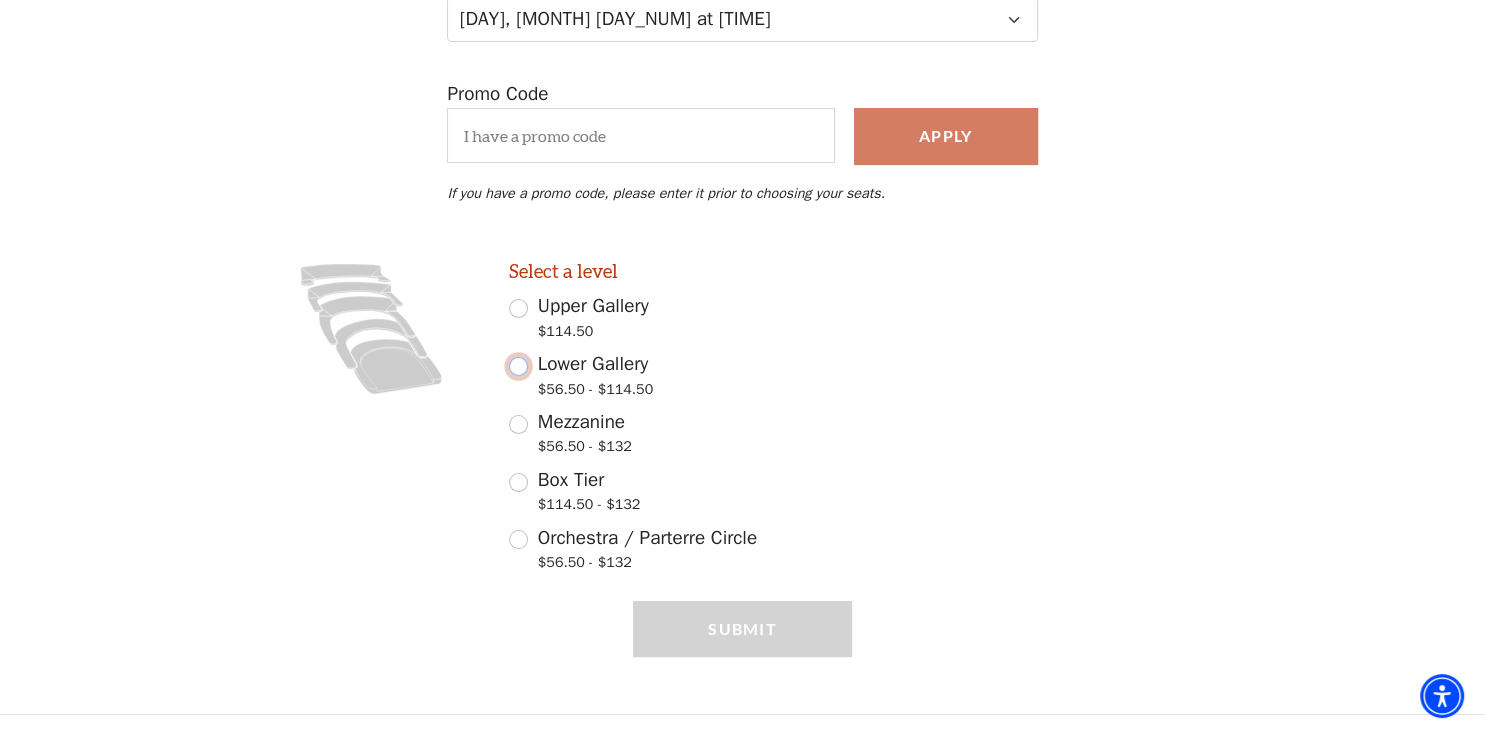 radio on "true" 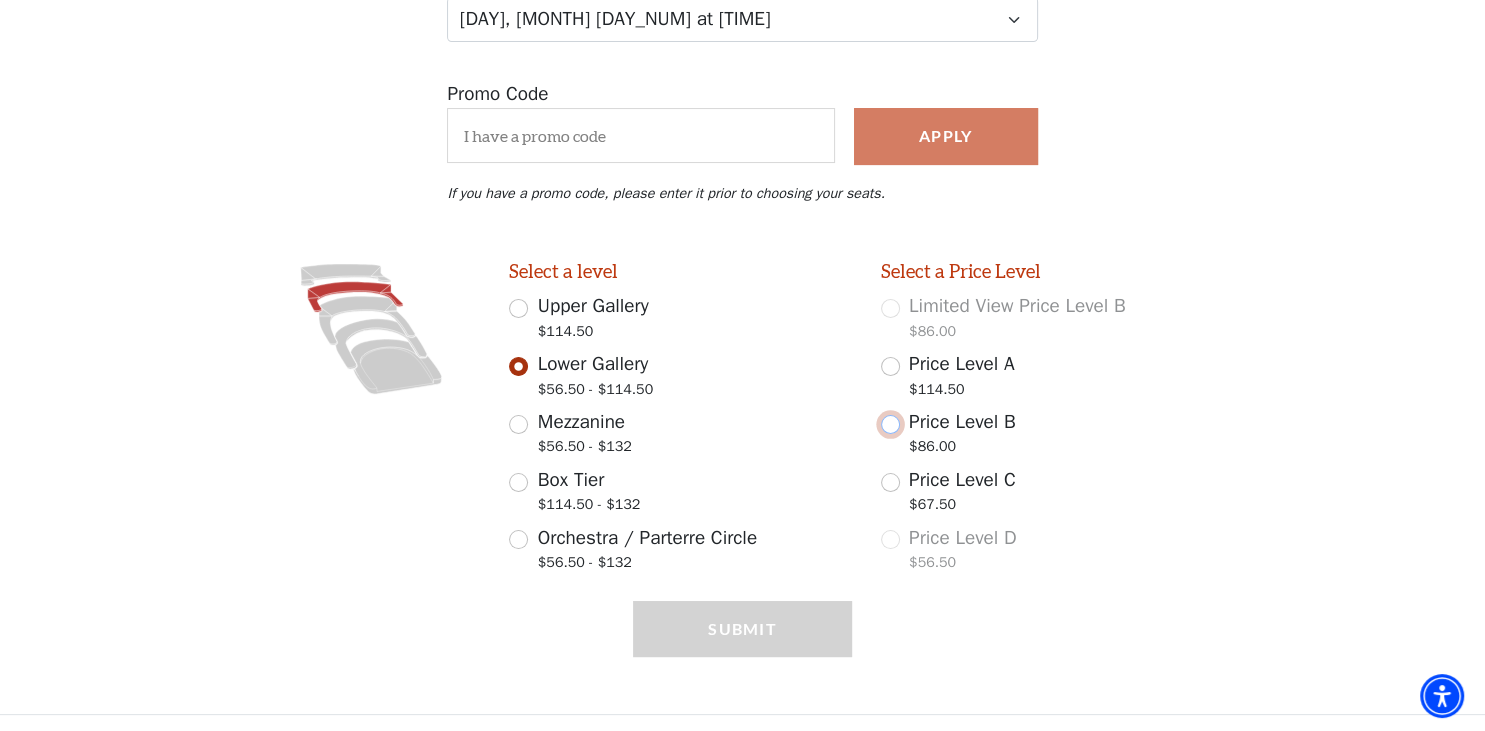 click on "Price Level B $86.00" at bounding box center [890, 424] 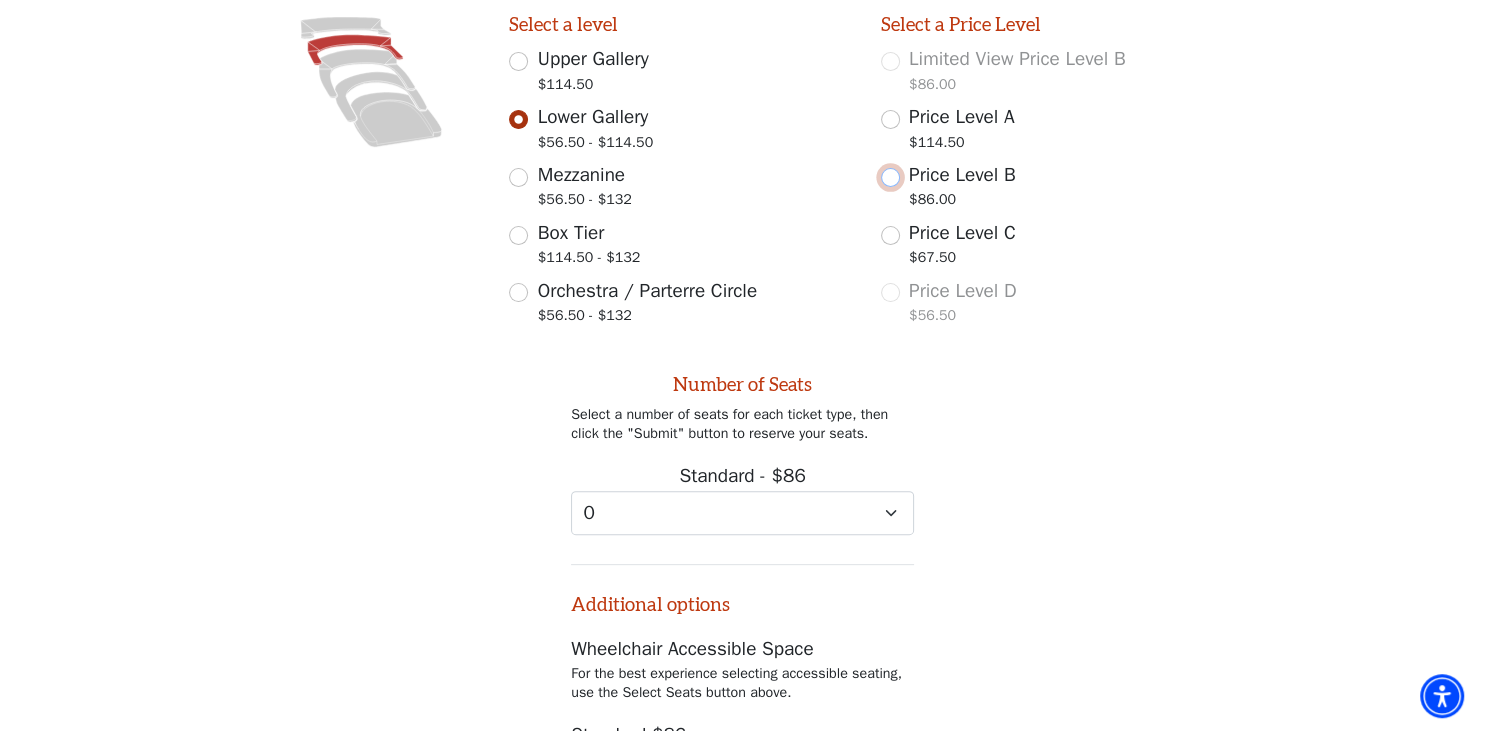 scroll, scrollTop: 564, scrollLeft: 0, axis: vertical 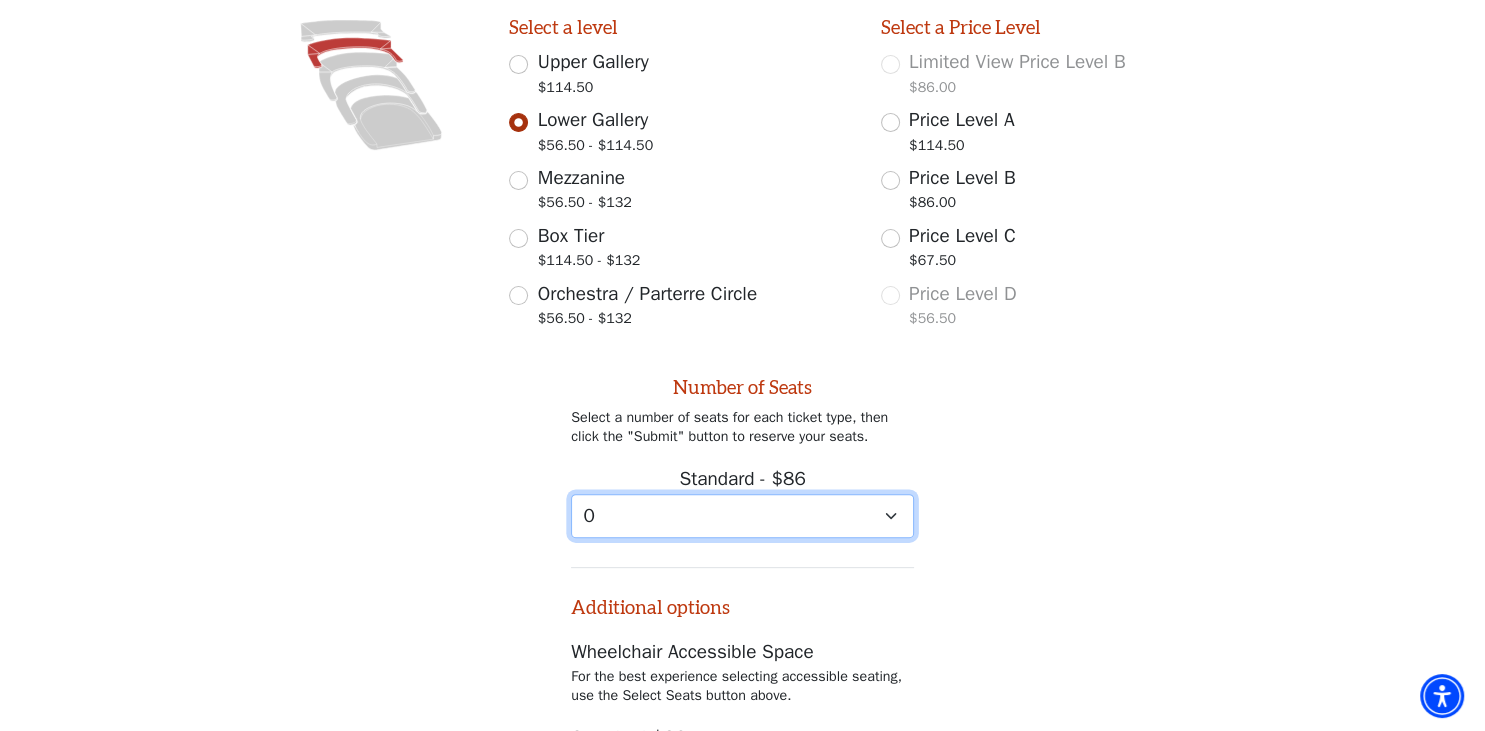 click on "0 1 2" at bounding box center [742, 516] 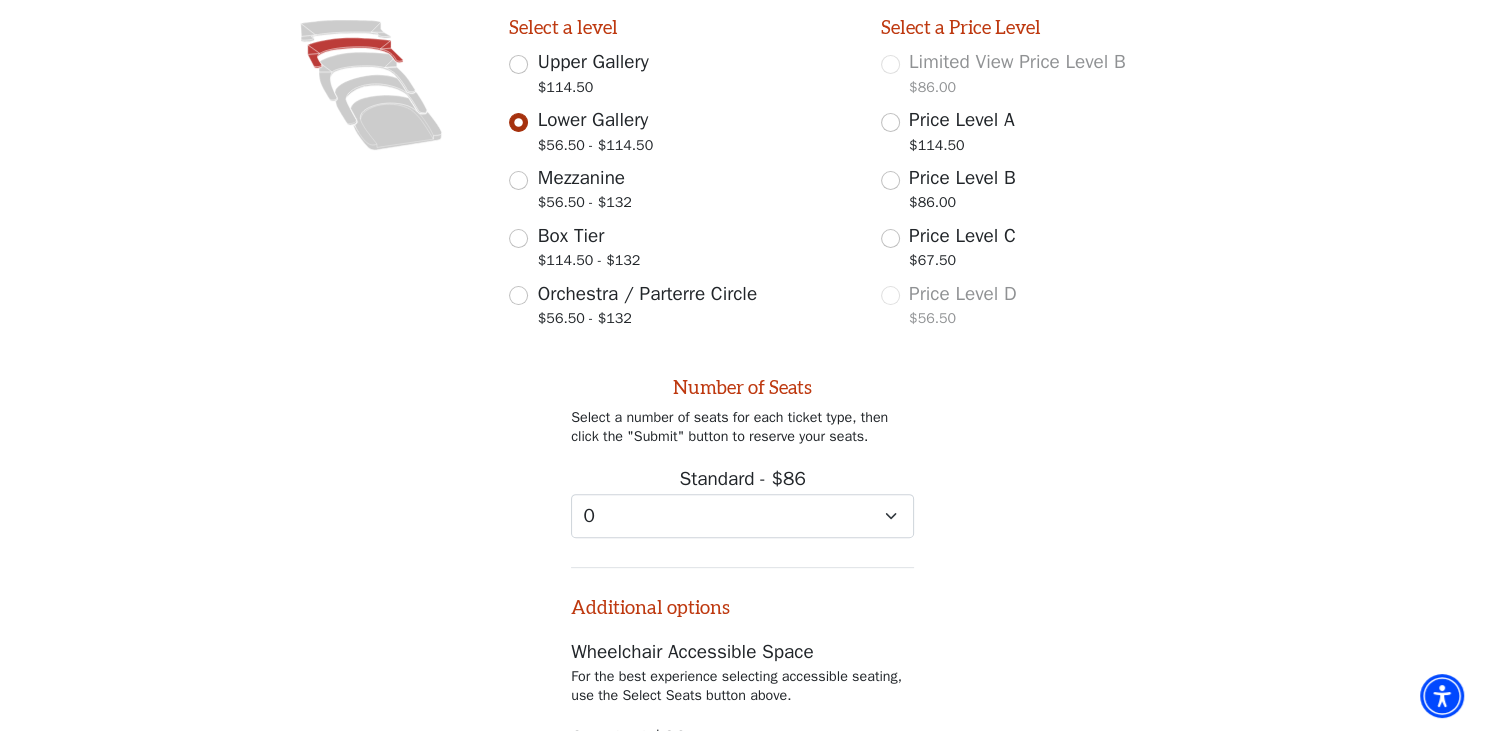 click on "Number of Seats   Select a number of seats for each ticket type, then click the "Submit" button to reserve your seats.
Standard - $86
0 1 2   Additional options   Wheelchair Accessible Space   For the best experience selecting accessible seating, use the Select Seats button above.
Standard $86
0   1 2 3 4" at bounding box center [742, 577] 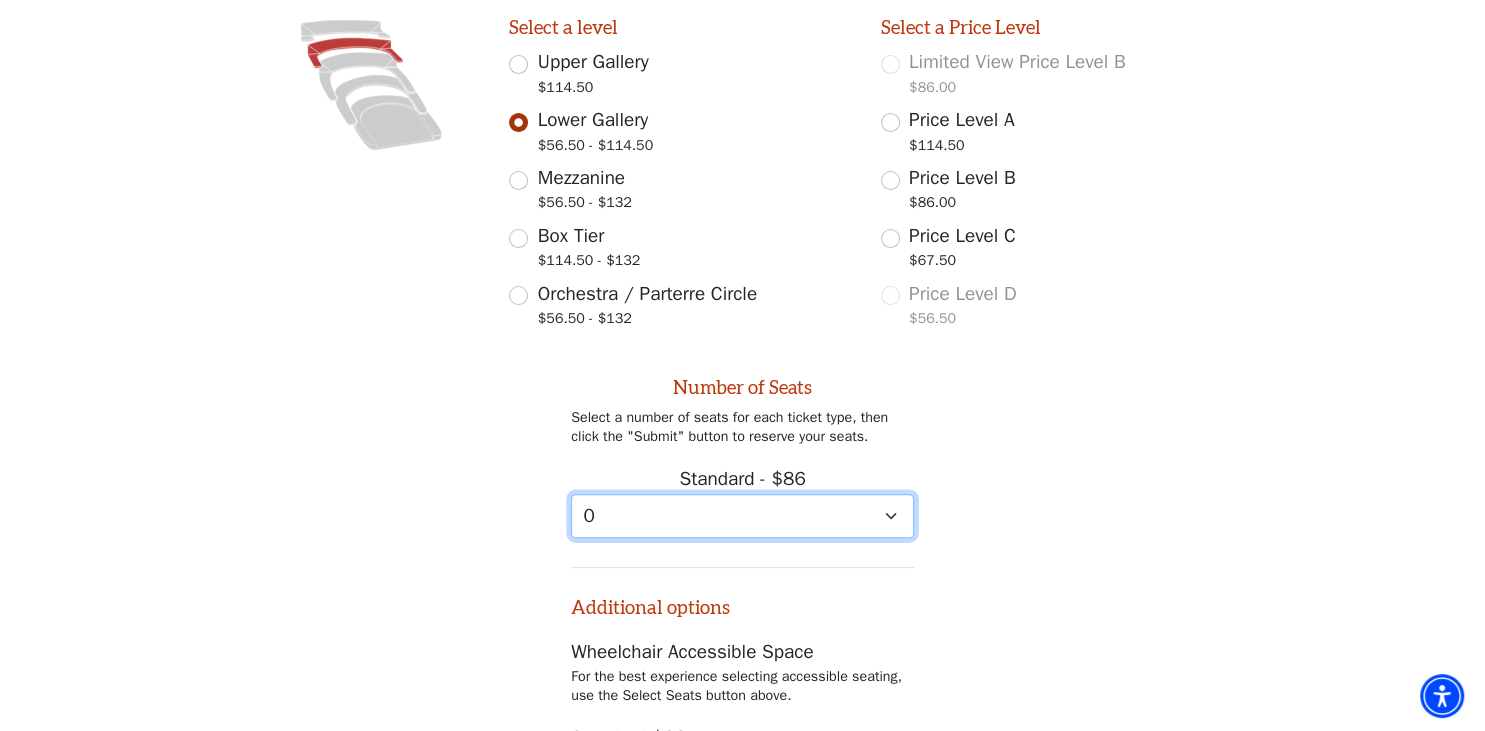 click on "0 1 2" at bounding box center [742, 516] 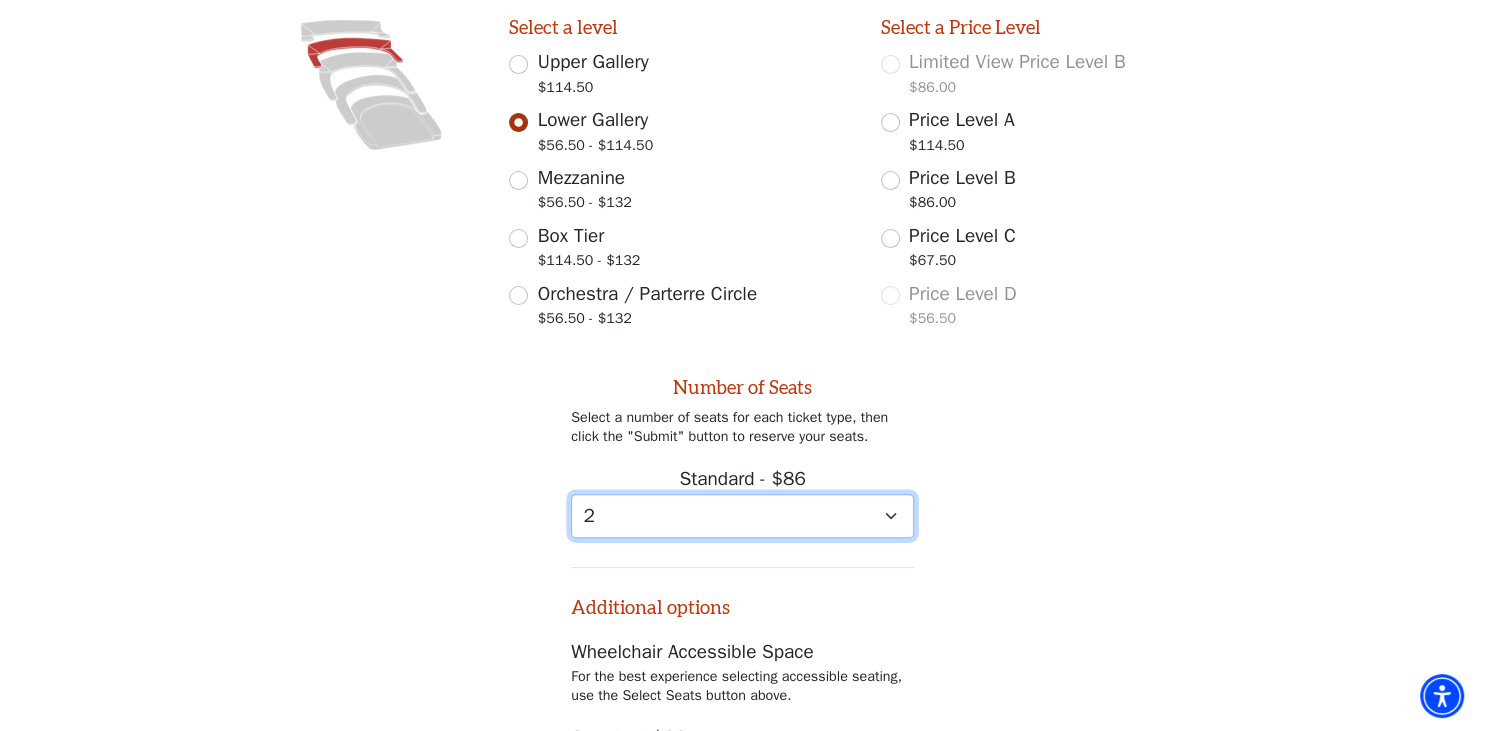 click on "2" at bounding box center (0, 0) 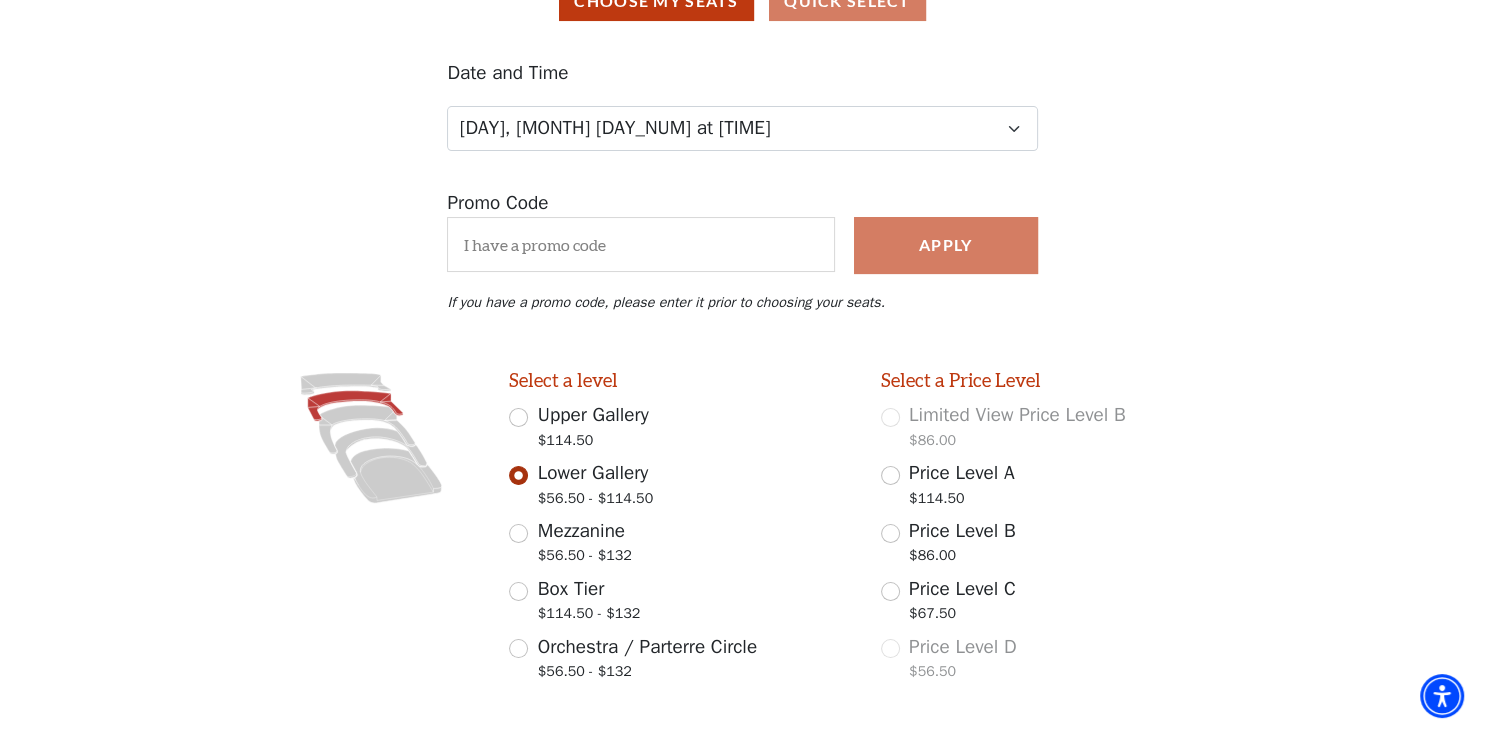 scroll, scrollTop: 422, scrollLeft: 0, axis: vertical 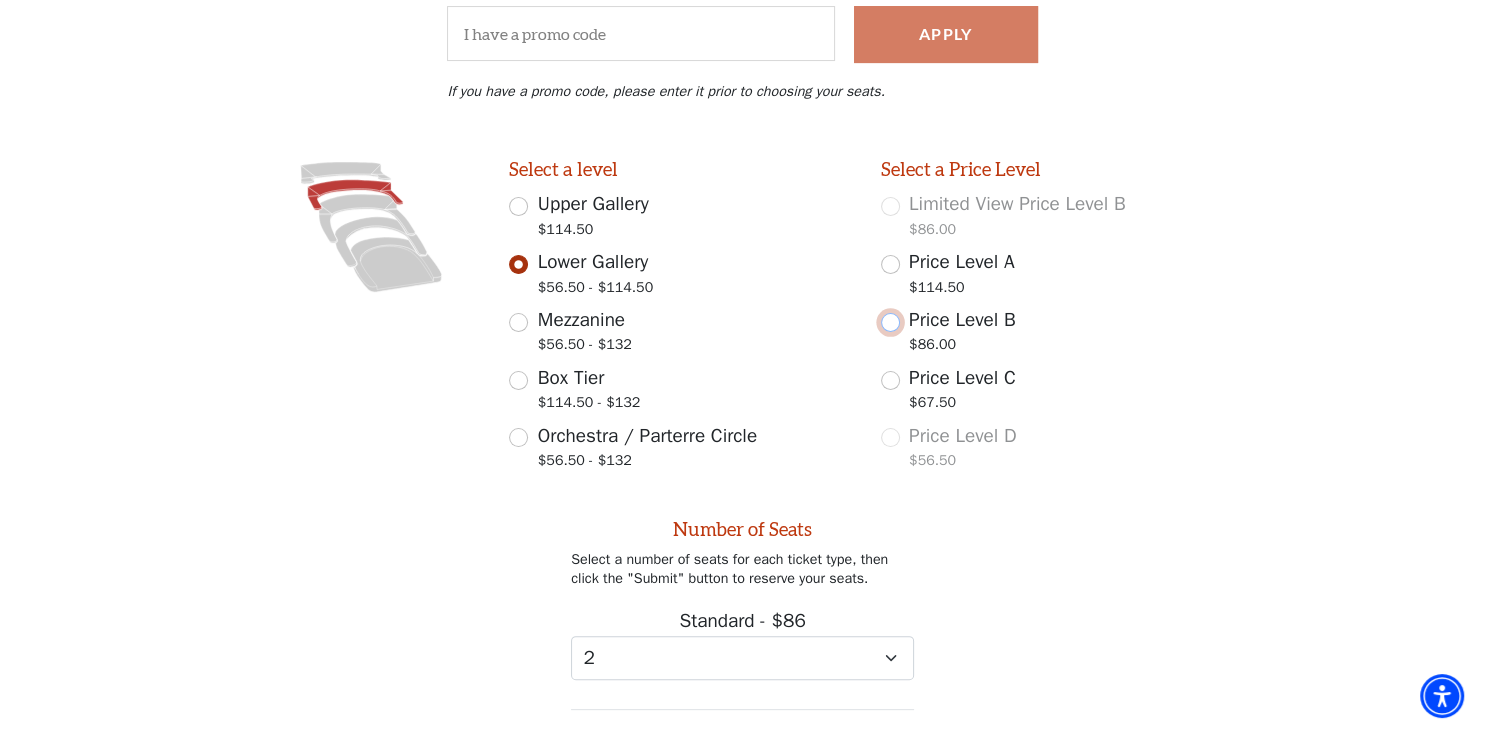 click on "Price Level B $86.00" at bounding box center (890, 322) 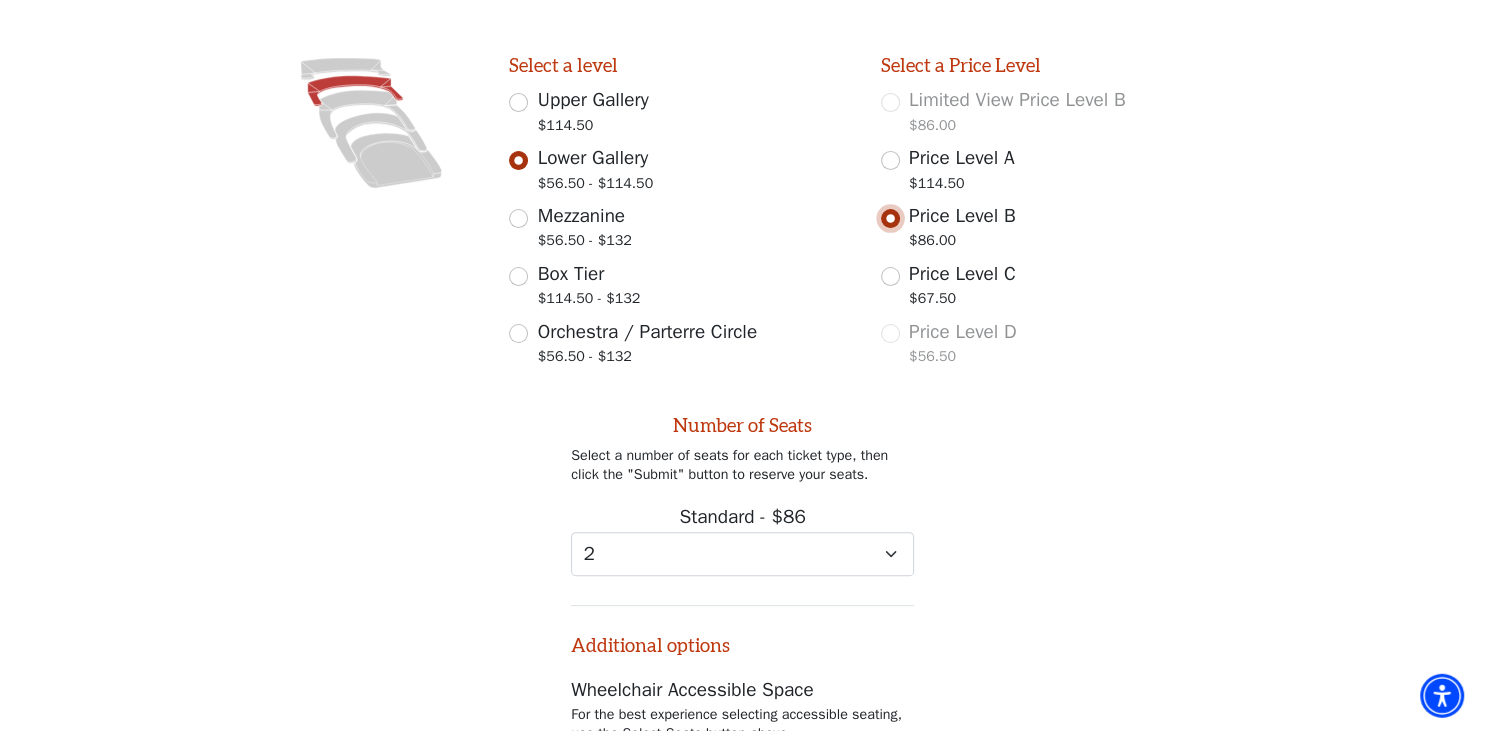 scroll, scrollTop: 775, scrollLeft: 0, axis: vertical 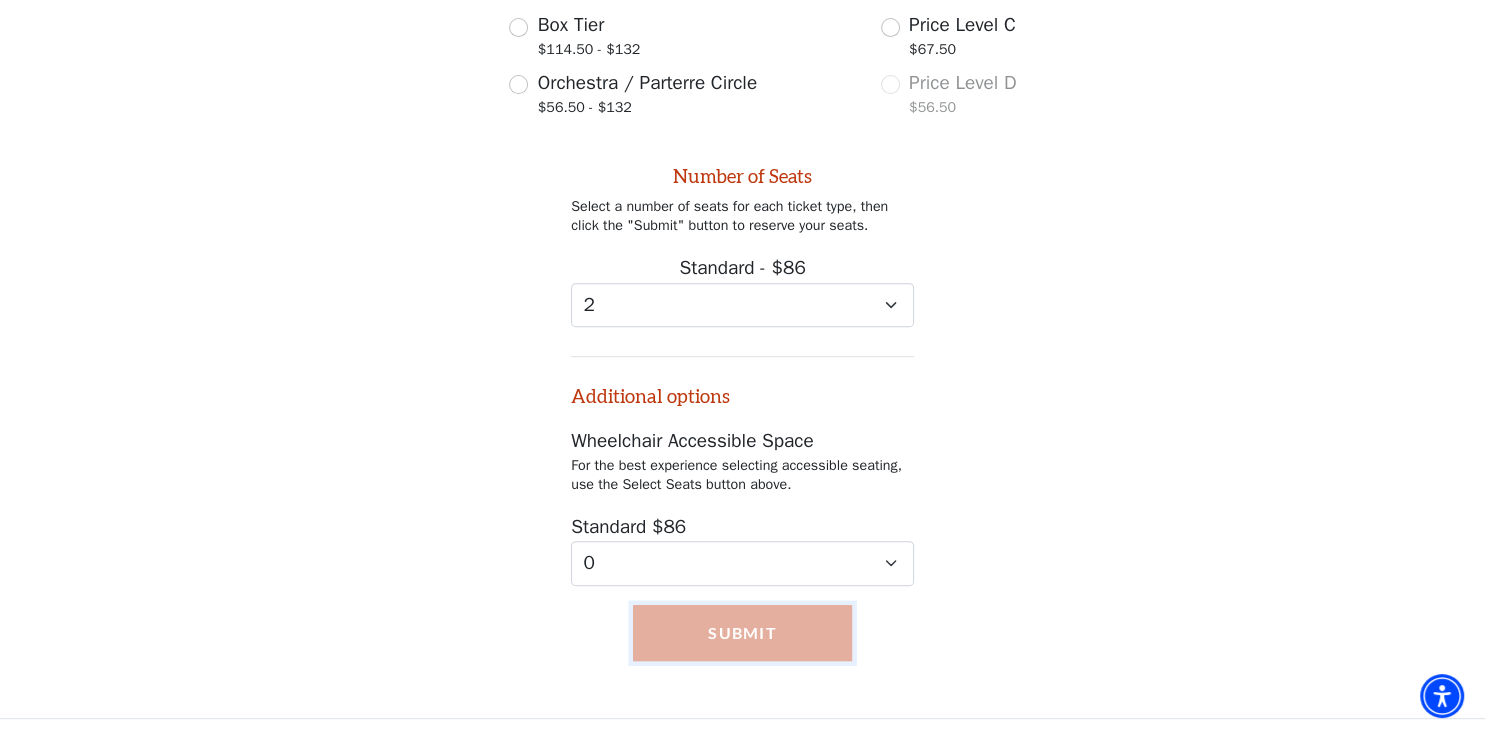 click on "Submit" at bounding box center (742, 633) 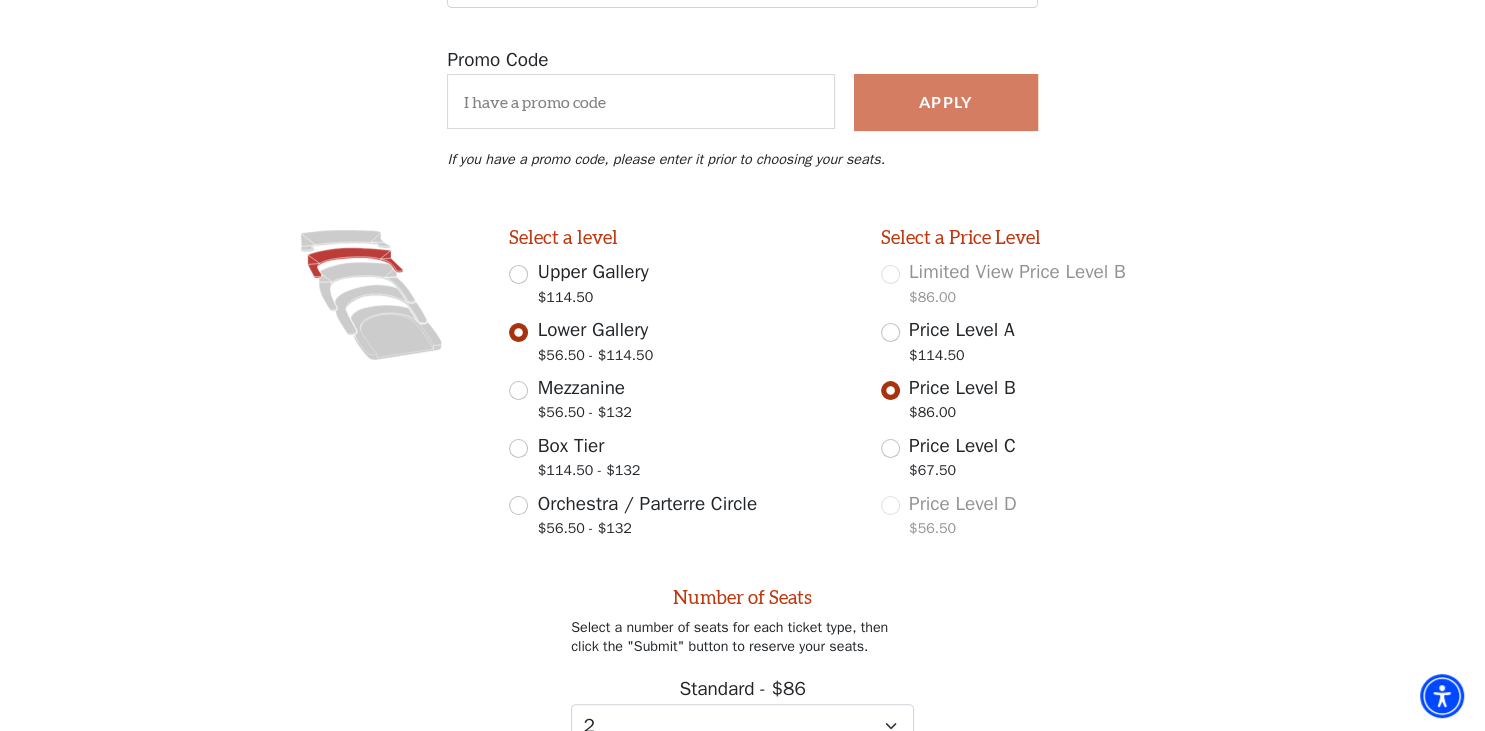 scroll, scrollTop: 353, scrollLeft: 0, axis: vertical 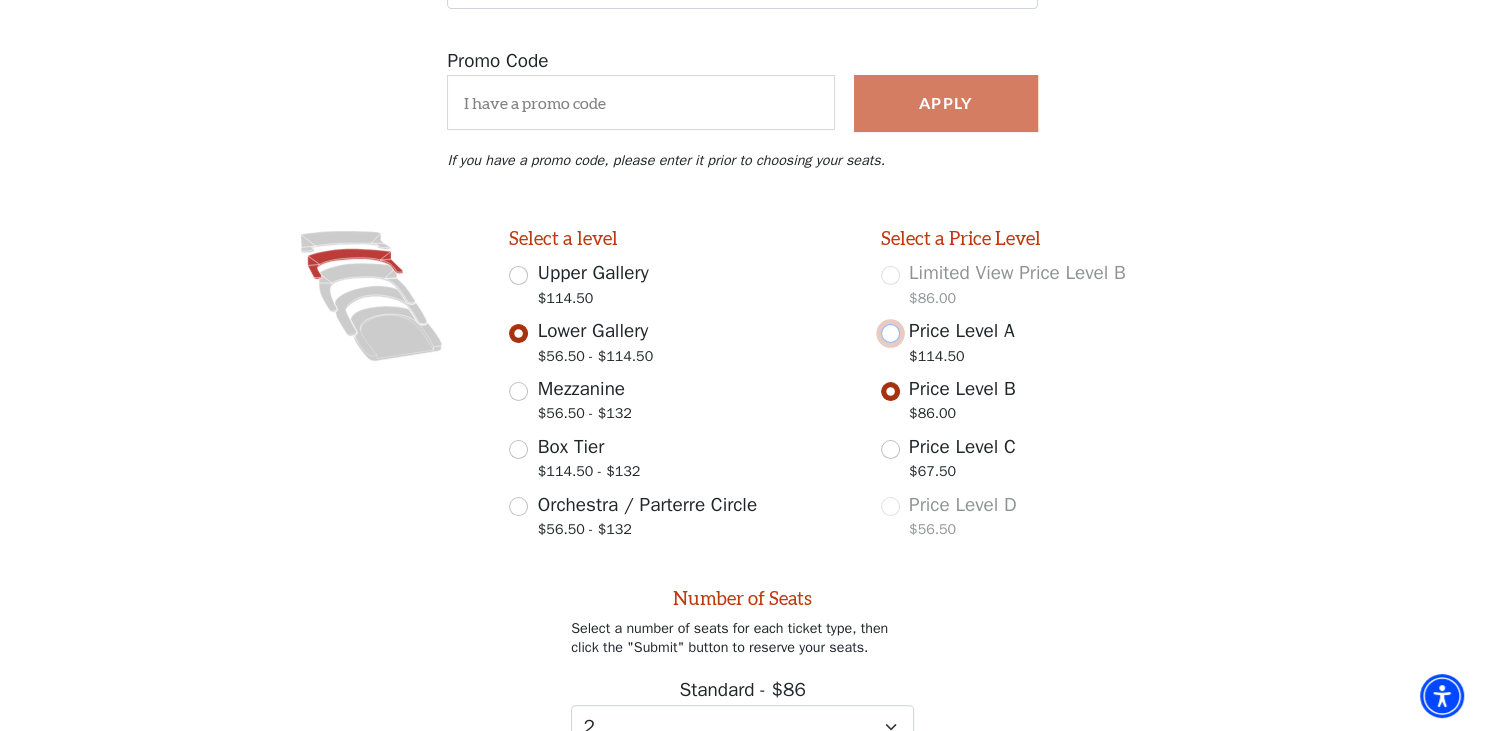 click on "Price Level A $114.50" at bounding box center [890, 333] 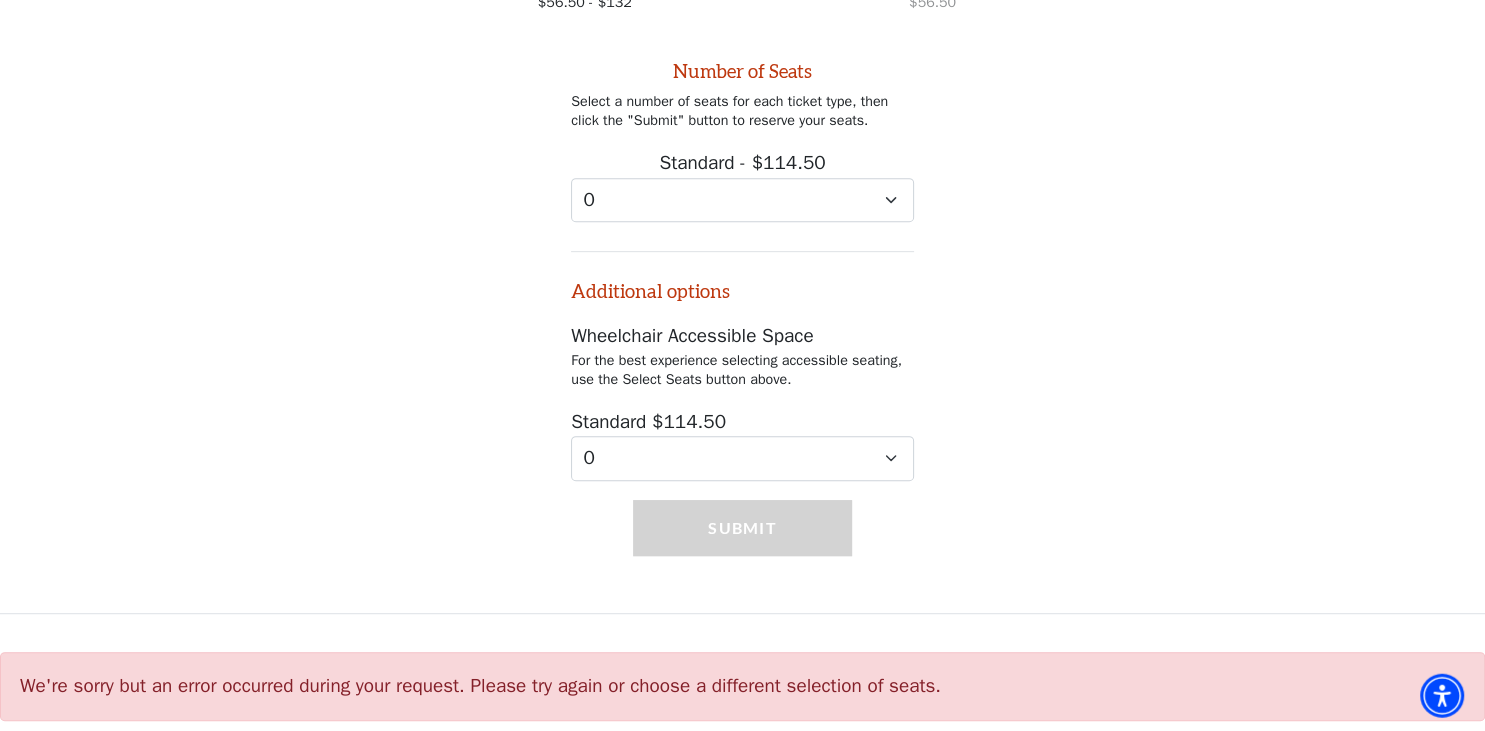 scroll, scrollTop: 881, scrollLeft: 0, axis: vertical 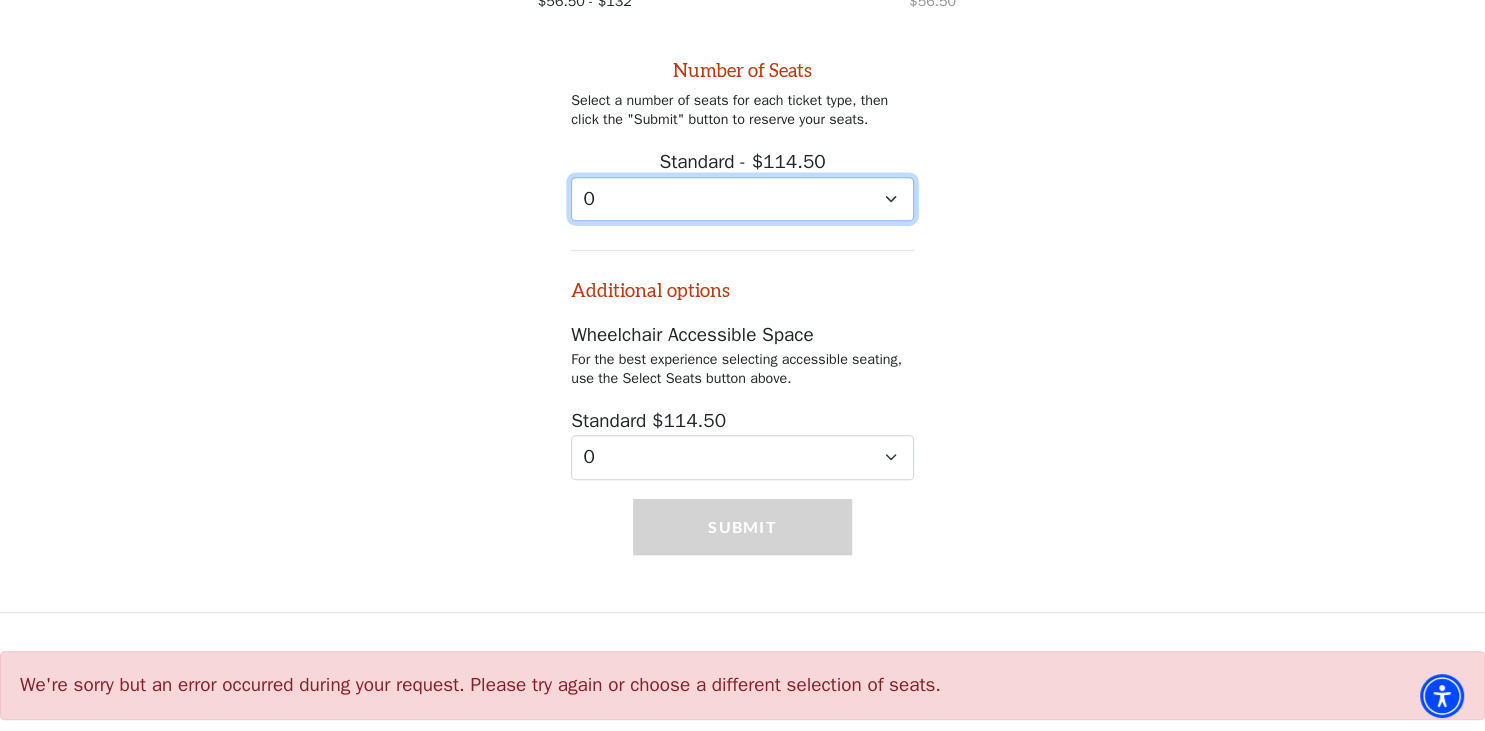 click on "0 1 2 3 4 5 6 7 8 9" at bounding box center (742, 199) 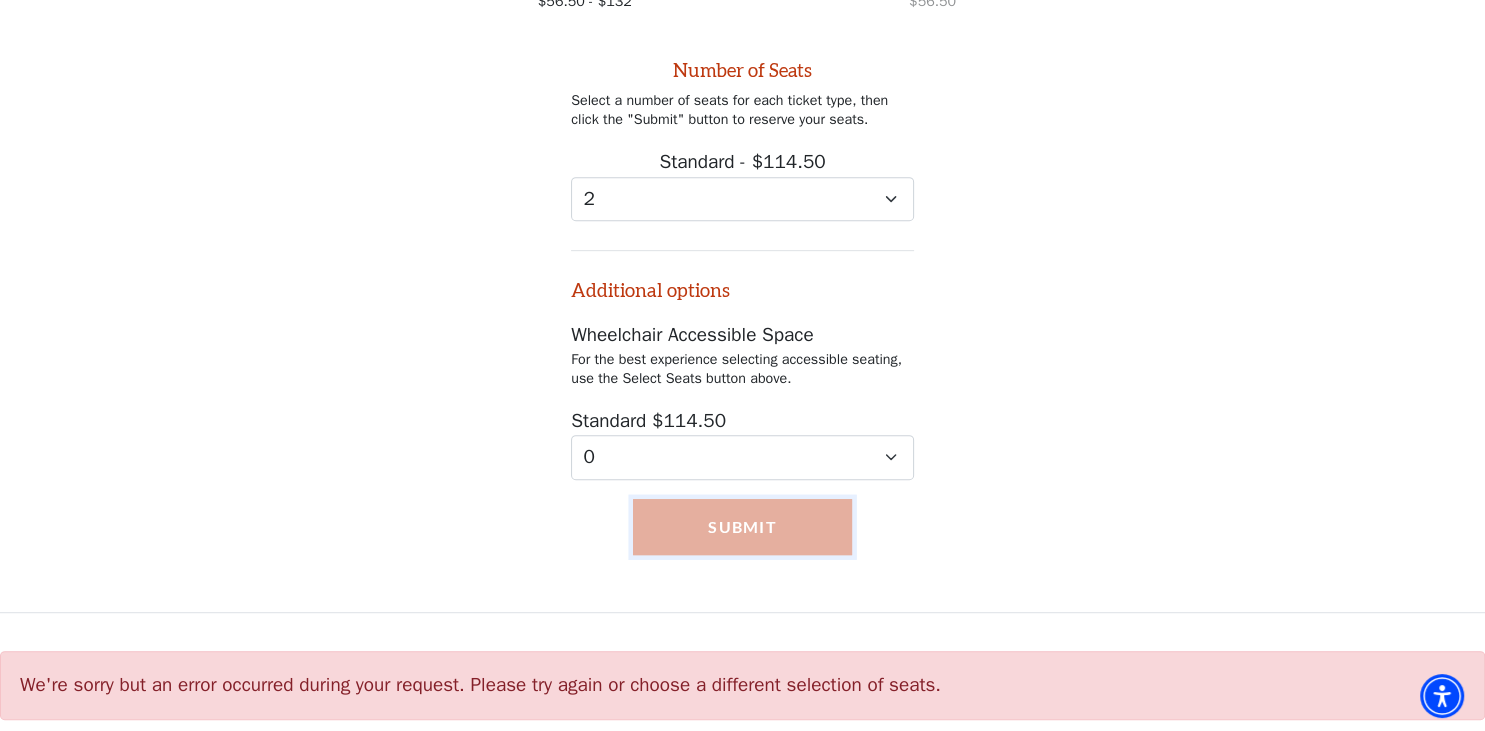 click on "Submit" at bounding box center [742, 527] 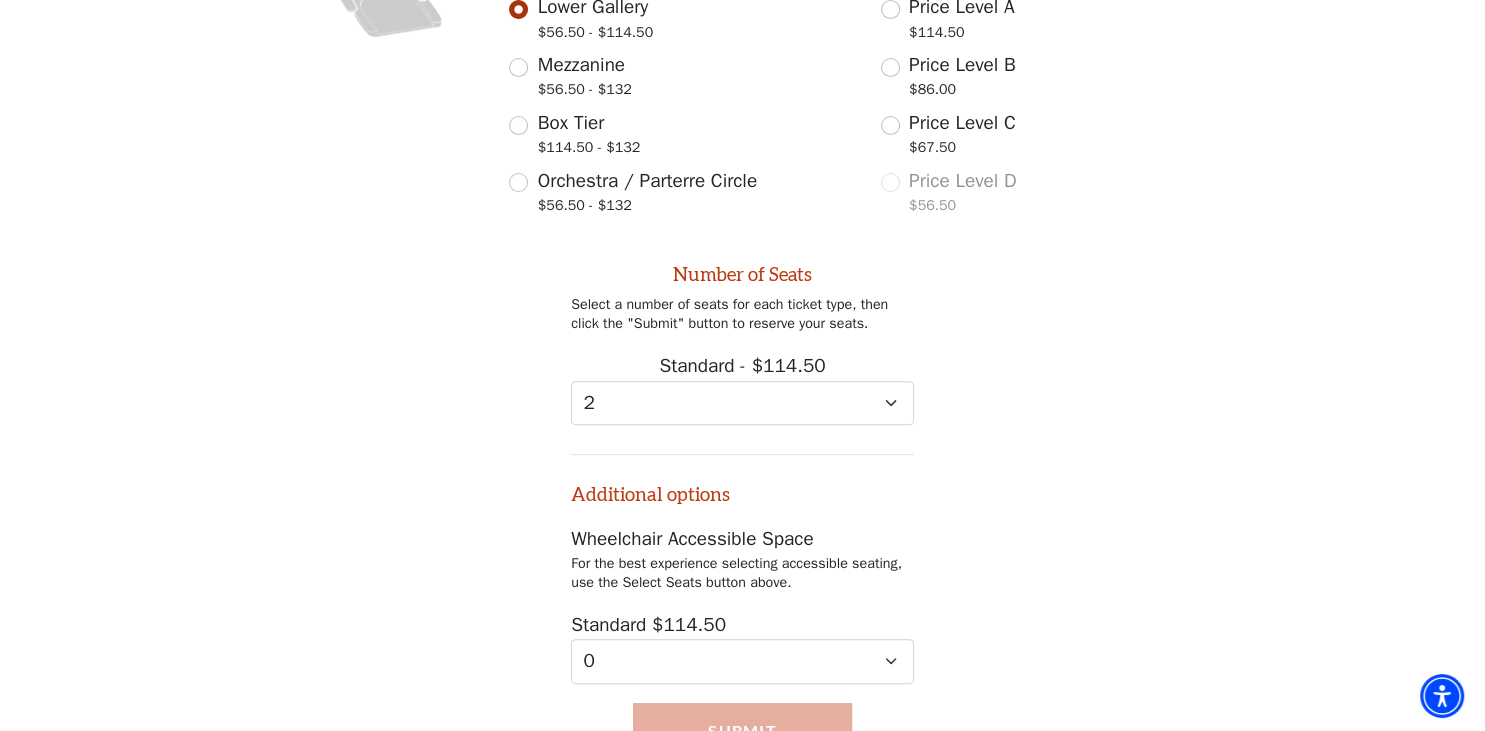 scroll, scrollTop: 459, scrollLeft: 0, axis: vertical 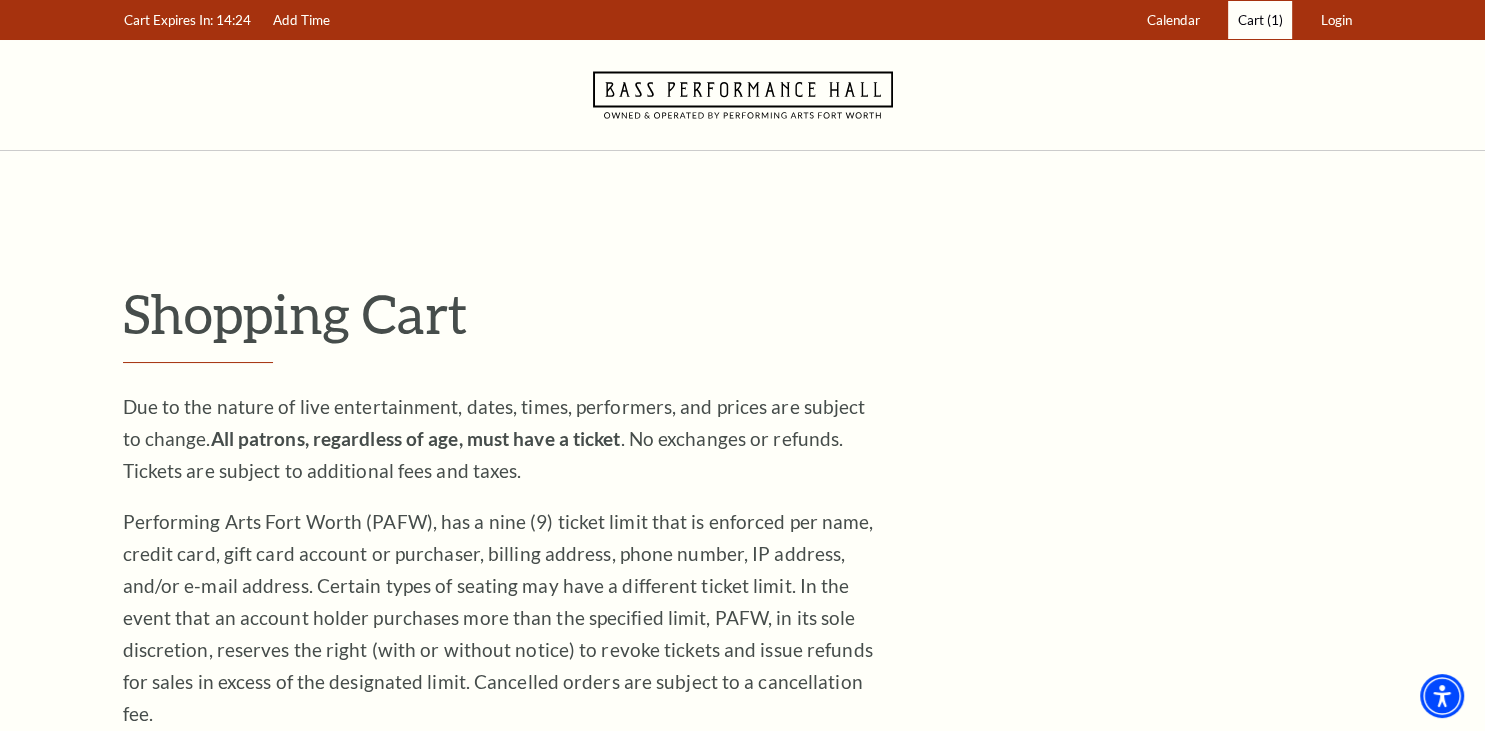 click on "Cart" at bounding box center [1251, 20] 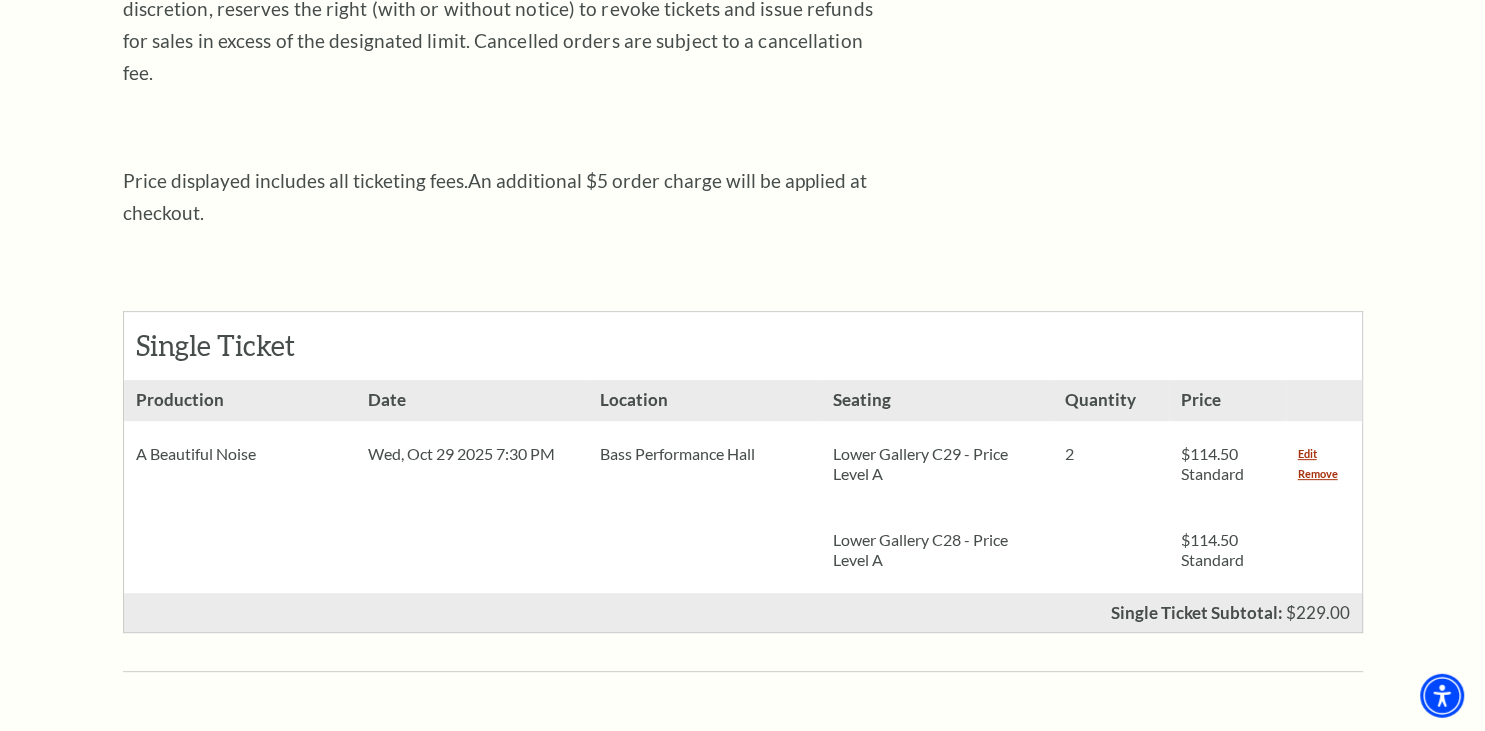 scroll, scrollTop: 633, scrollLeft: 0, axis: vertical 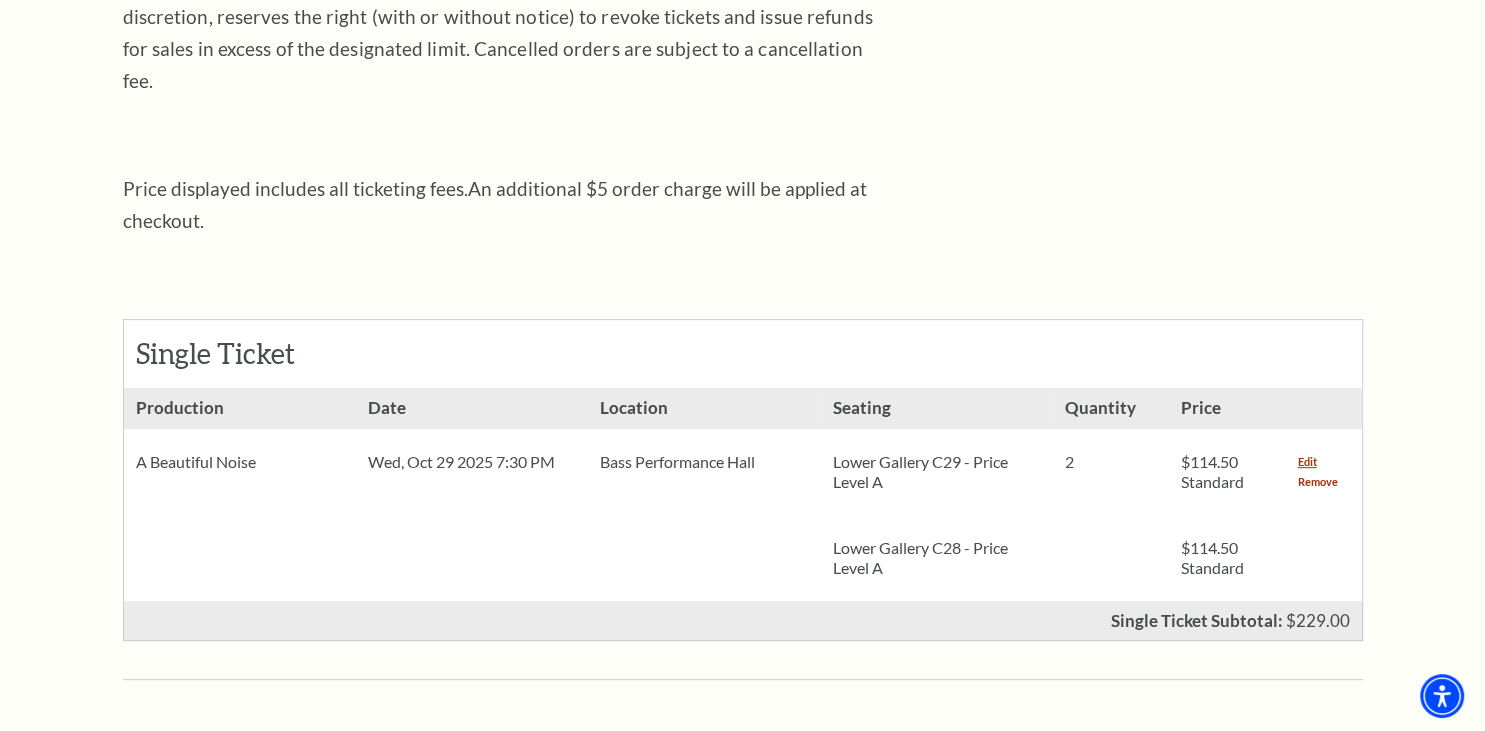 click on "Remove" at bounding box center [1318, 482] 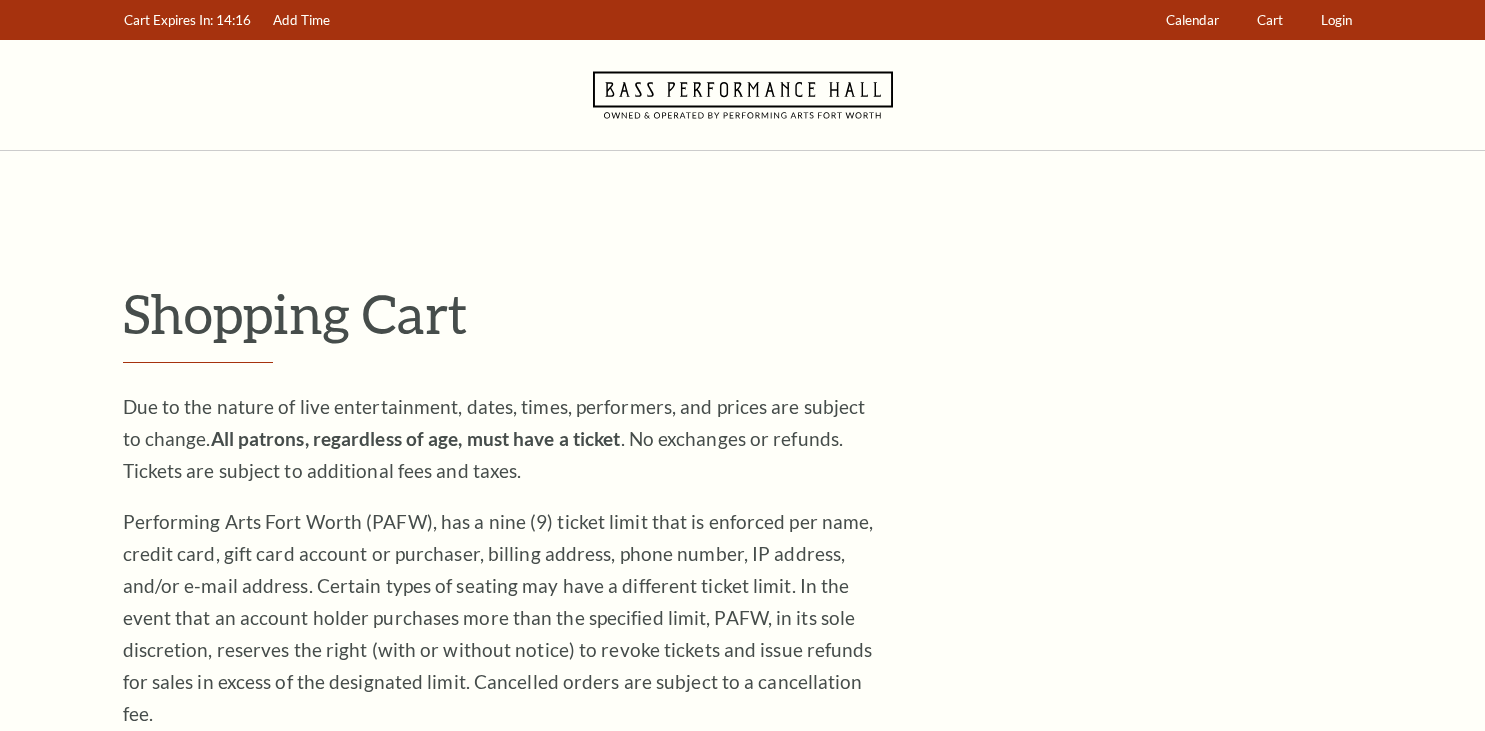 scroll, scrollTop: 0, scrollLeft: 0, axis: both 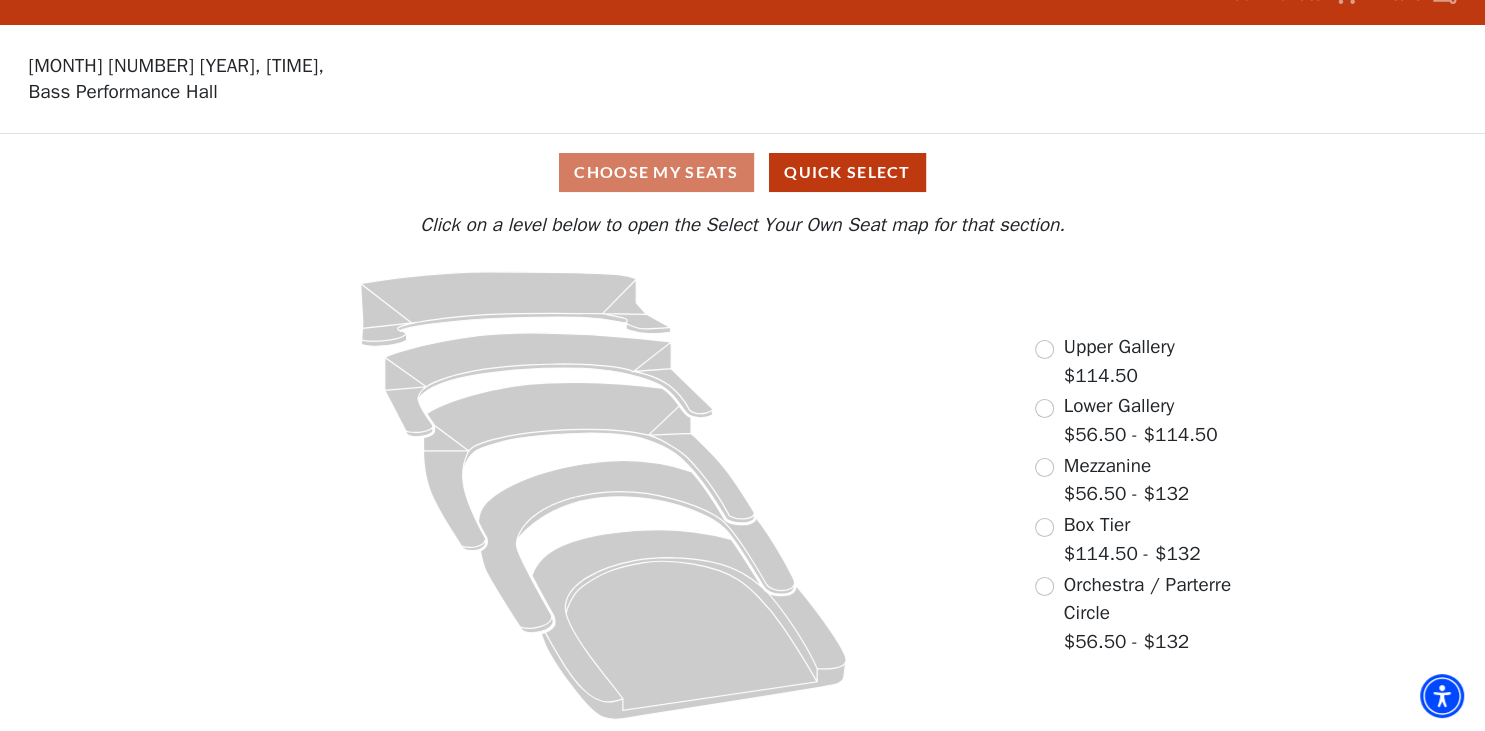 click on "Choose My Seats
Quick Select" at bounding box center (743, 172) 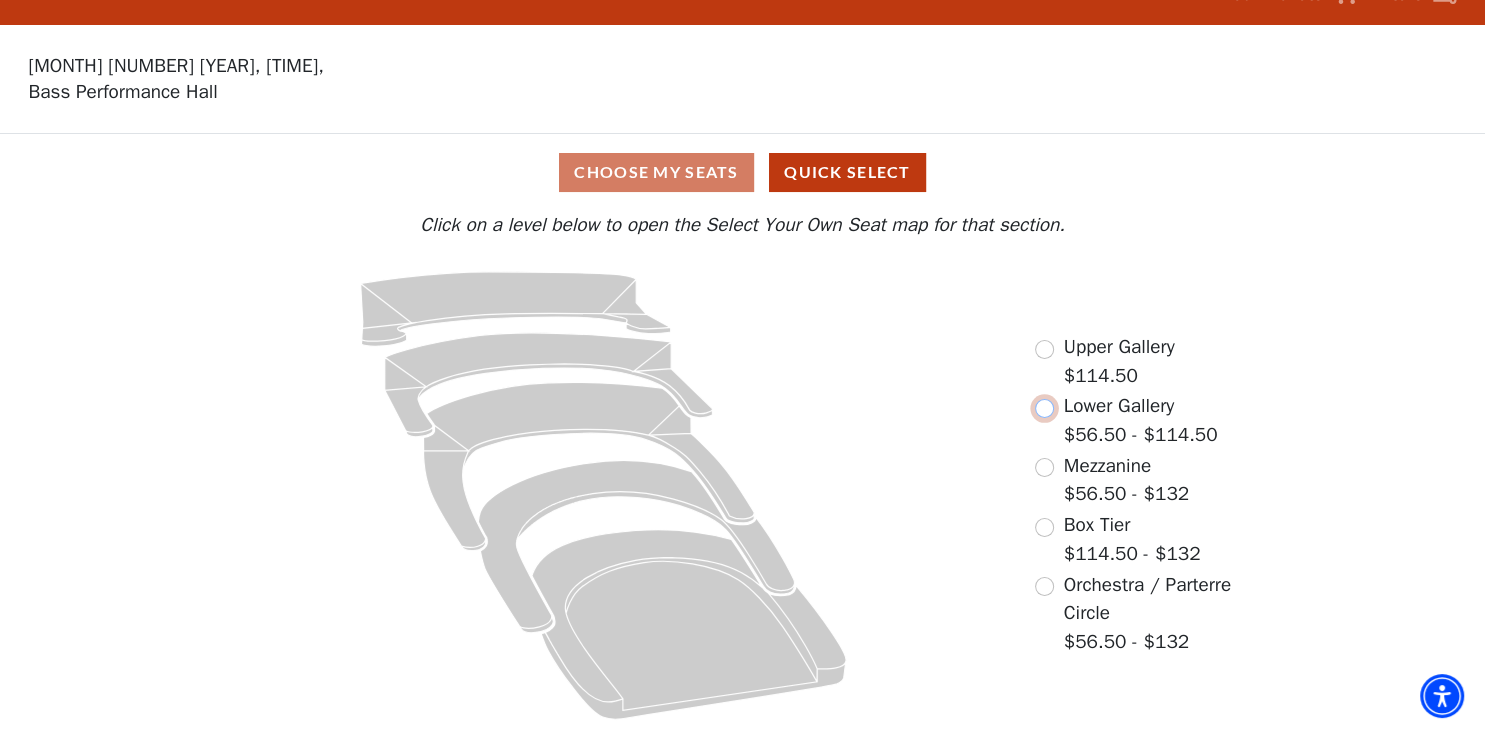 click at bounding box center [1044, 408] 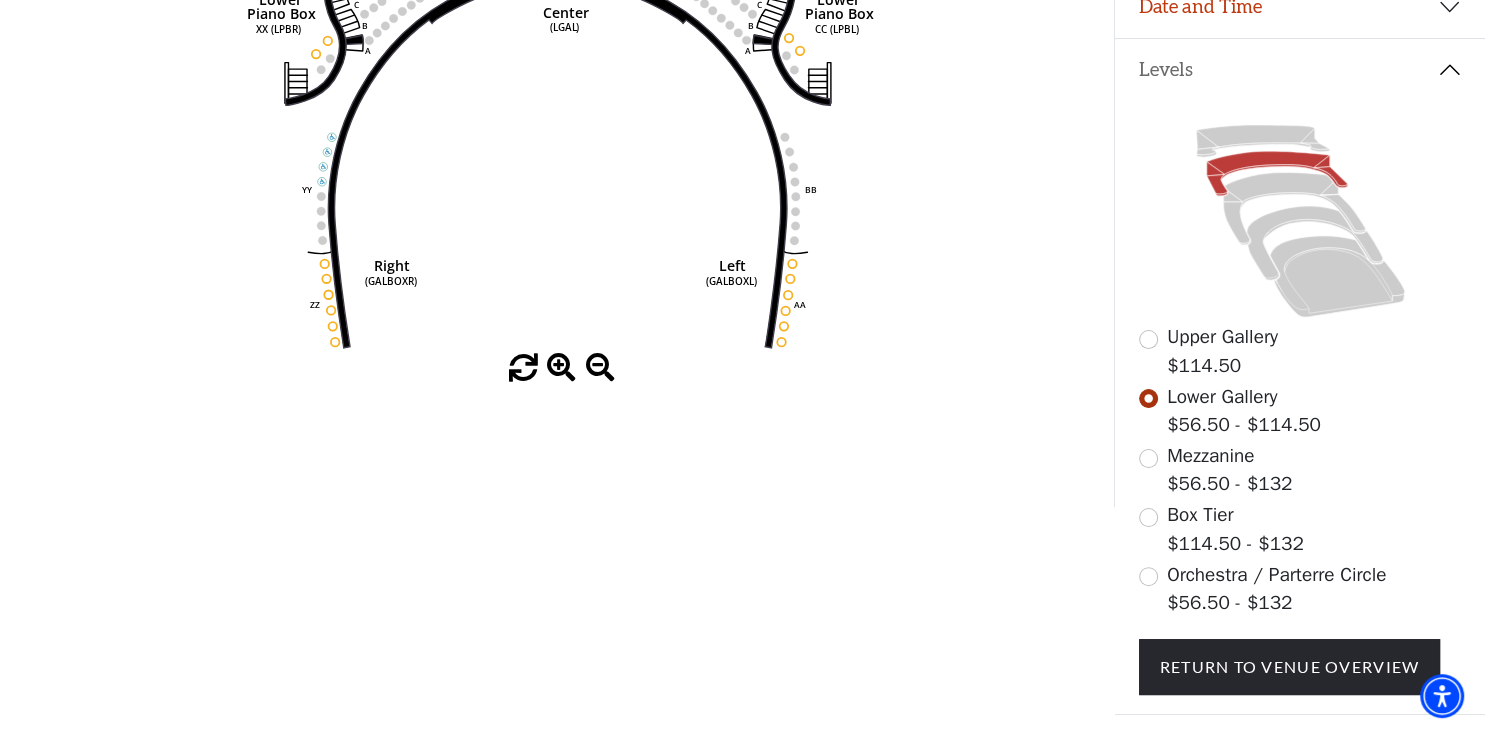 scroll, scrollTop: 186, scrollLeft: 0, axis: vertical 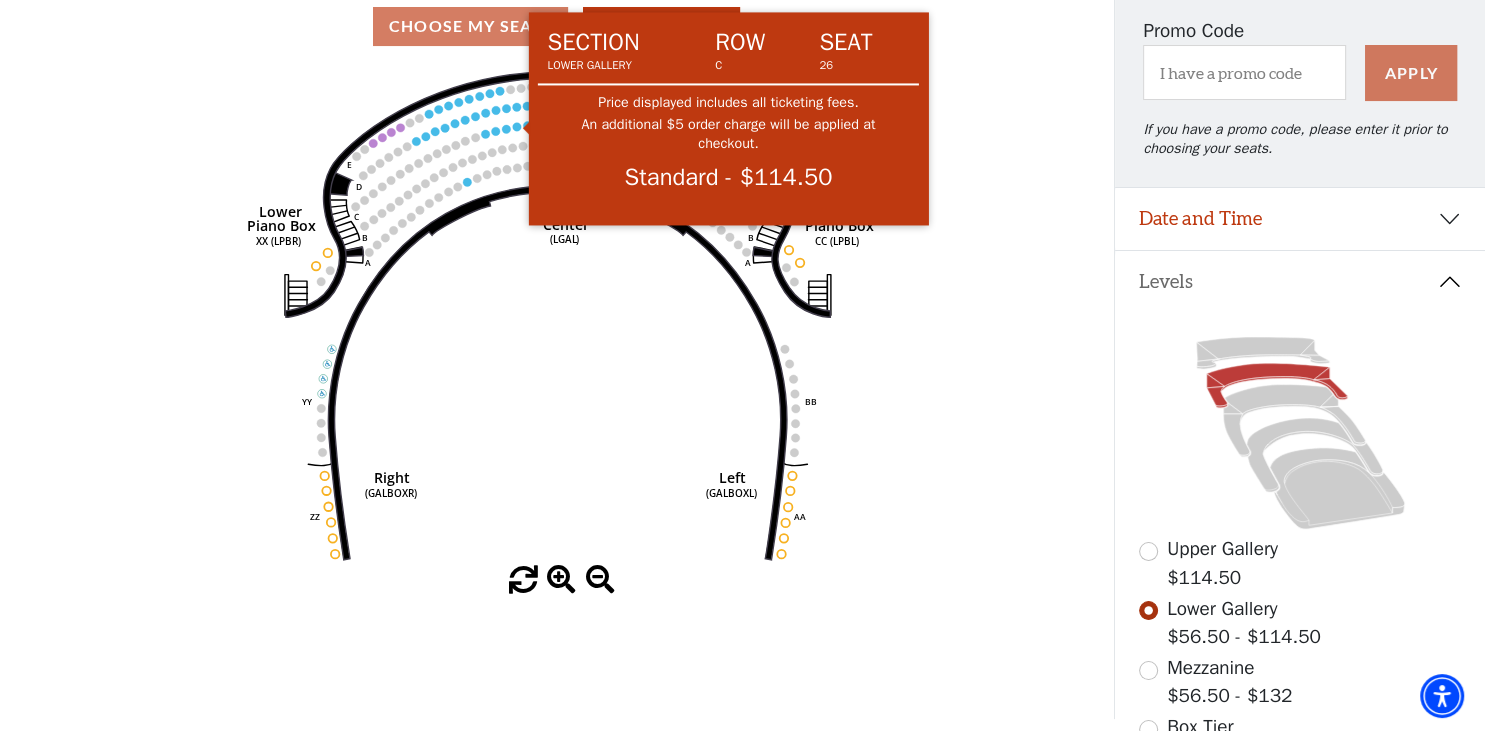 click 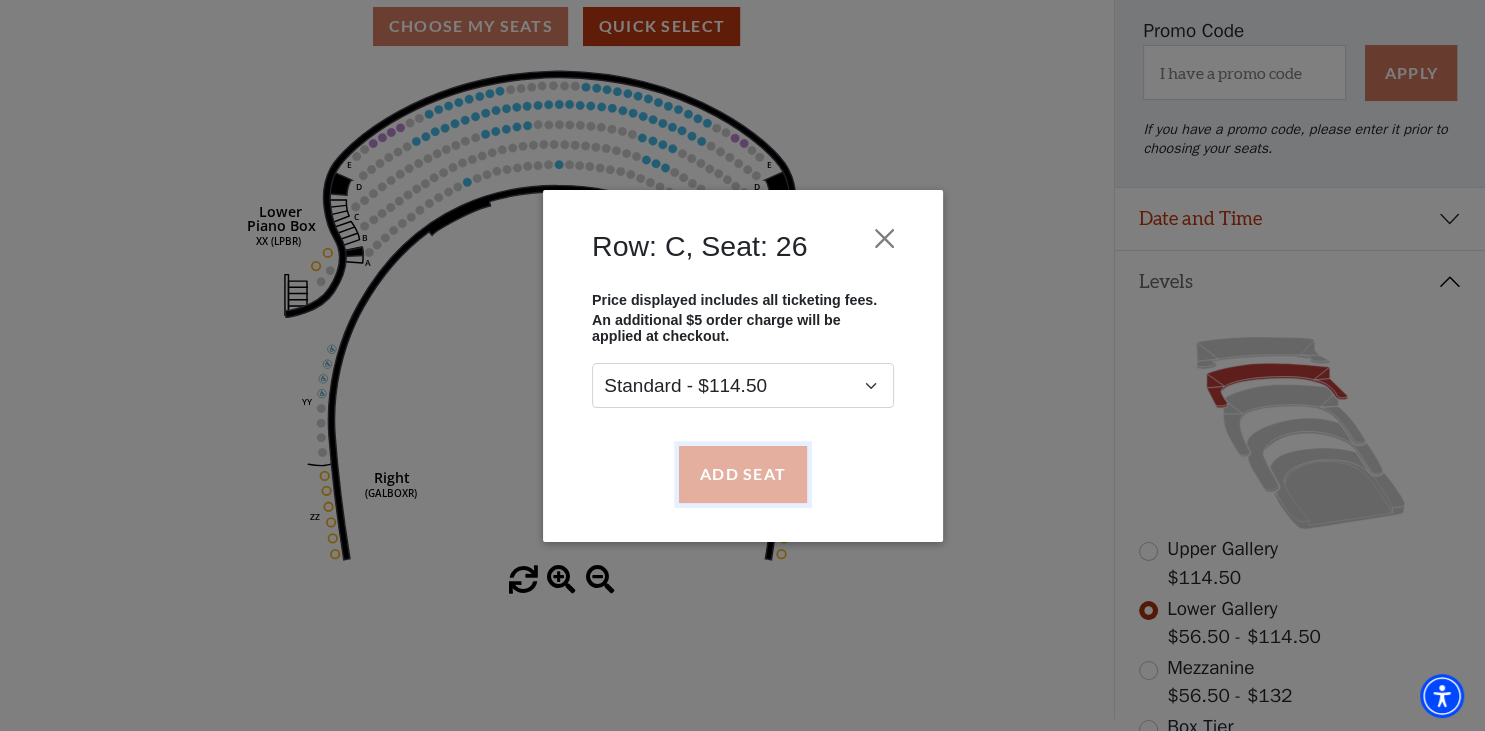 click on "Add Seat" at bounding box center [742, 474] 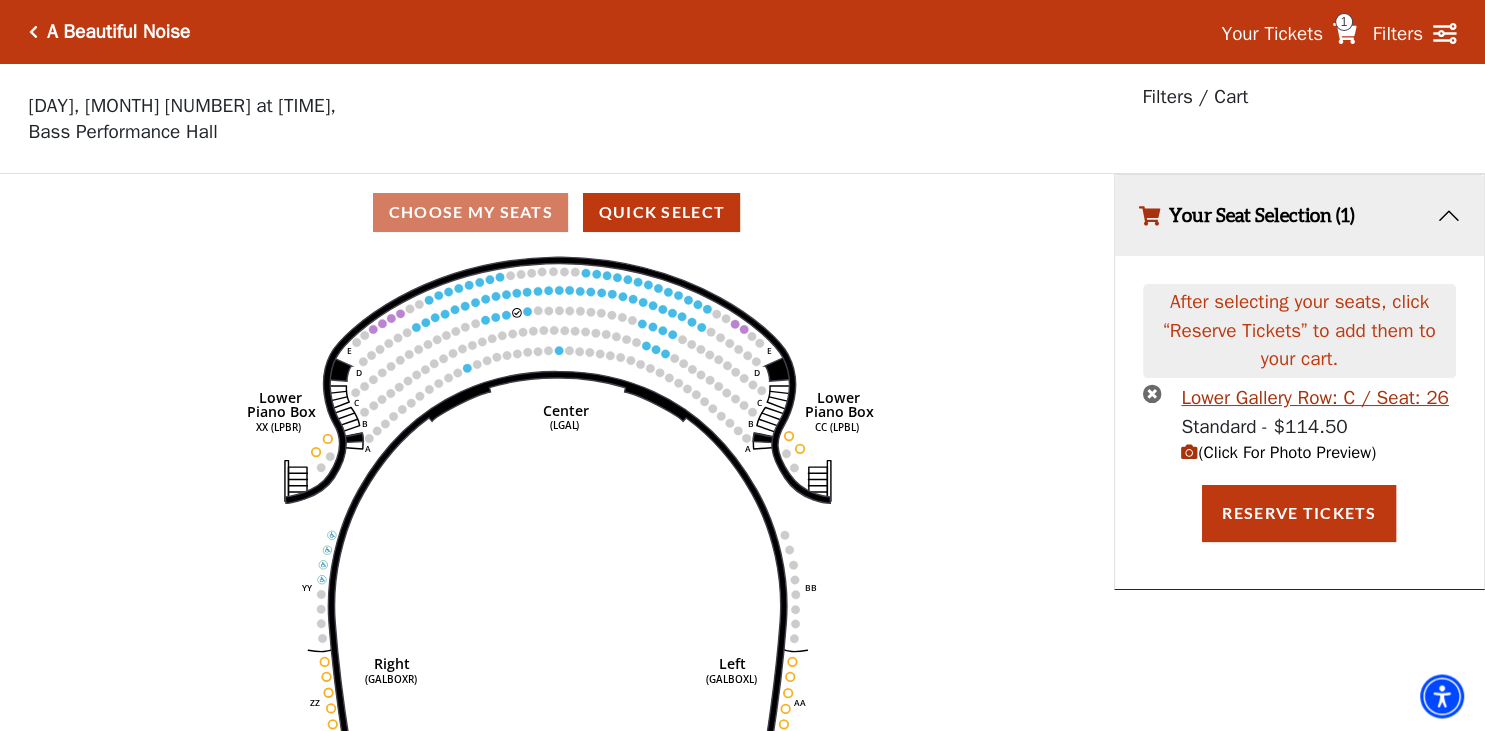 scroll, scrollTop: 0, scrollLeft: 0, axis: both 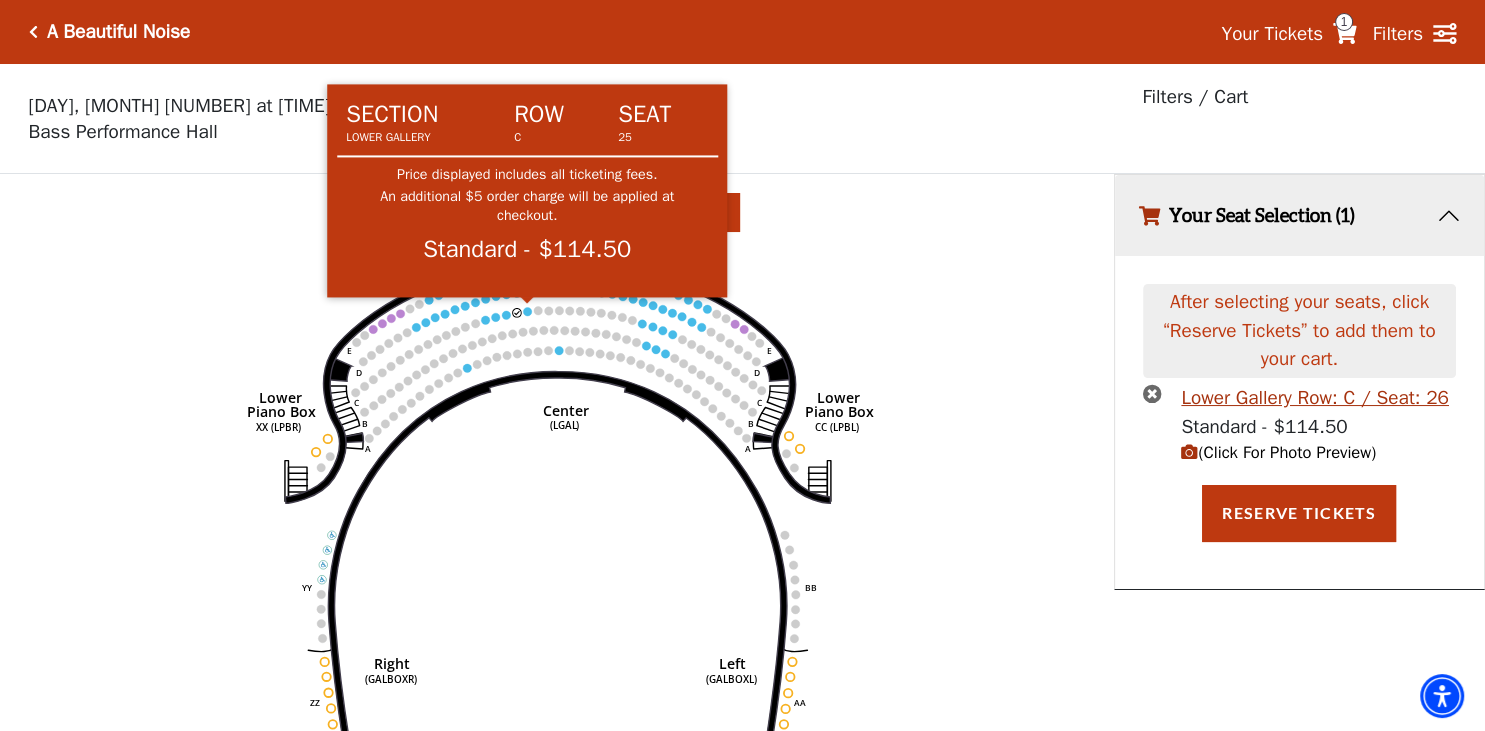 click 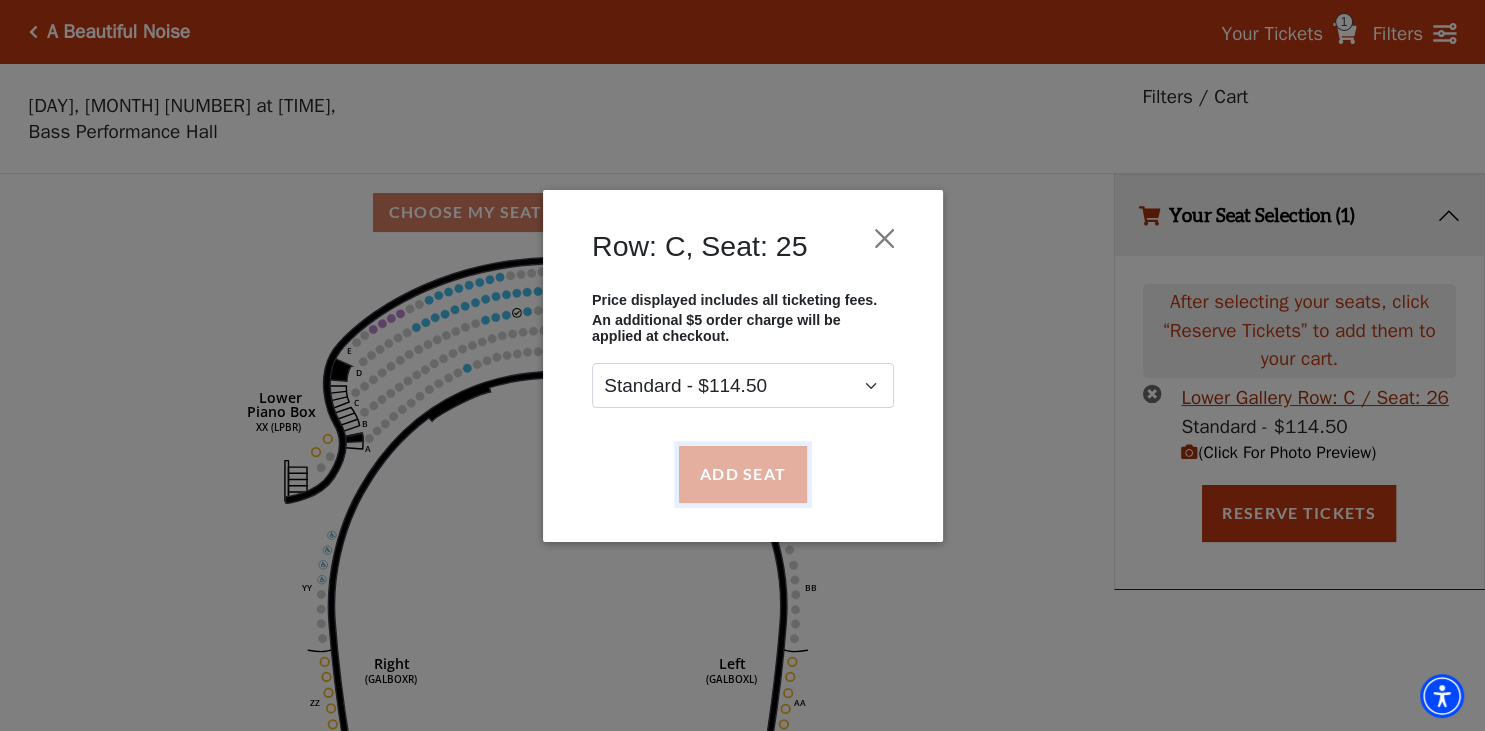 click on "Add Seat" at bounding box center (742, 474) 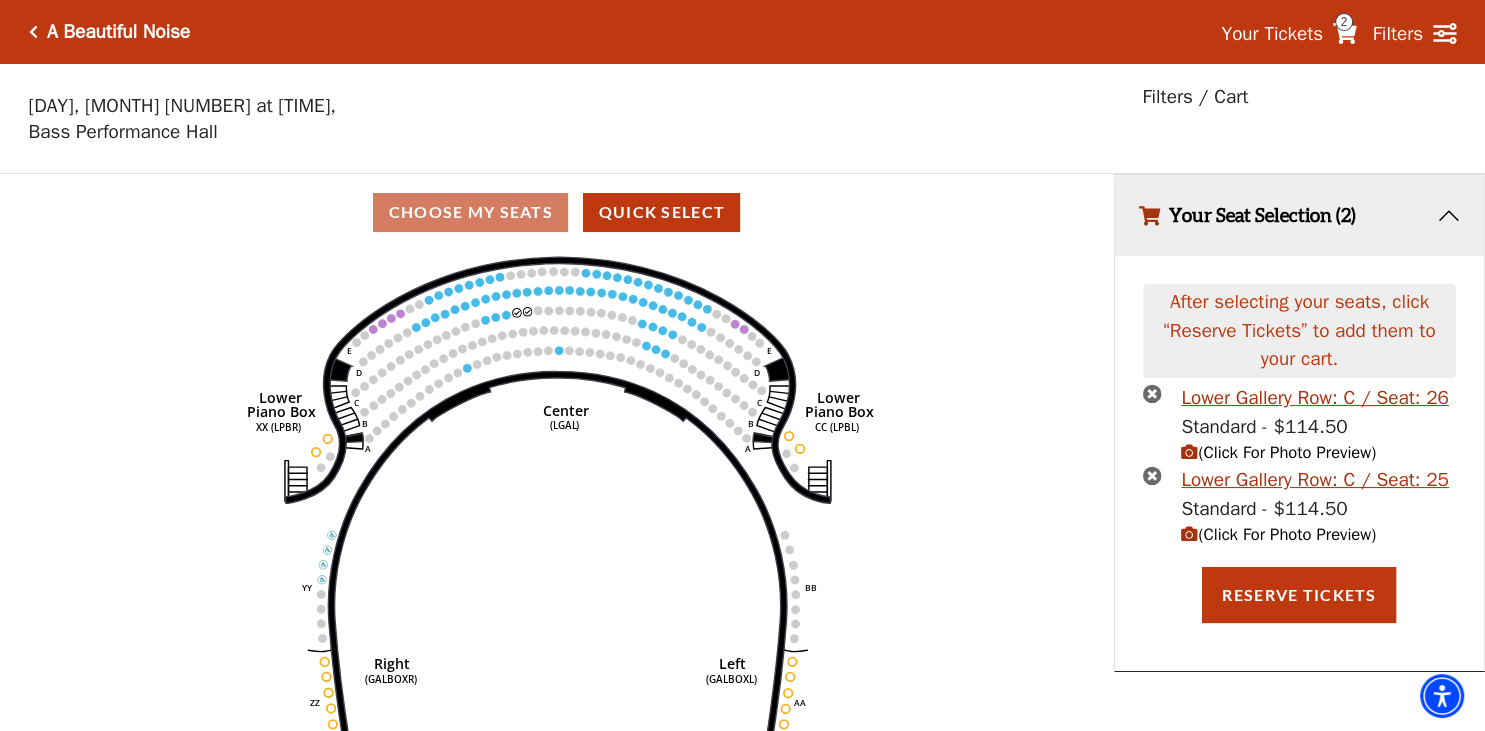 scroll, scrollTop: 48, scrollLeft: 0, axis: vertical 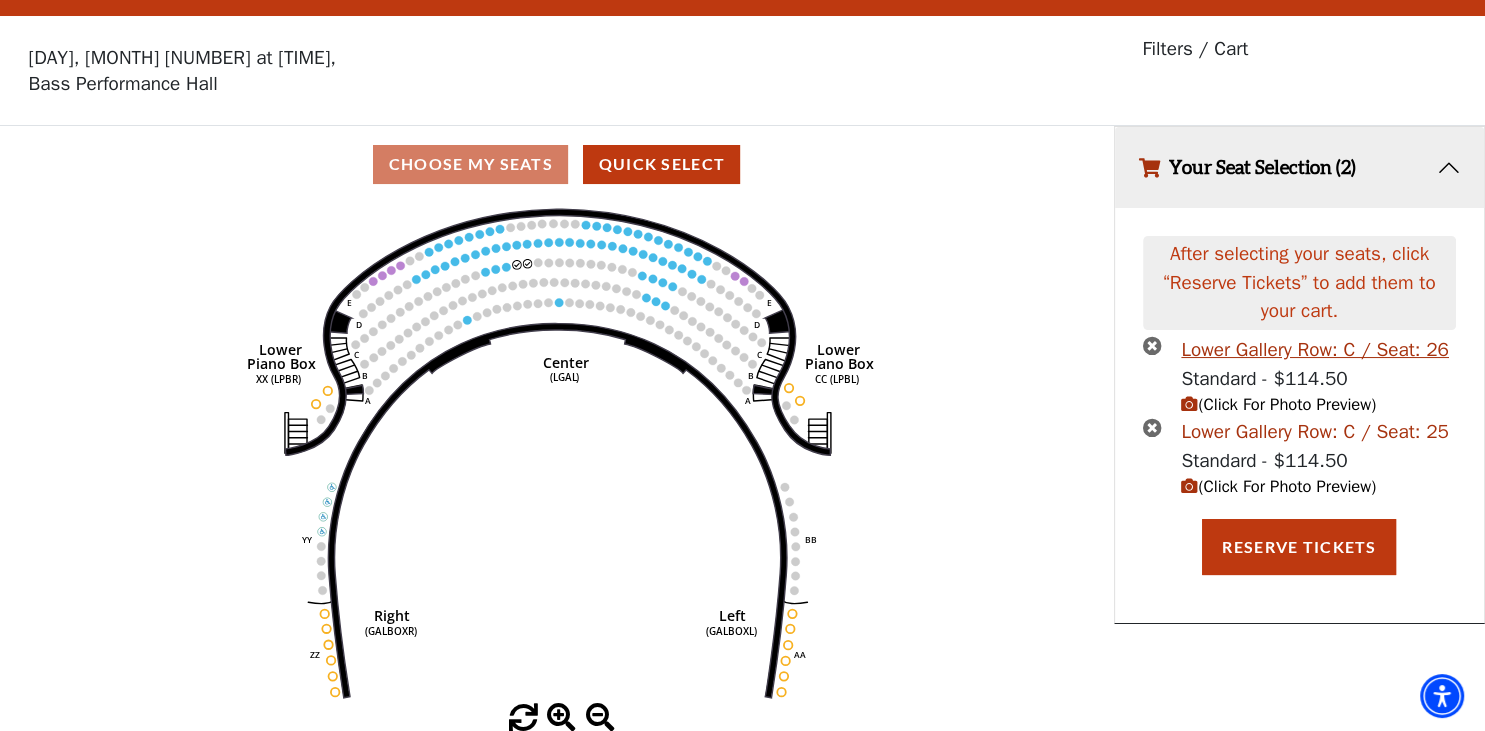 click on "Lower Gallery Row: C / Seat: 25" at bounding box center (1315, 432) 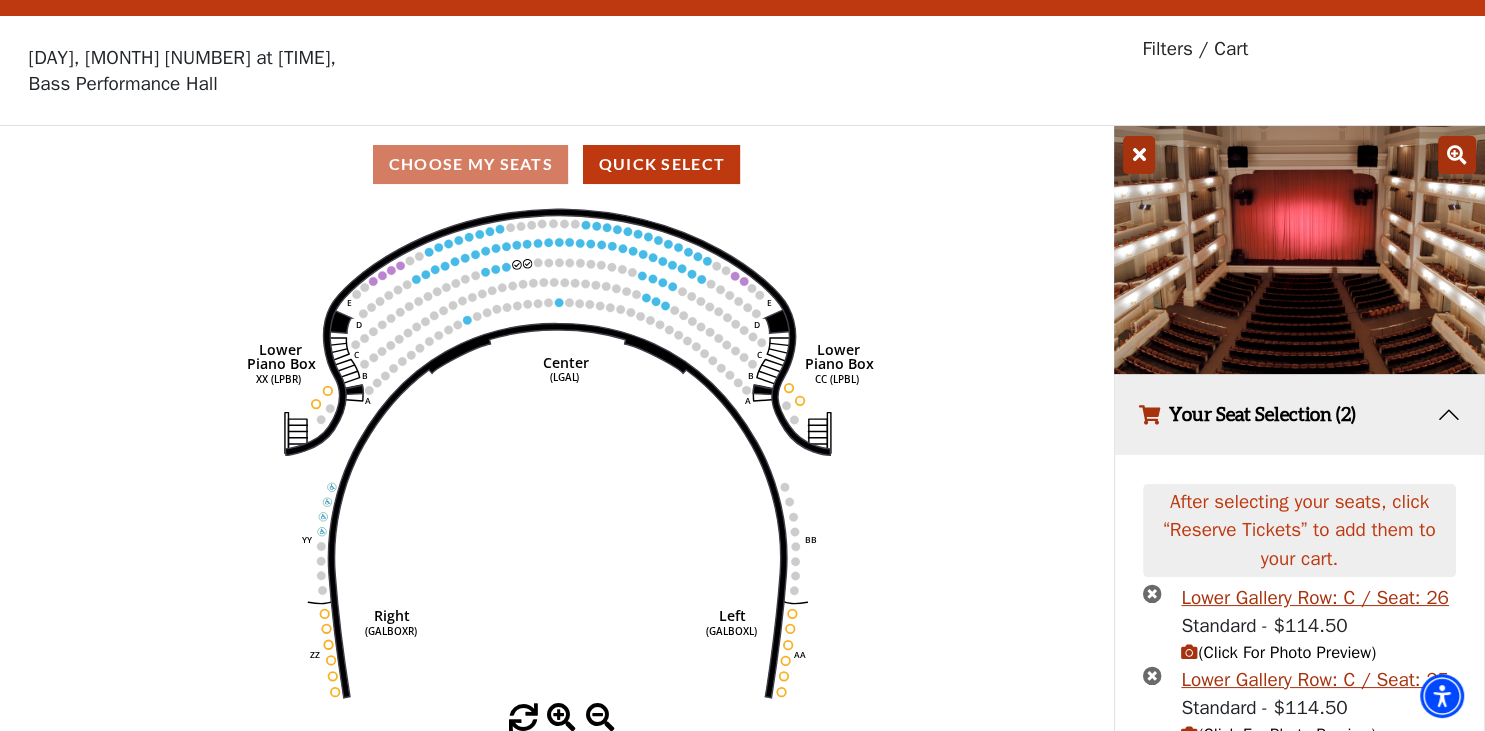 scroll, scrollTop: 186, scrollLeft: 0, axis: vertical 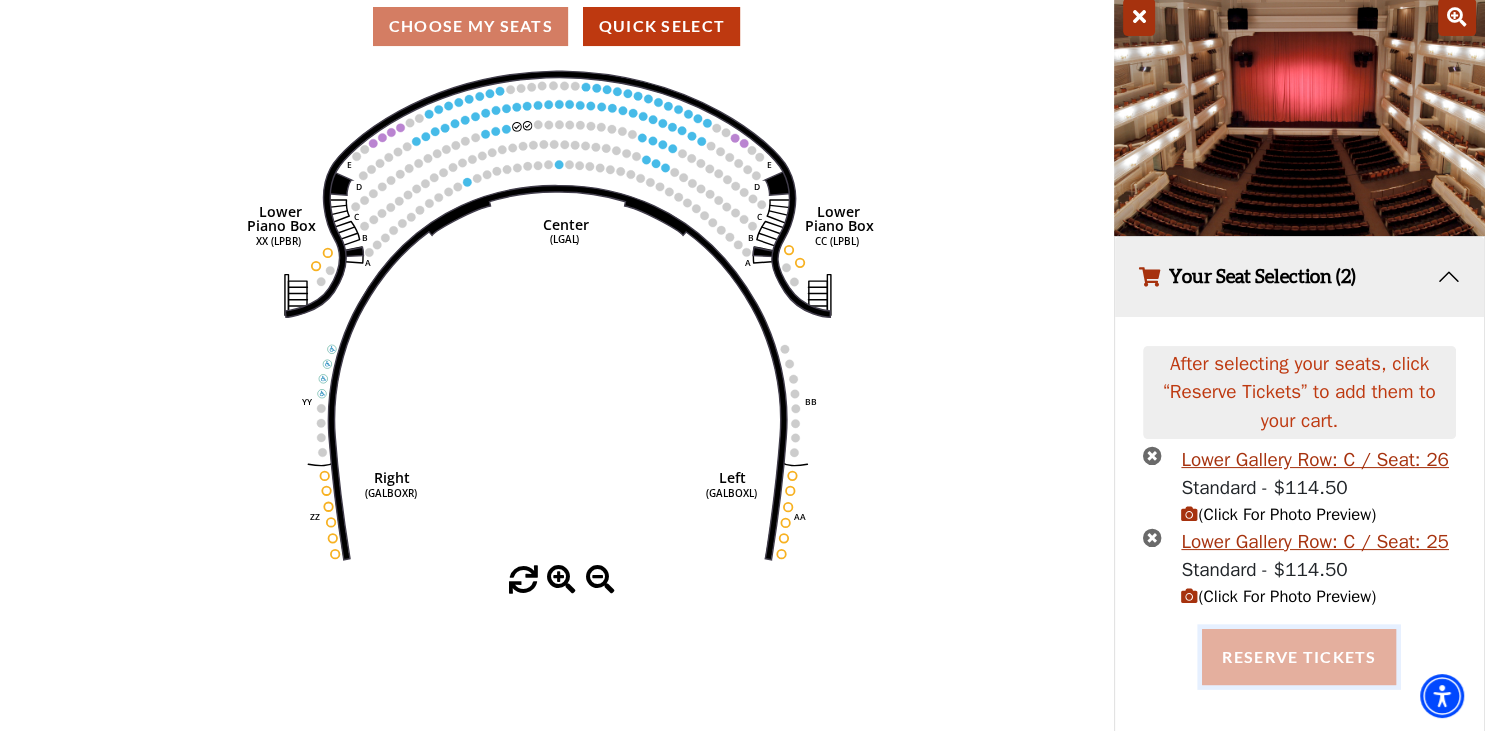 click on "Reserve Tickets" at bounding box center [1299, 657] 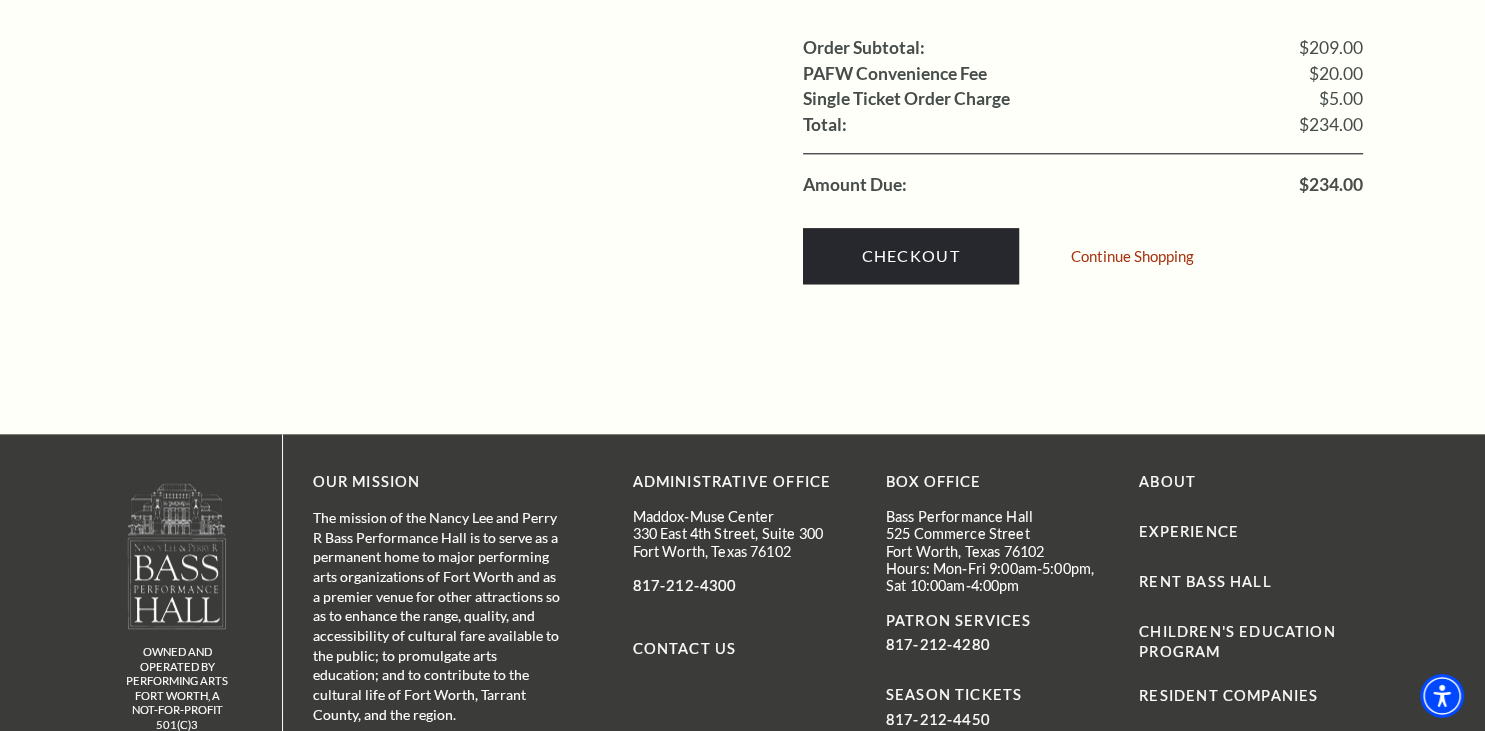 scroll, scrollTop: 2112, scrollLeft: 0, axis: vertical 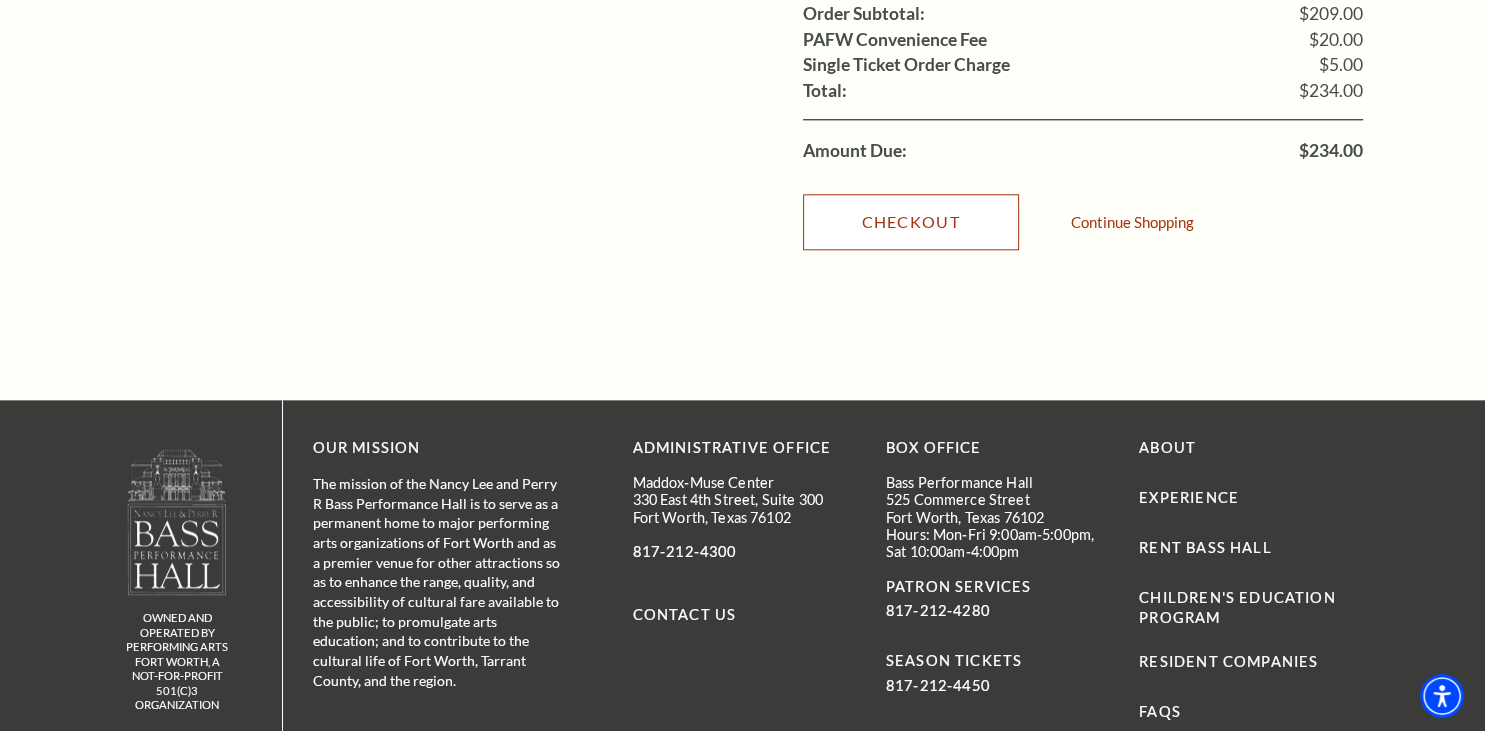 click on "Checkout" at bounding box center [911, 222] 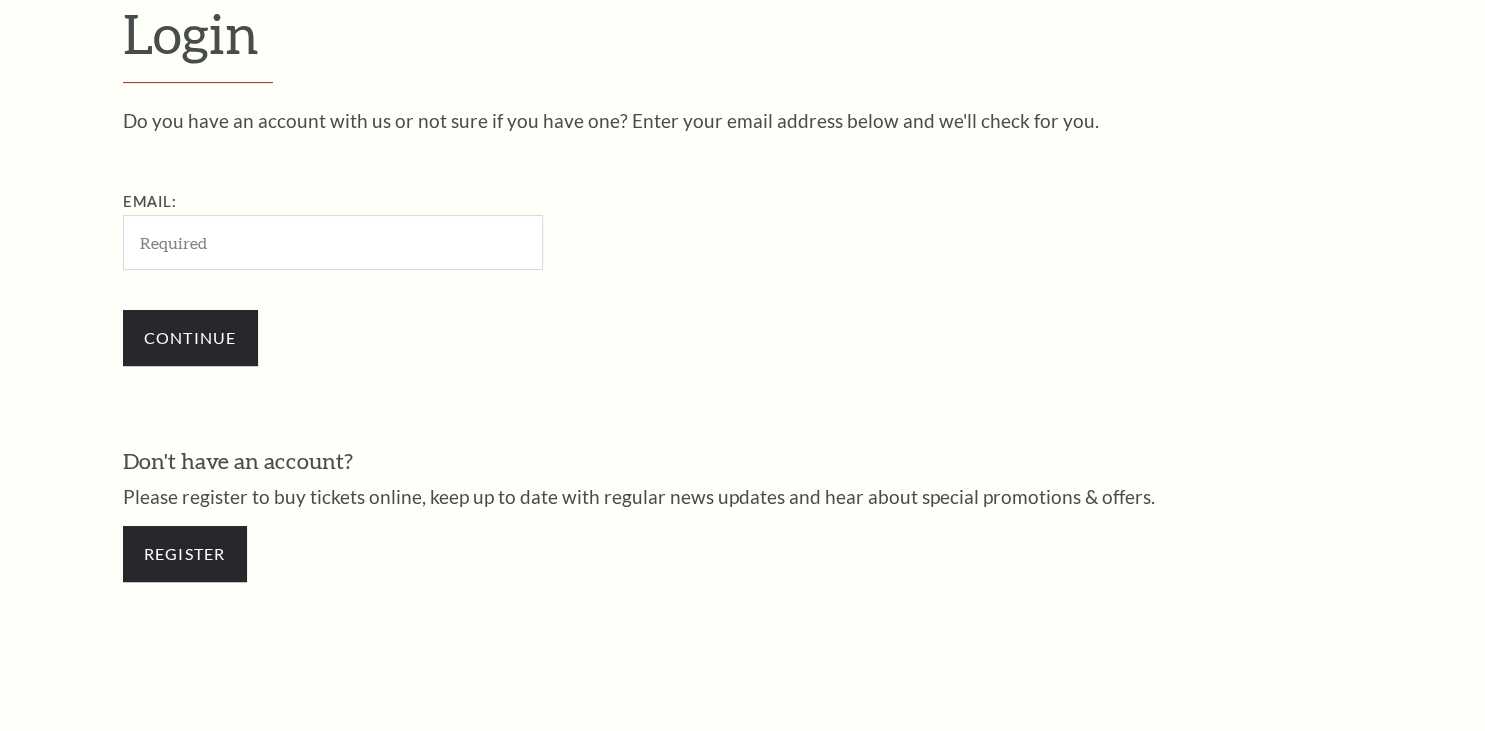 scroll, scrollTop: 584, scrollLeft: 0, axis: vertical 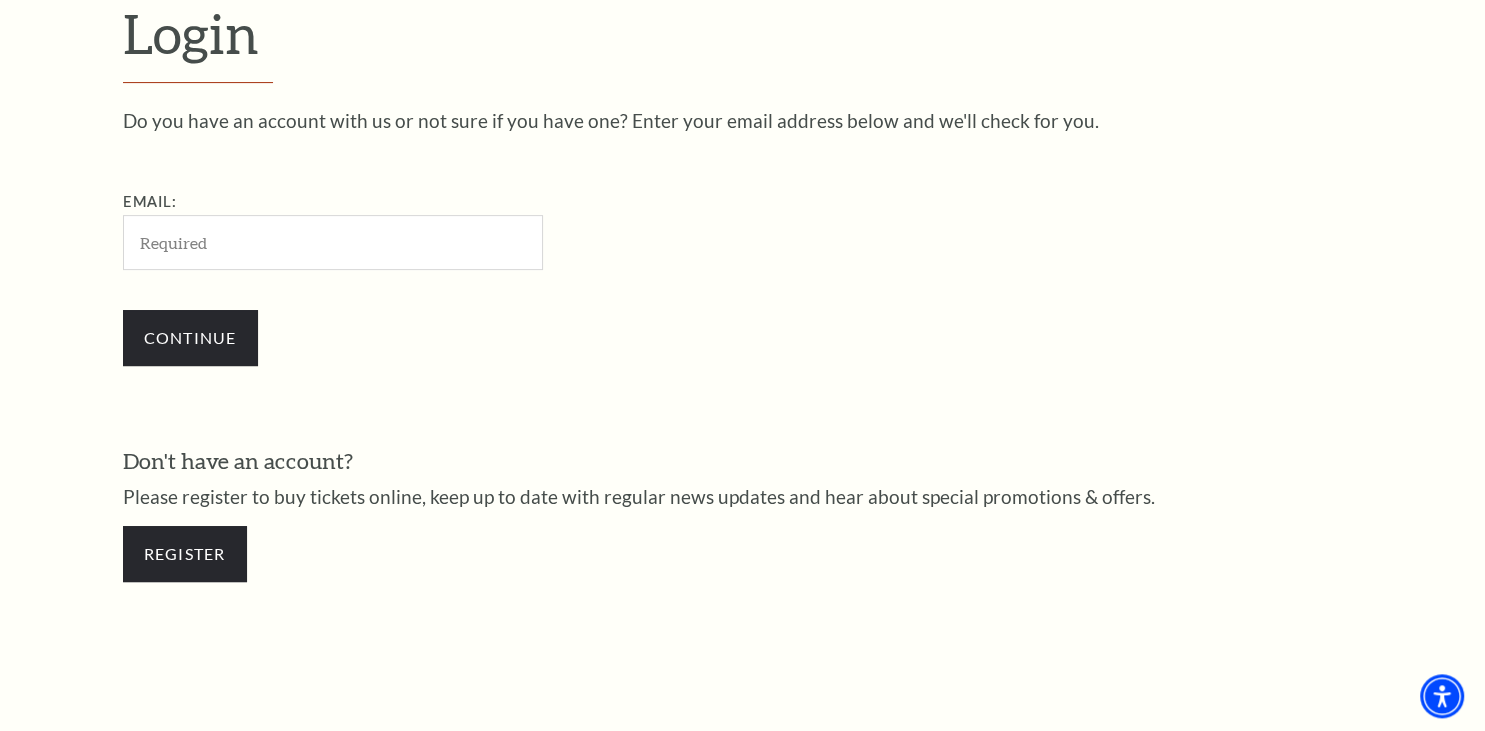 click on "Email:" at bounding box center [333, 242] 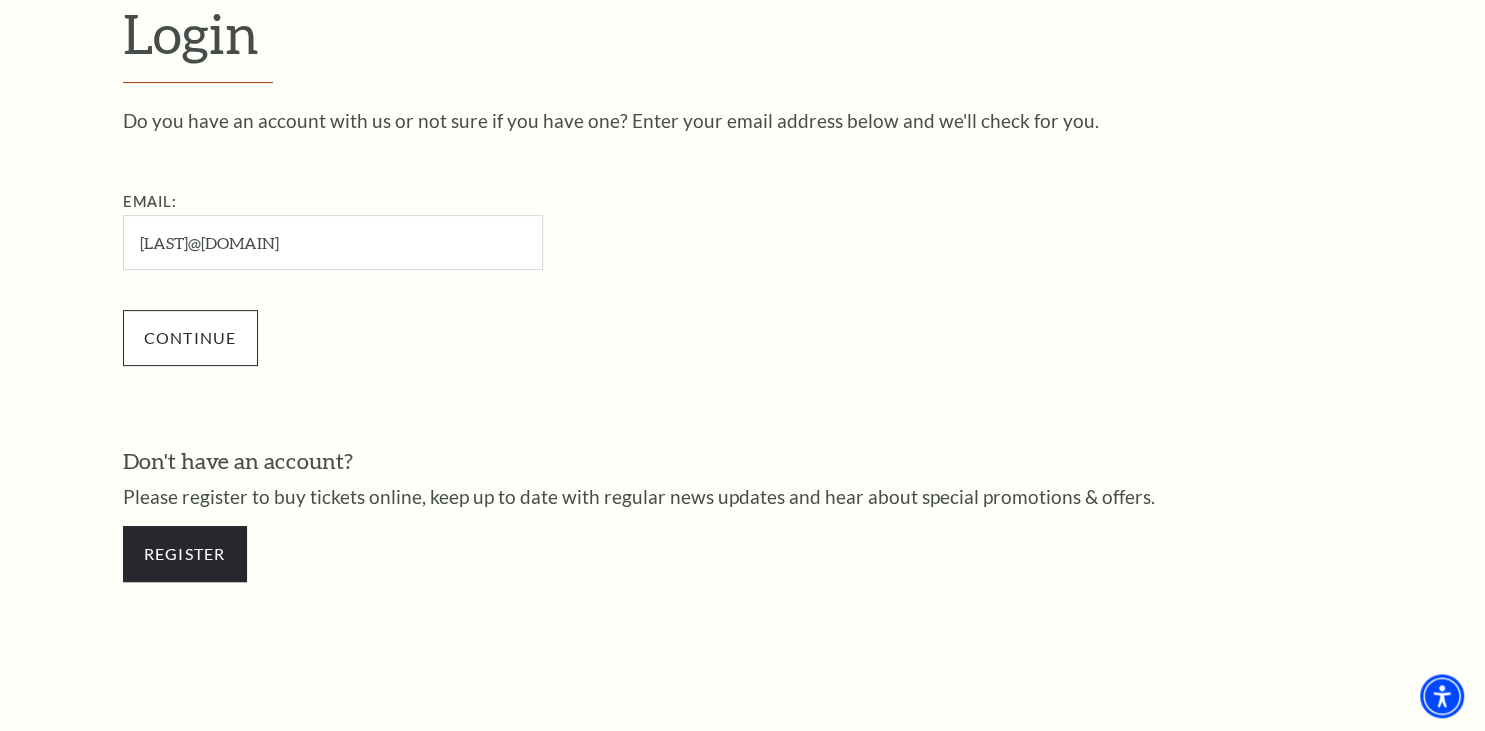 type on "[EMAIL]" 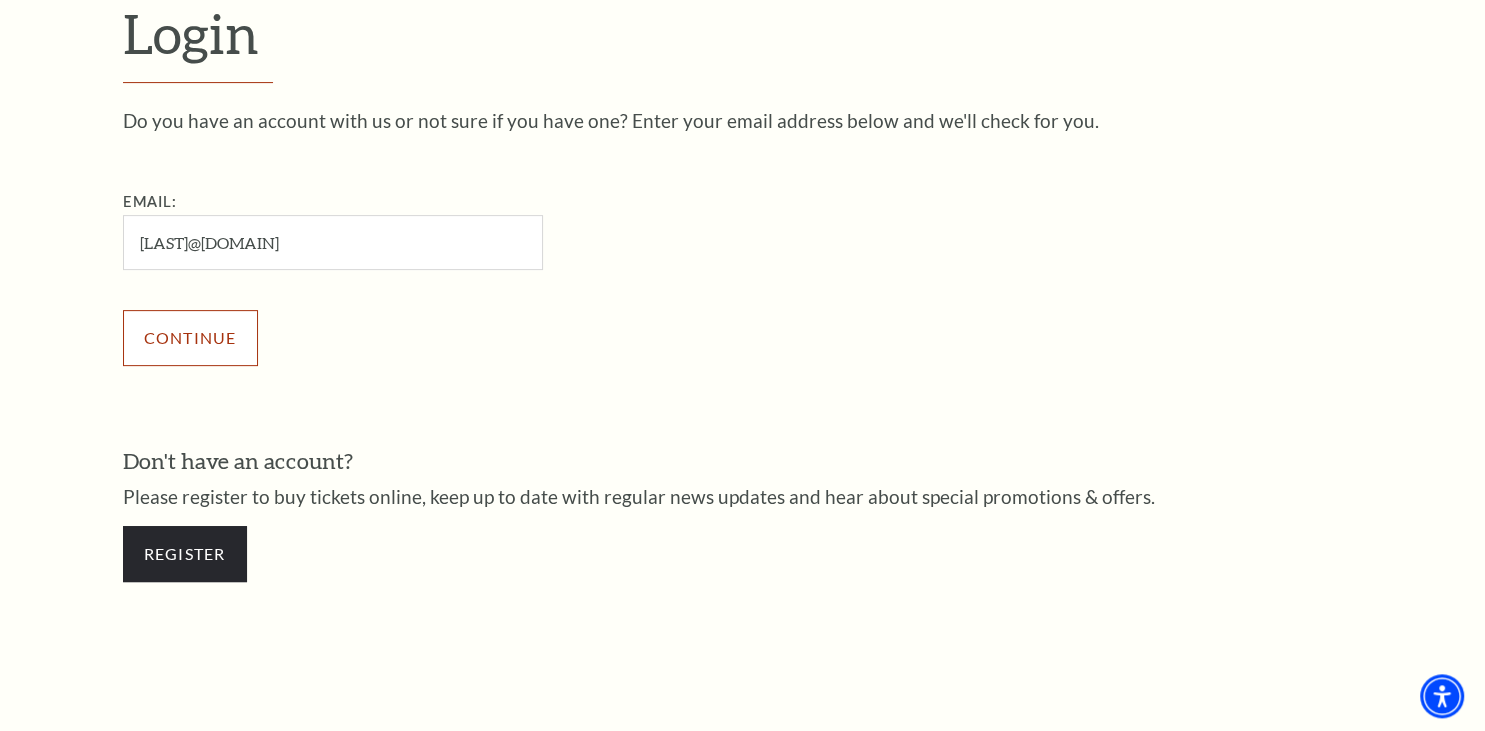 click on "Continue" at bounding box center (190, 338) 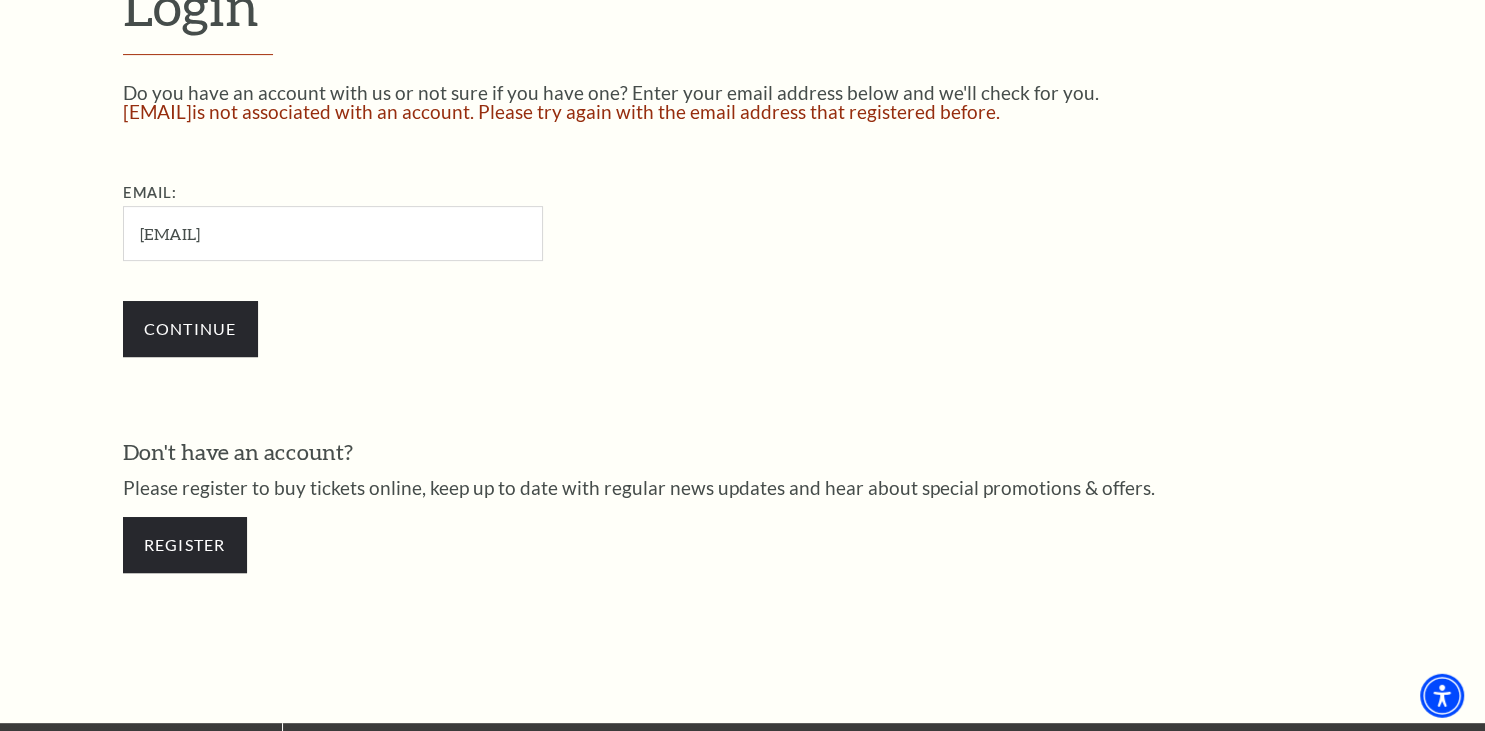scroll, scrollTop: 690, scrollLeft: 0, axis: vertical 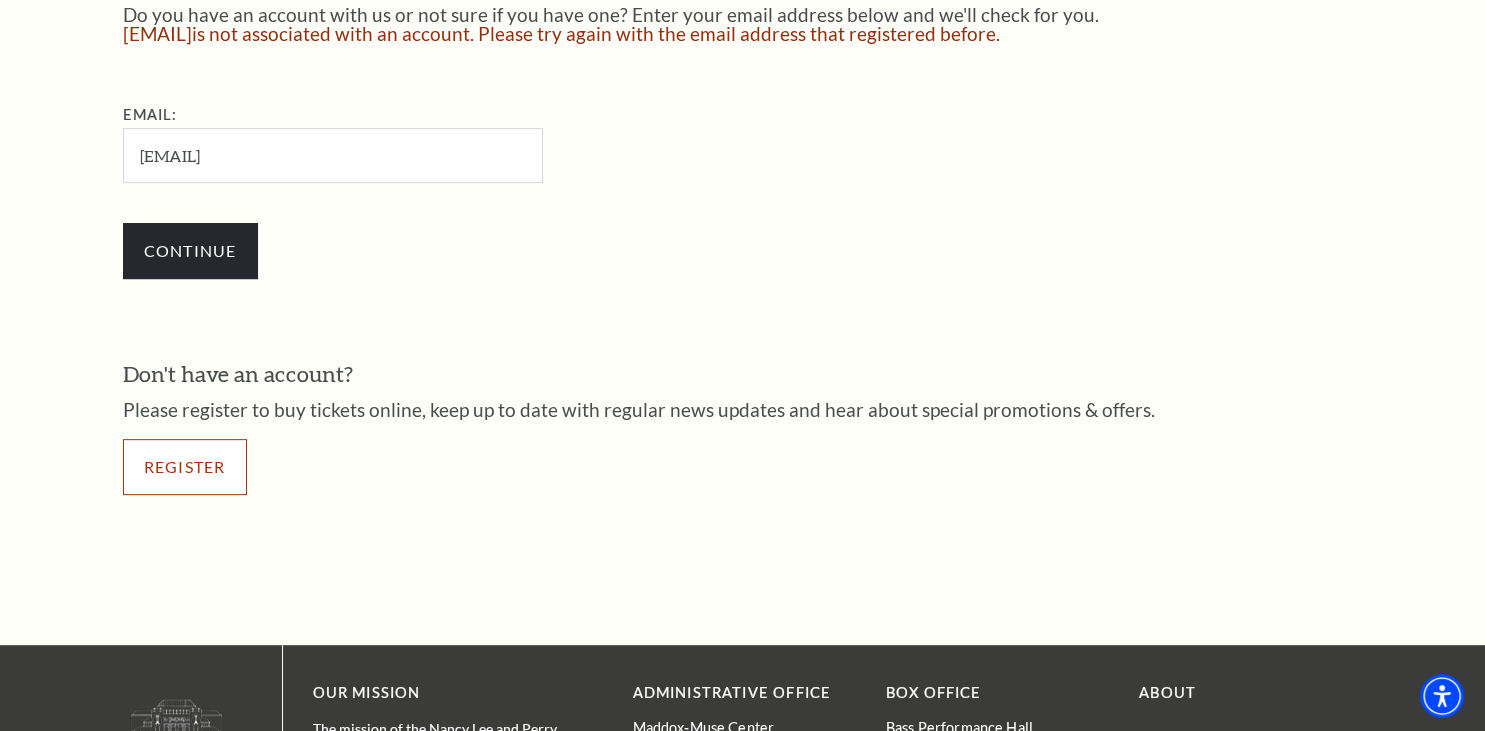 click on "Register" at bounding box center [185, 467] 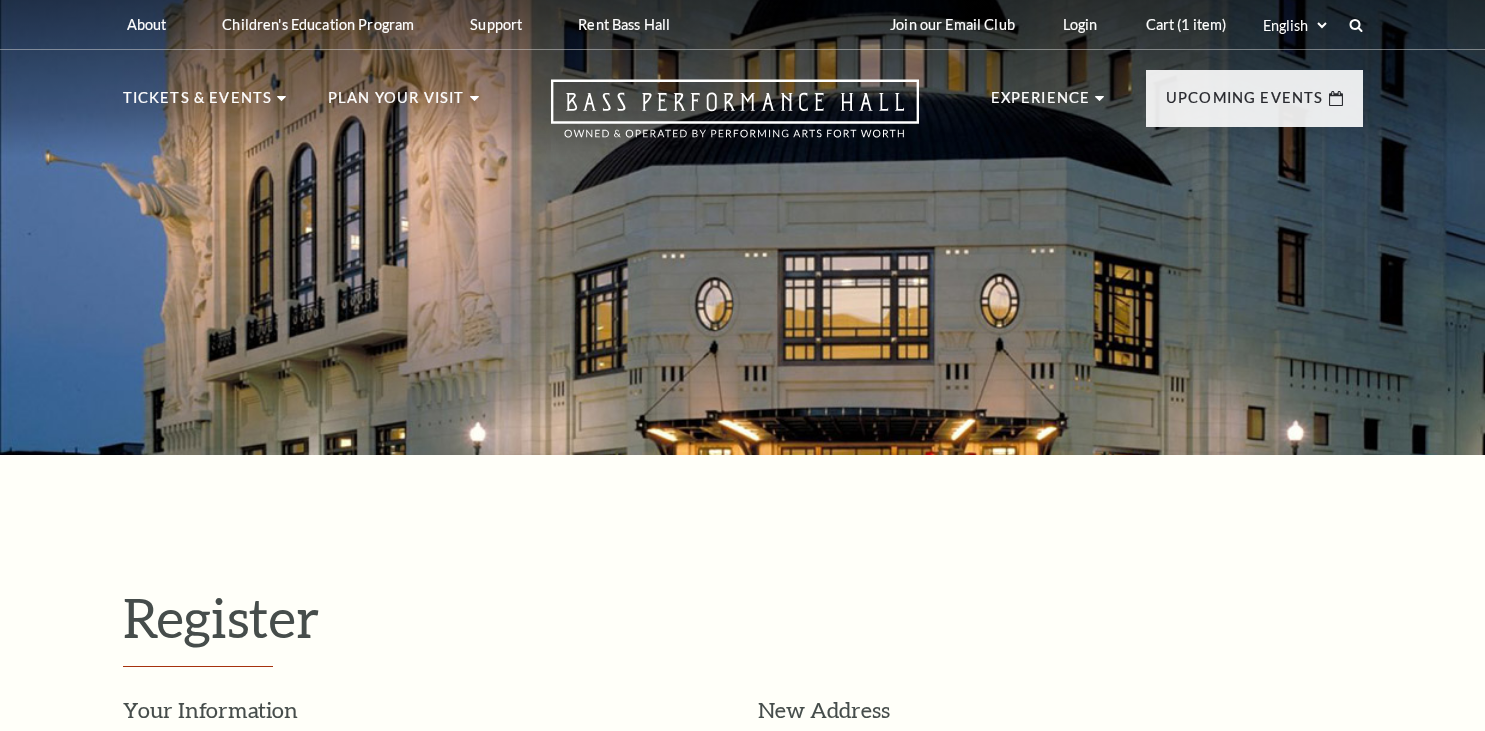 select on "1" 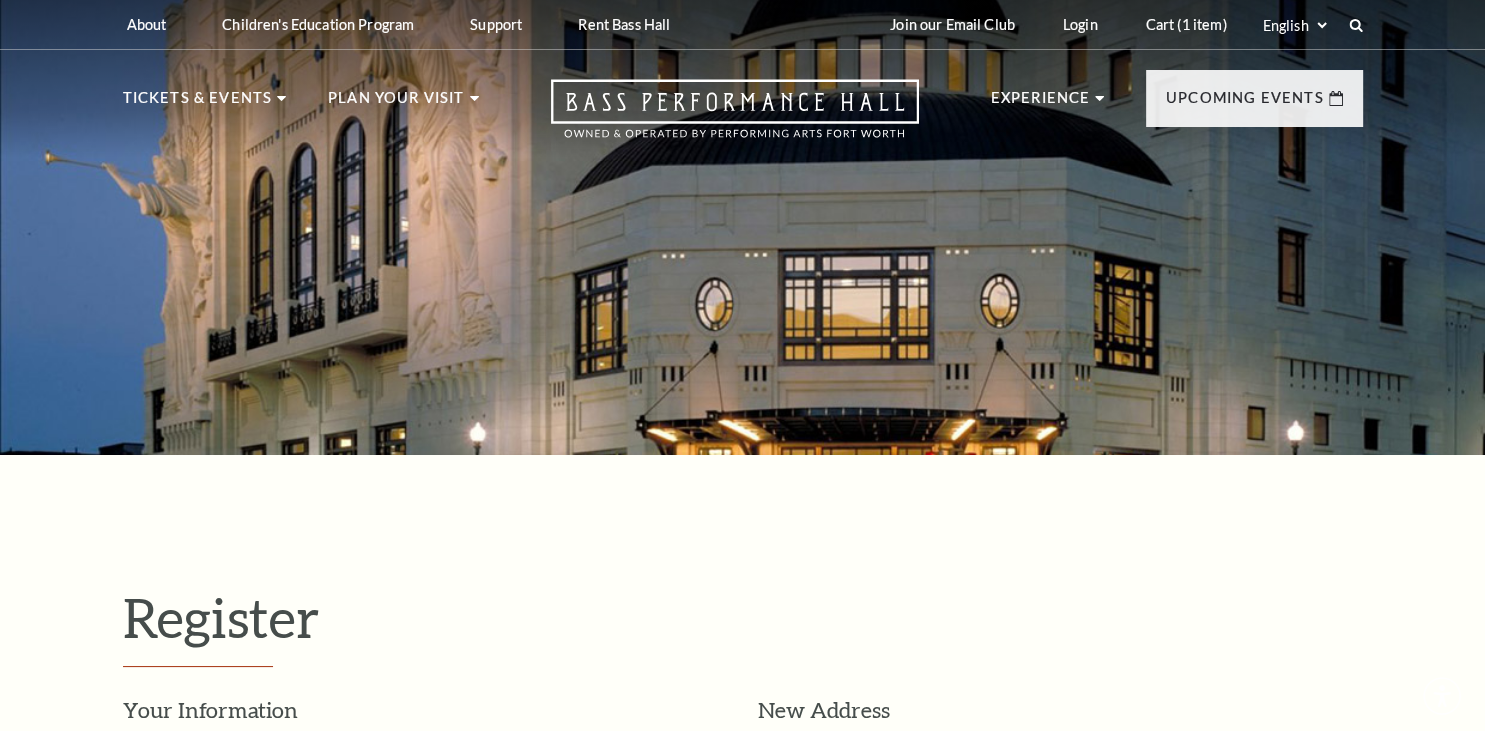 scroll, scrollTop: 422, scrollLeft: 0, axis: vertical 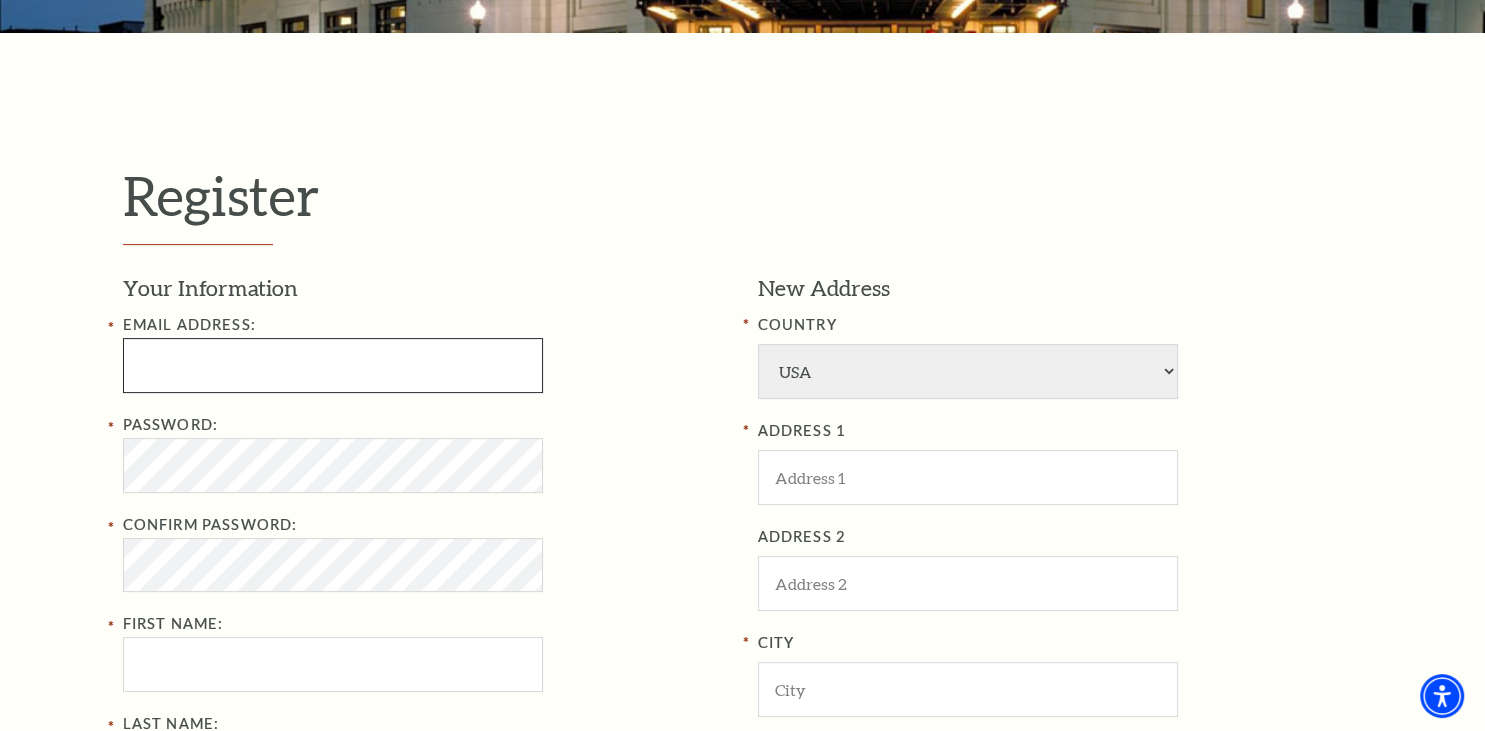 click at bounding box center (333, 365) 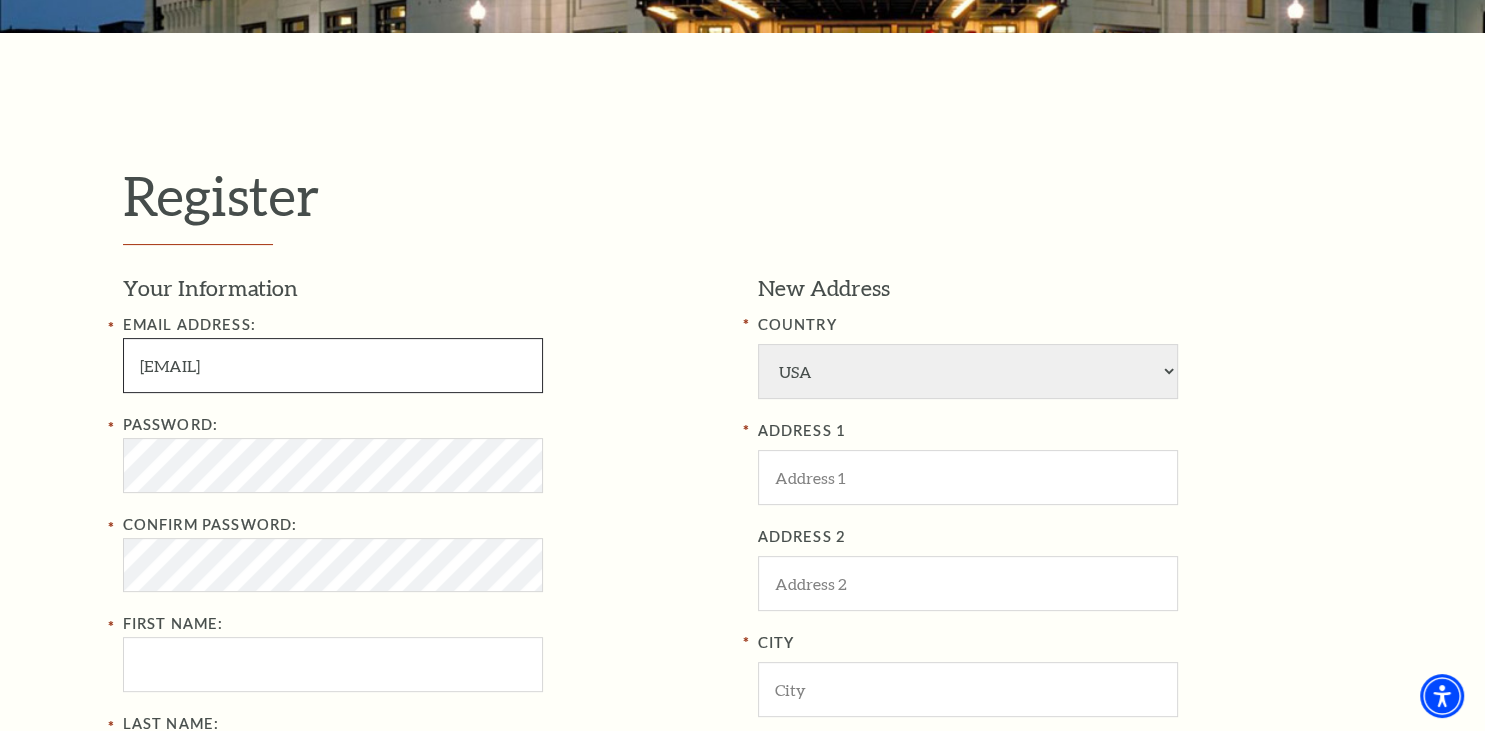type on "shainbaur@verizon.net" 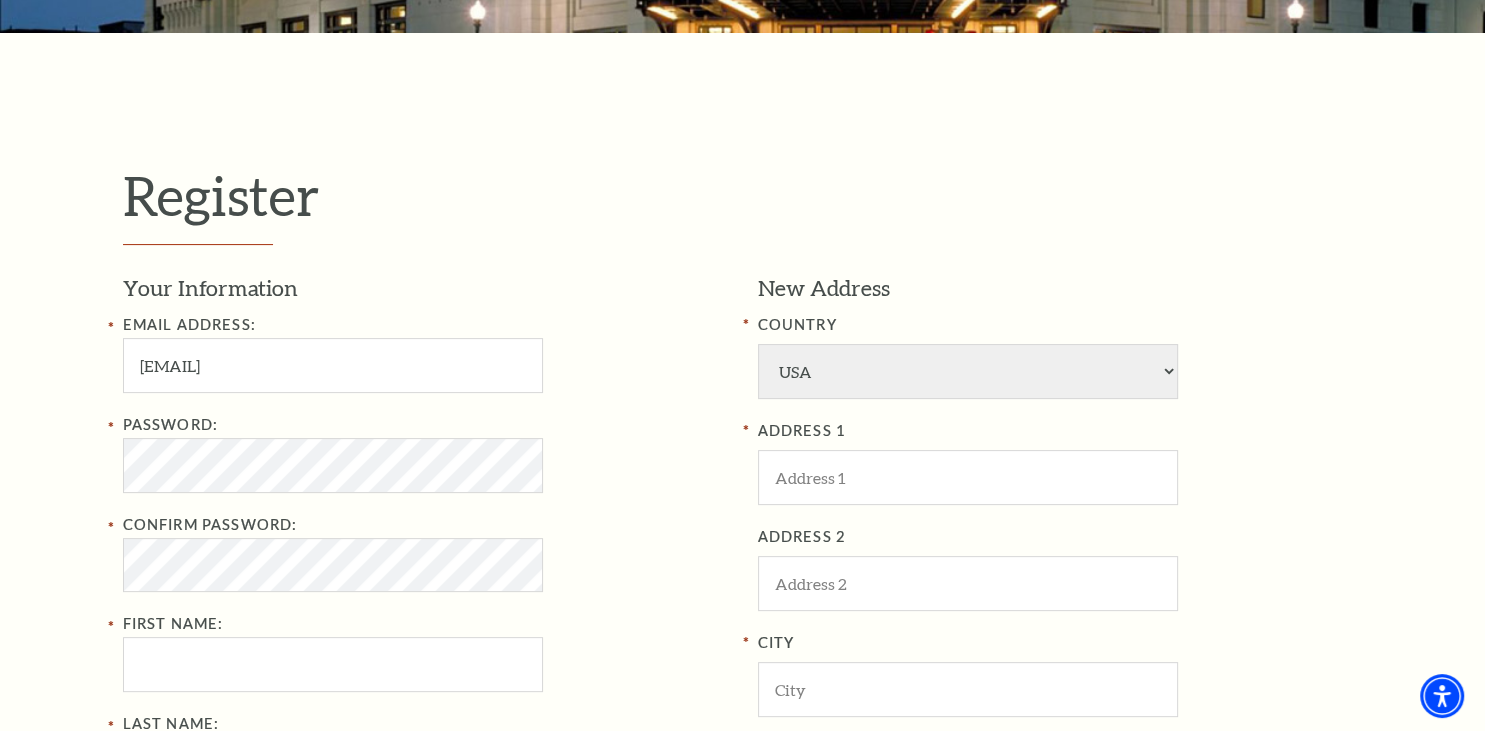 click on "Your Information" at bounding box center (425, 288) 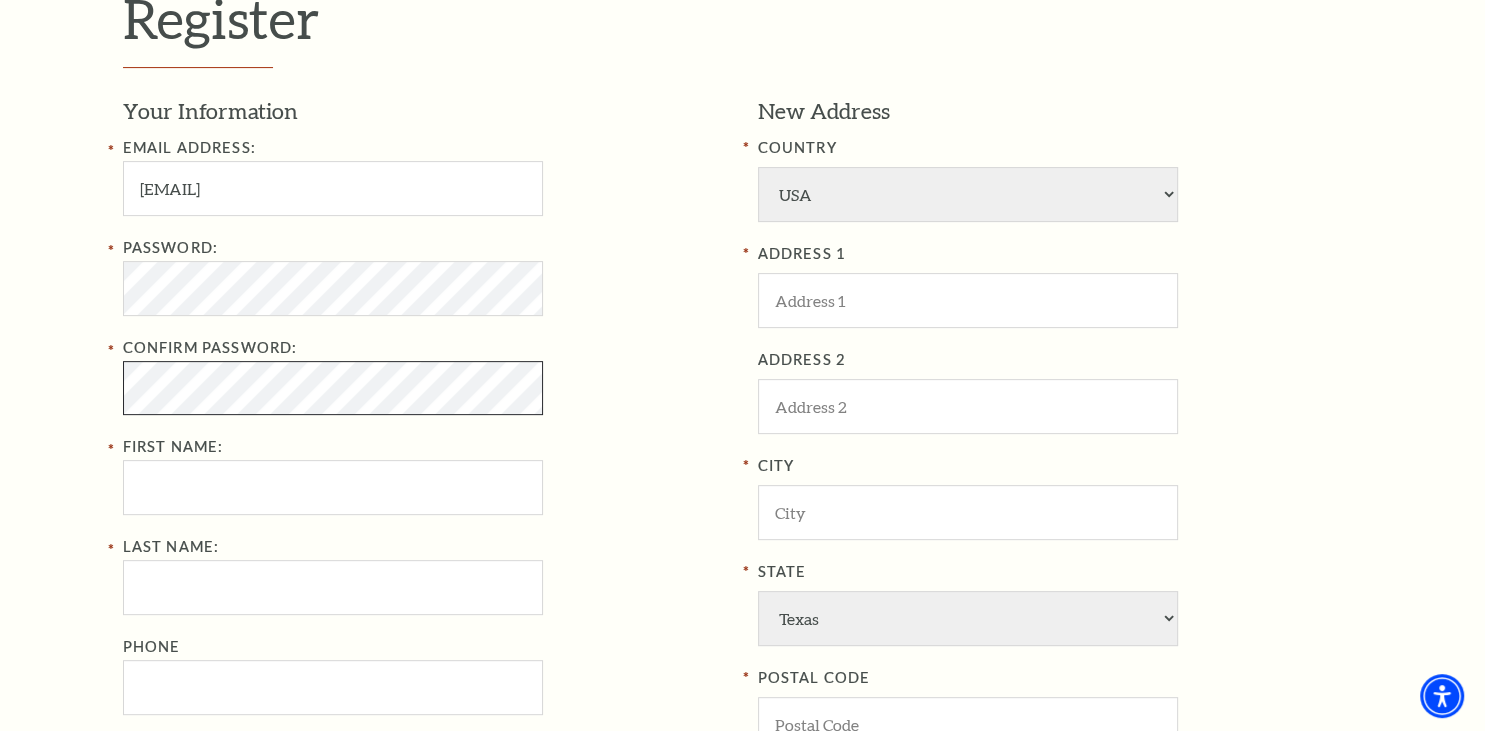 scroll, scrollTop: 633, scrollLeft: 0, axis: vertical 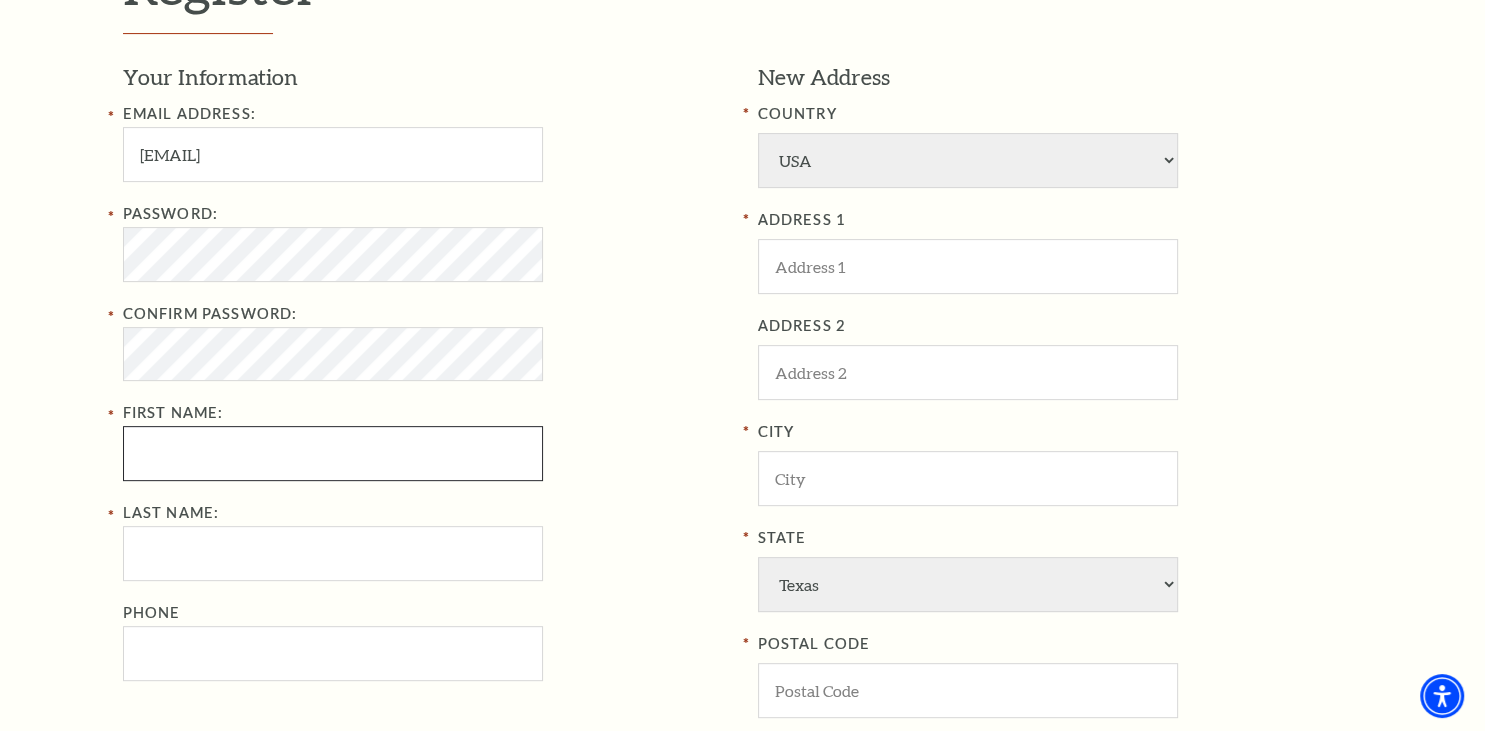 drag, startPoint x: 196, startPoint y: 466, endPoint x: 197, endPoint y: 455, distance: 11.045361 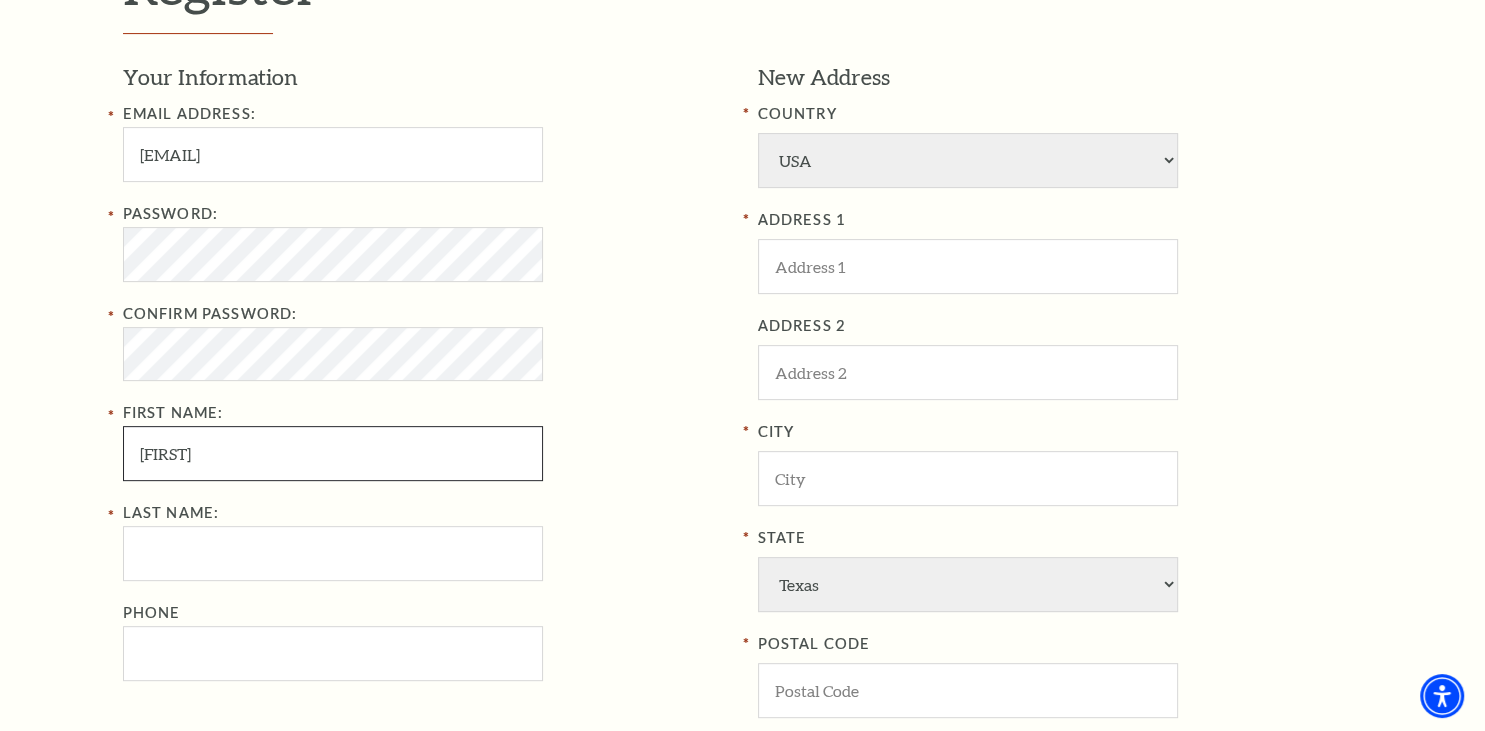 type on "Shain" 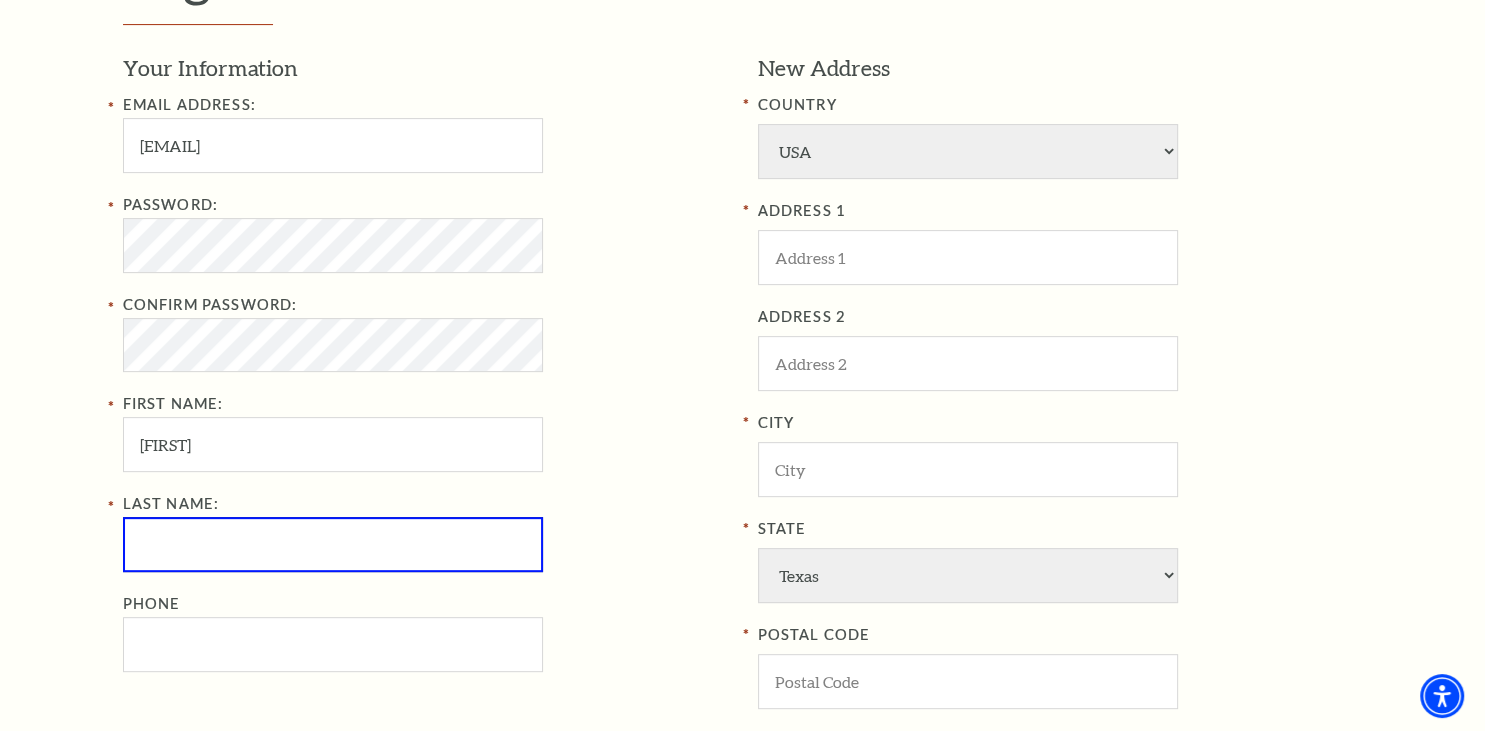 scroll, scrollTop: 625, scrollLeft: 0, axis: vertical 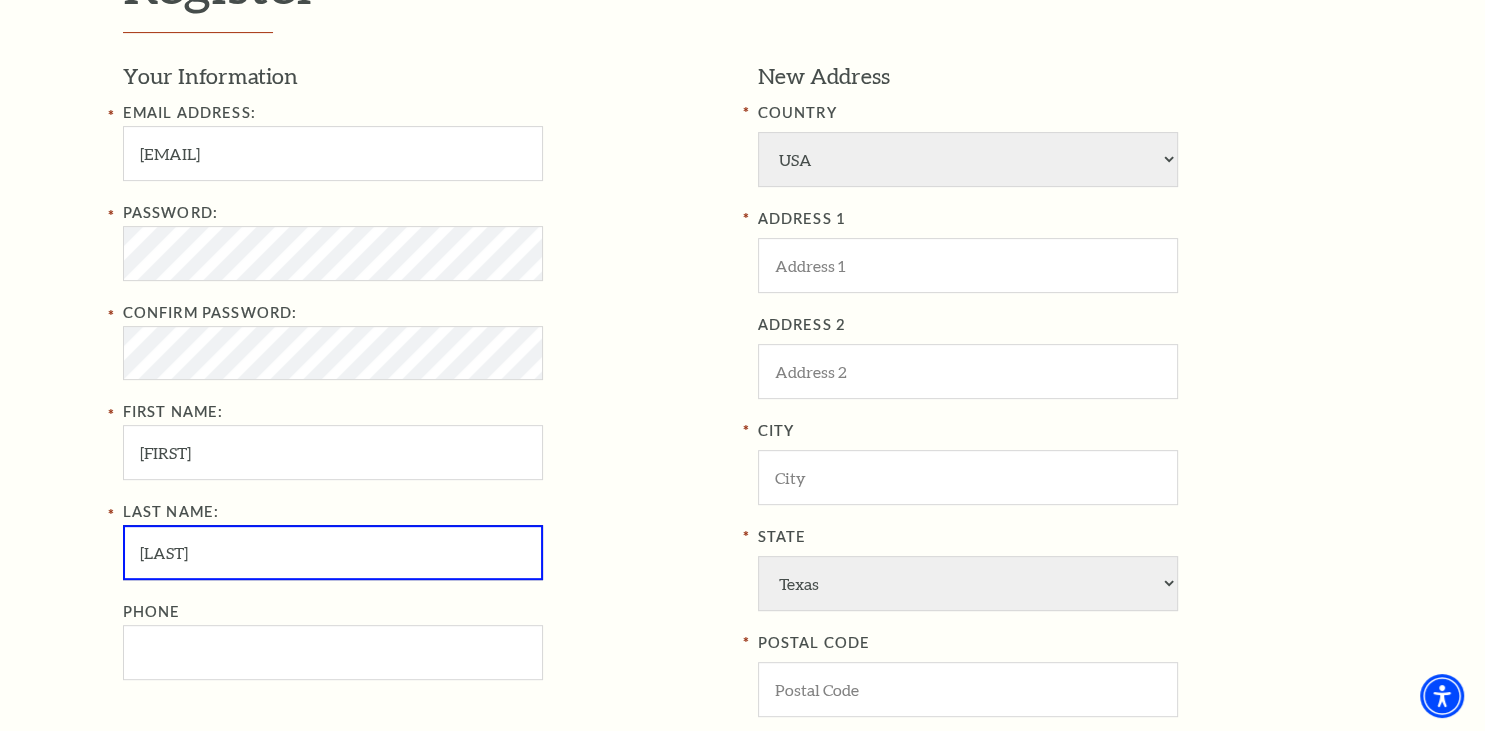 type on "Baur" 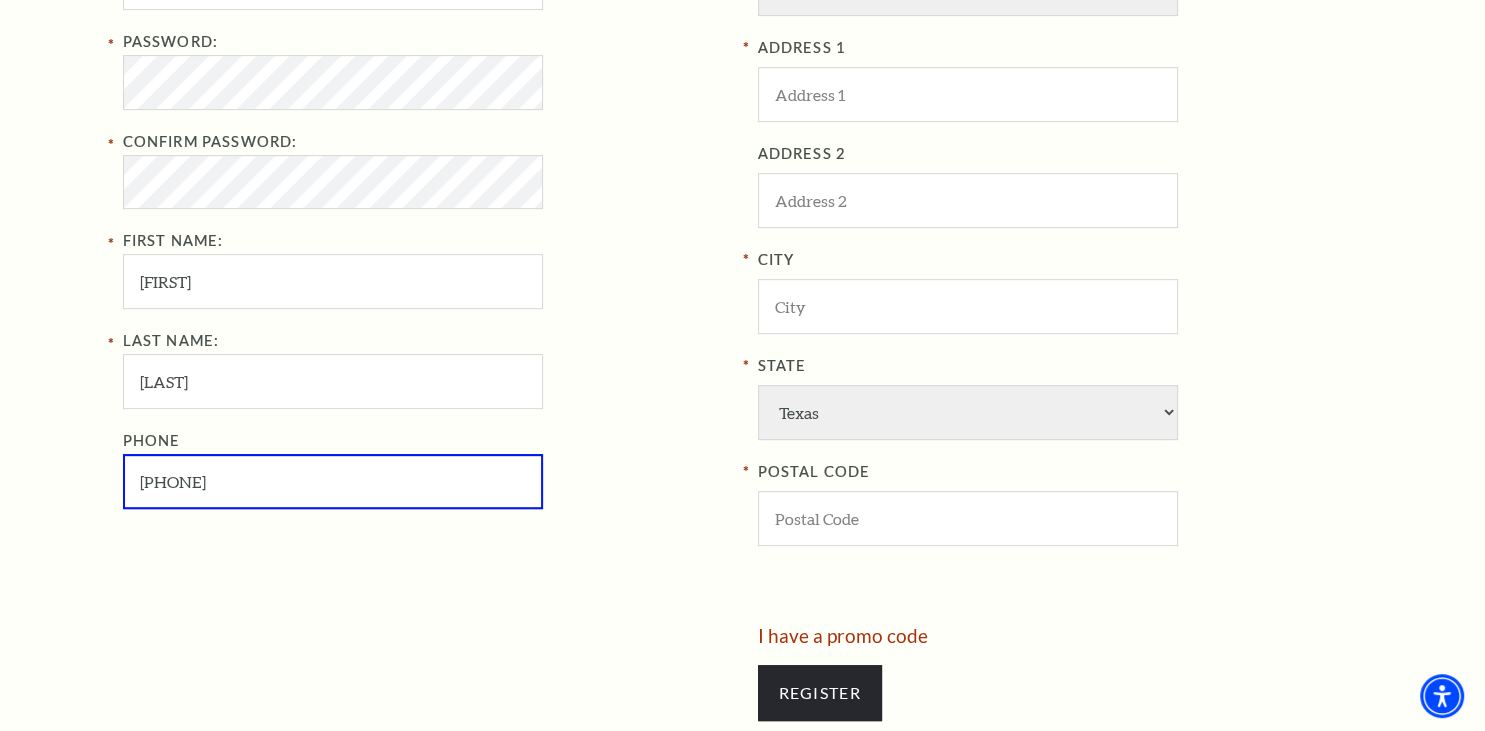 scroll, scrollTop: 519, scrollLeft: 0, axis: vertical 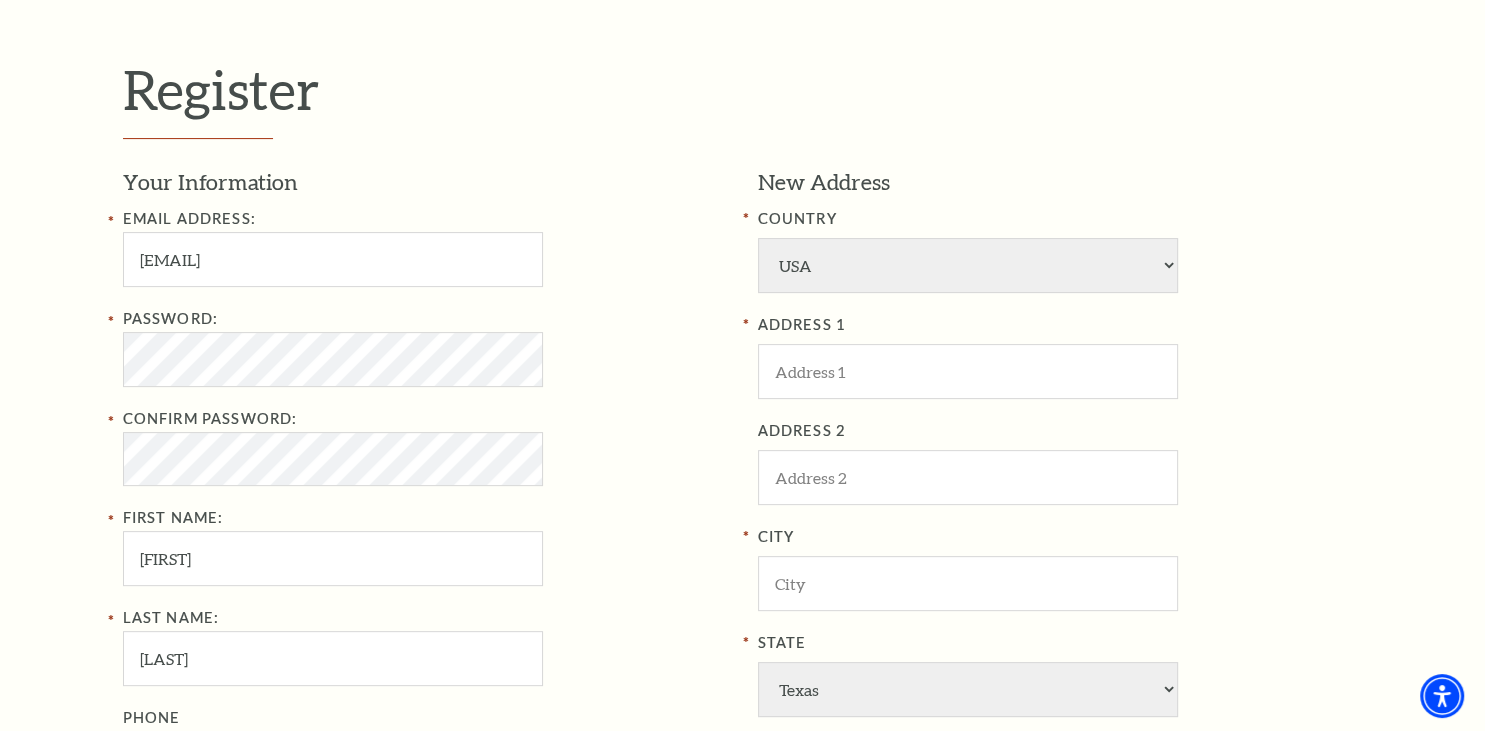 type on "817-676-7795" 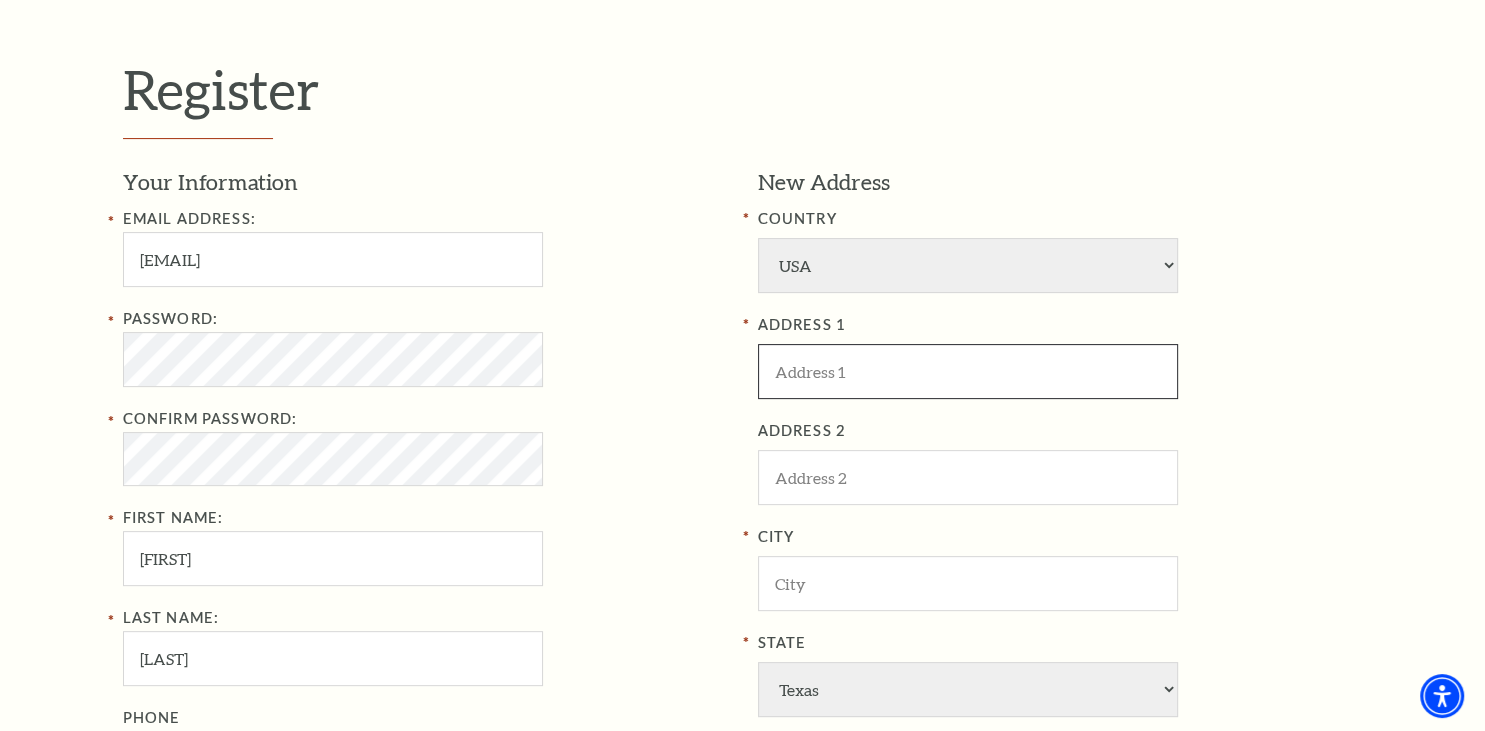 click at bounding box center [968, 371] 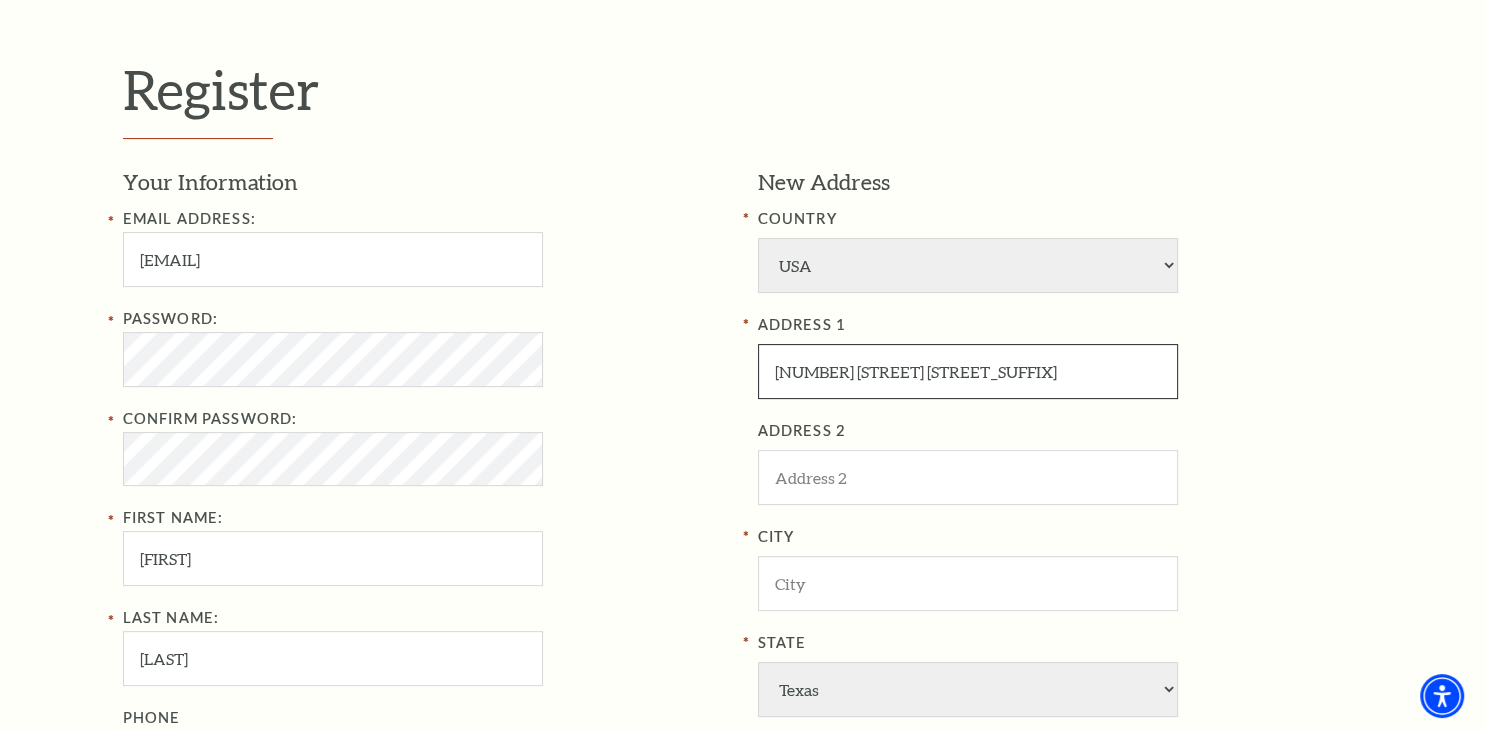 type on "707 Edgewood Dr." 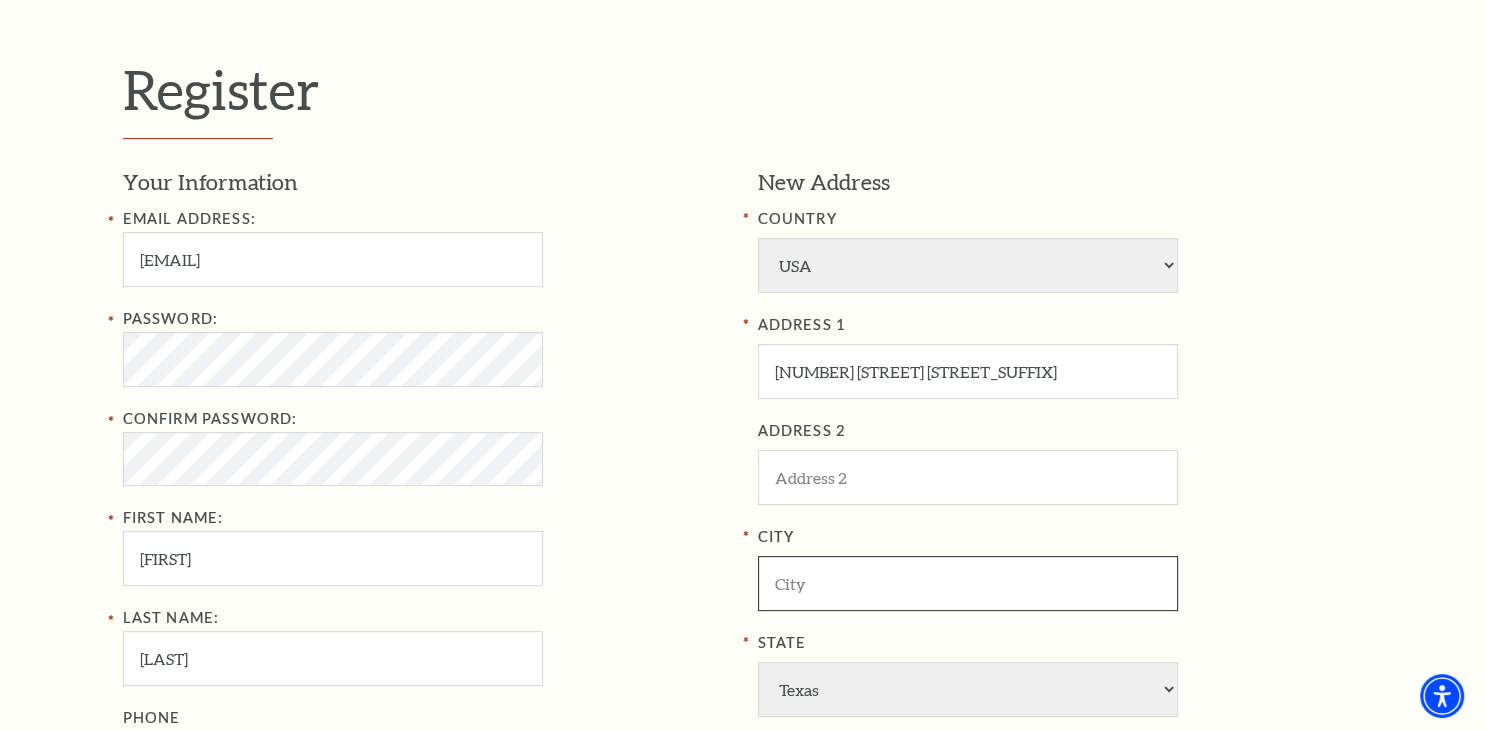 click at bounding box center (968, 583) 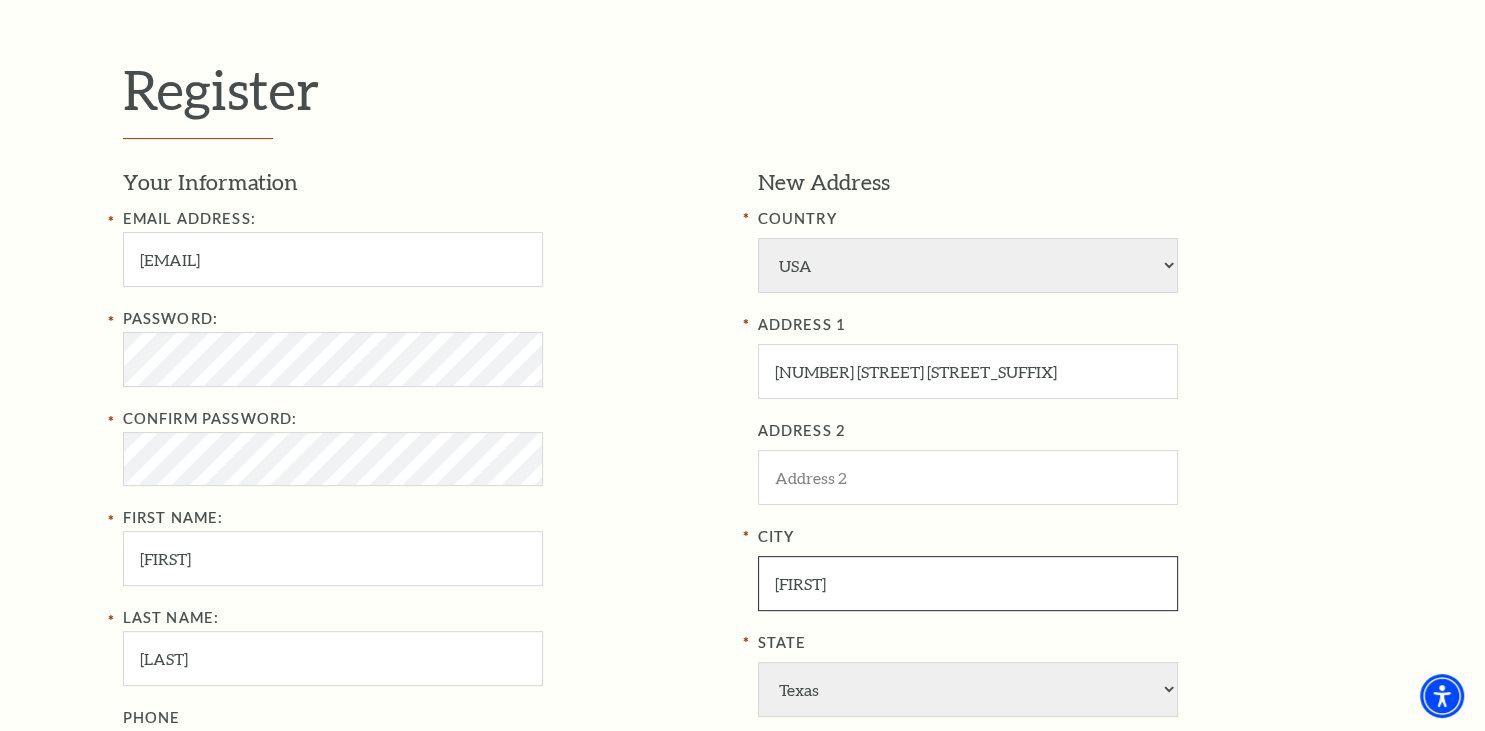 type on "Keller" 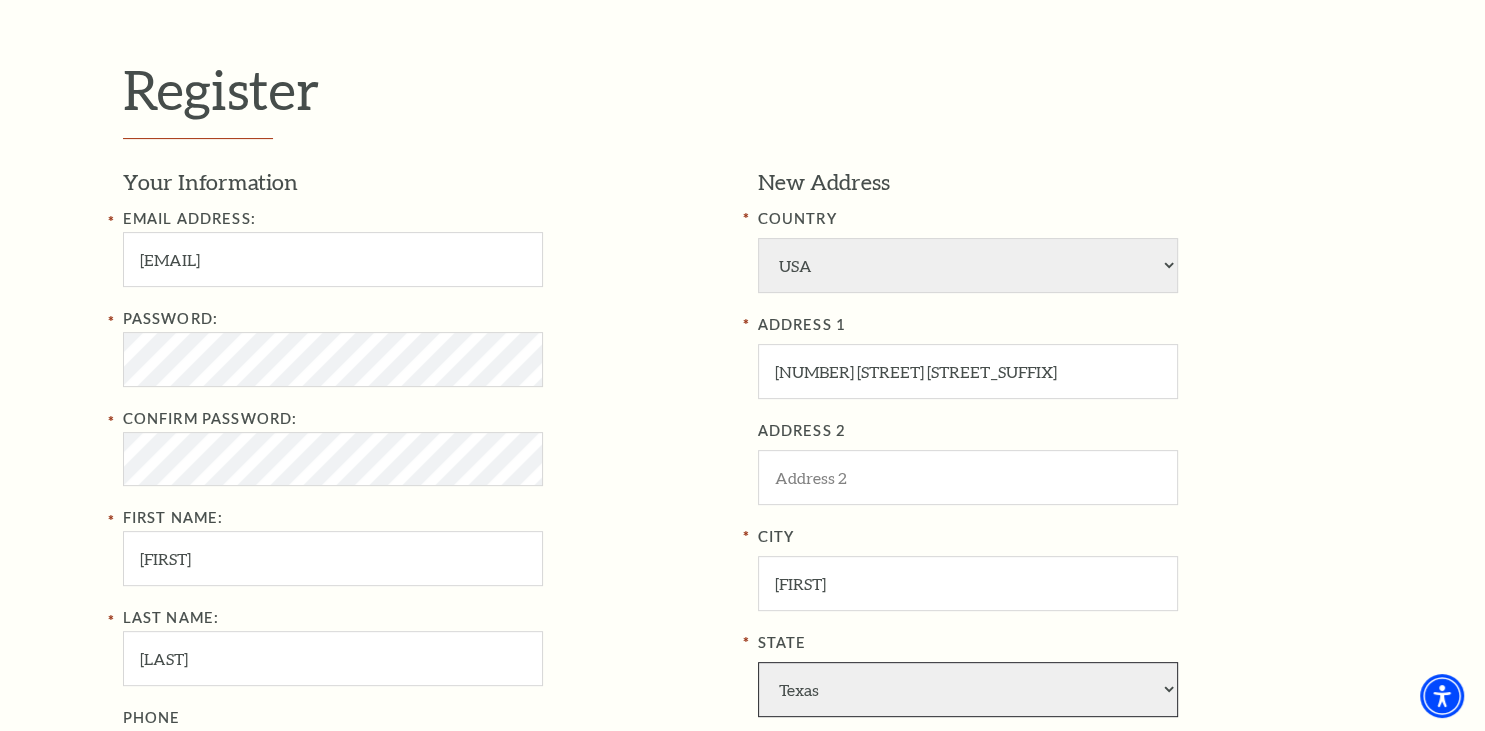 click on "Alabama Alaska American Embassy American Embassy American Samoa Arizona Arkansas Armed Forces California Colorado Connecticut D.C. Delaware Florida Georgia Guam Hawaii Idaho Illinois Indiana Iowa Kansas Kentucky Louisiana Maine Marshall Islands Maryland Massachusetts Michigan Micronesia Minnesota Mississippi Missouri Montana Nebraska Nevada New Hampshire New Jersey New Mexico New York North Carolina North Dakota Northern Mariana Is. Ohio Oklahoma Oregon Palau Pennsylvania Puerto Rico Rhode Island South Carolina South Dakota Tennessee Texas Trust Territories Utah Vermont Virgin Islands Virginia Washington West Virginia Wisconsin Wyoming" at bounding box center [968, 689] 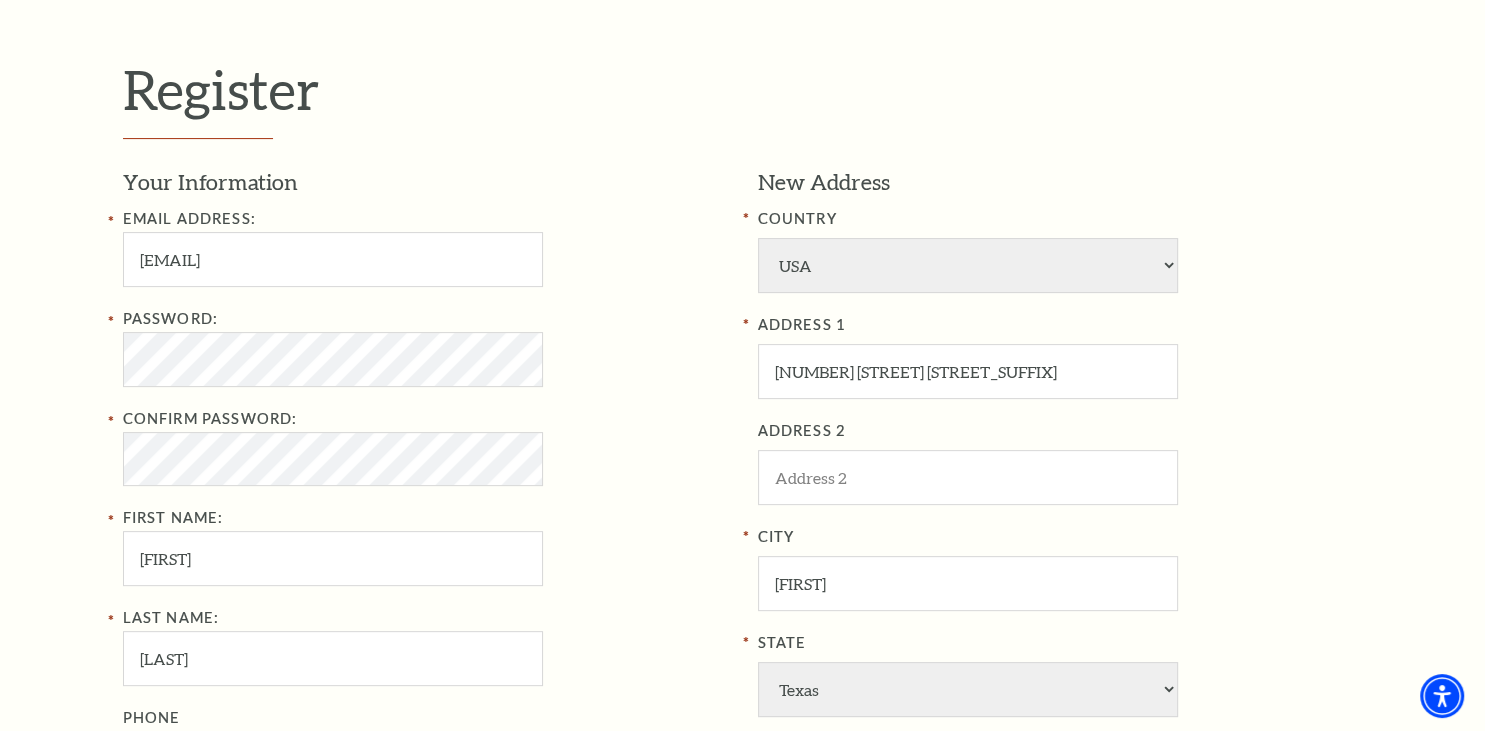 click on "Last Name:   Baur     Phone   817-676-7795" at bounding box center [425, 696] 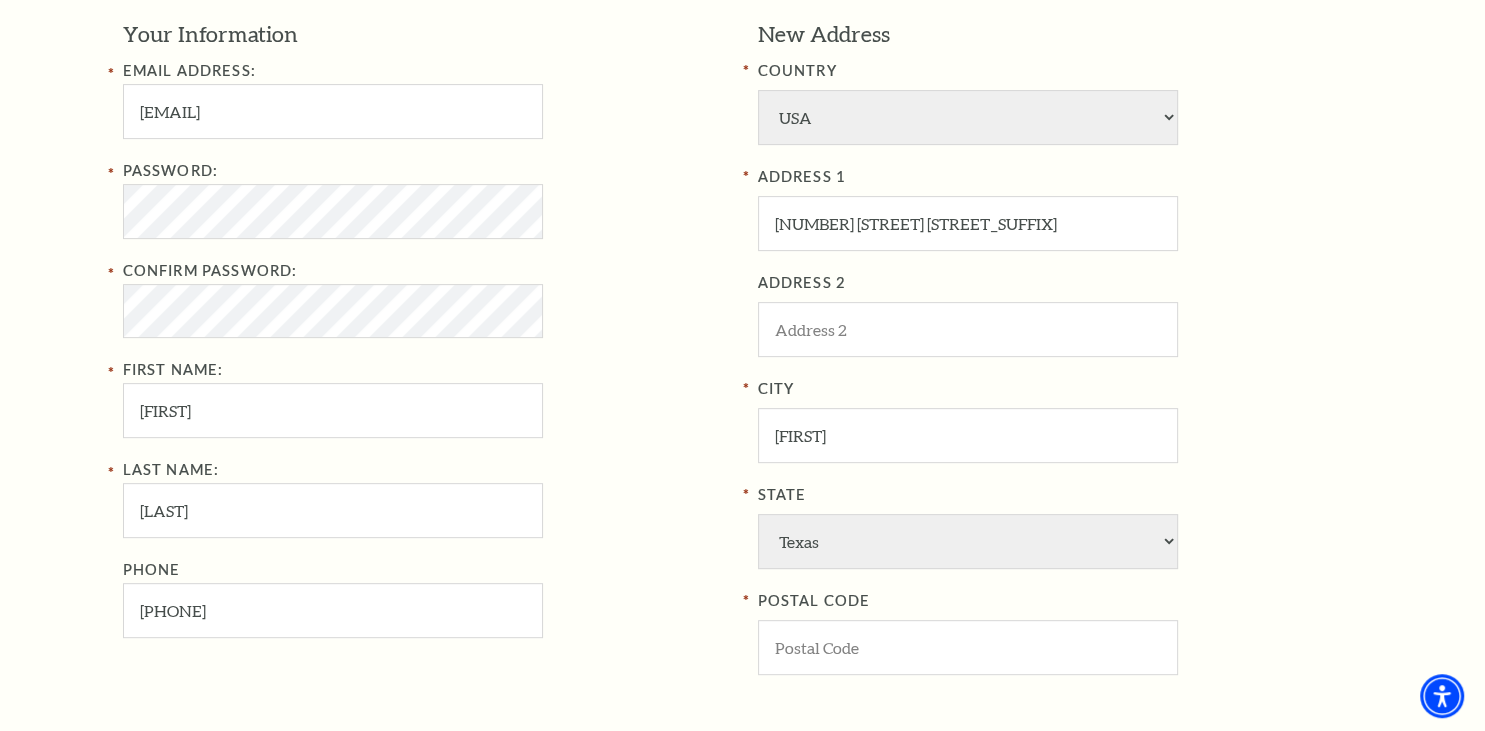 scroll, scrollTop: 836, scrollLeft: 0, axis: vertical 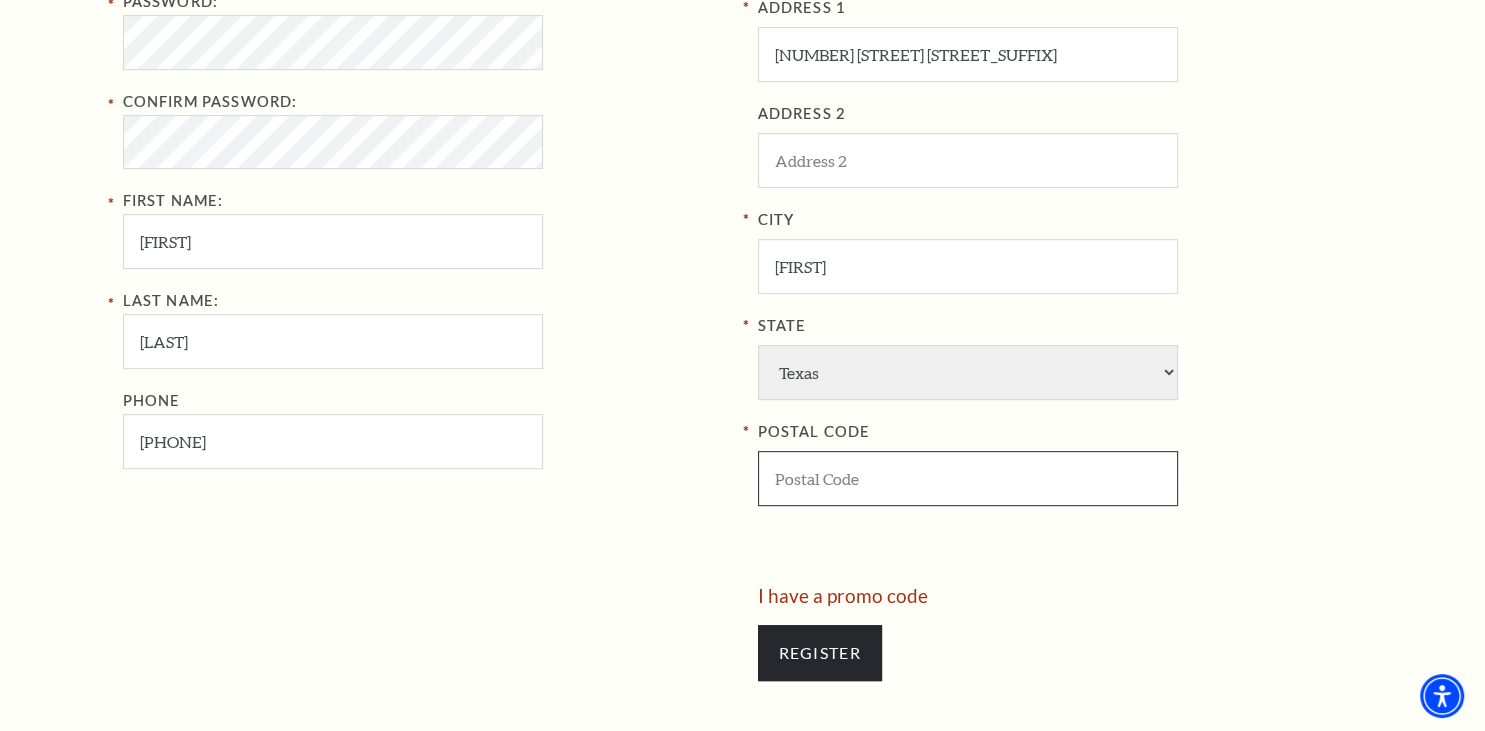 click at bounding box center [968, 478] 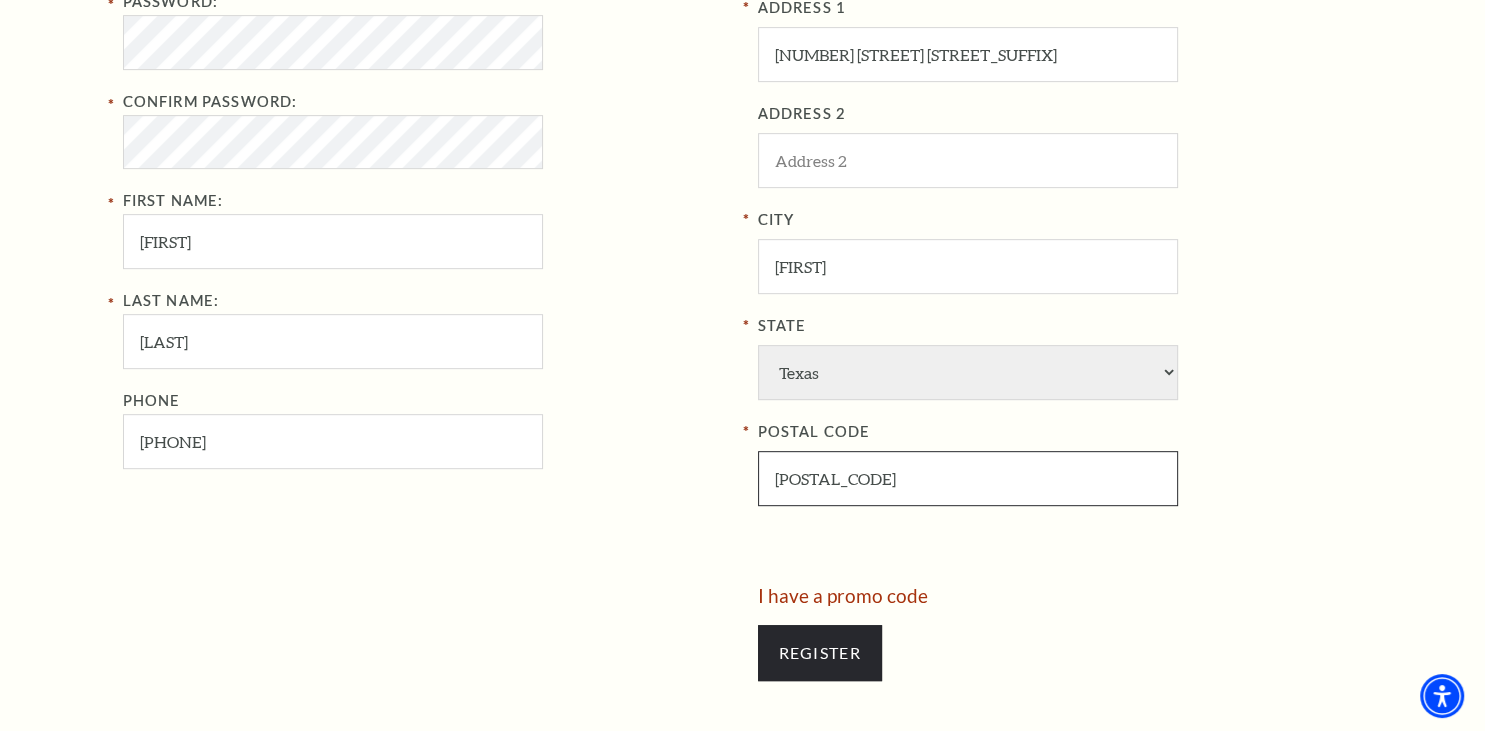 type on "76248" 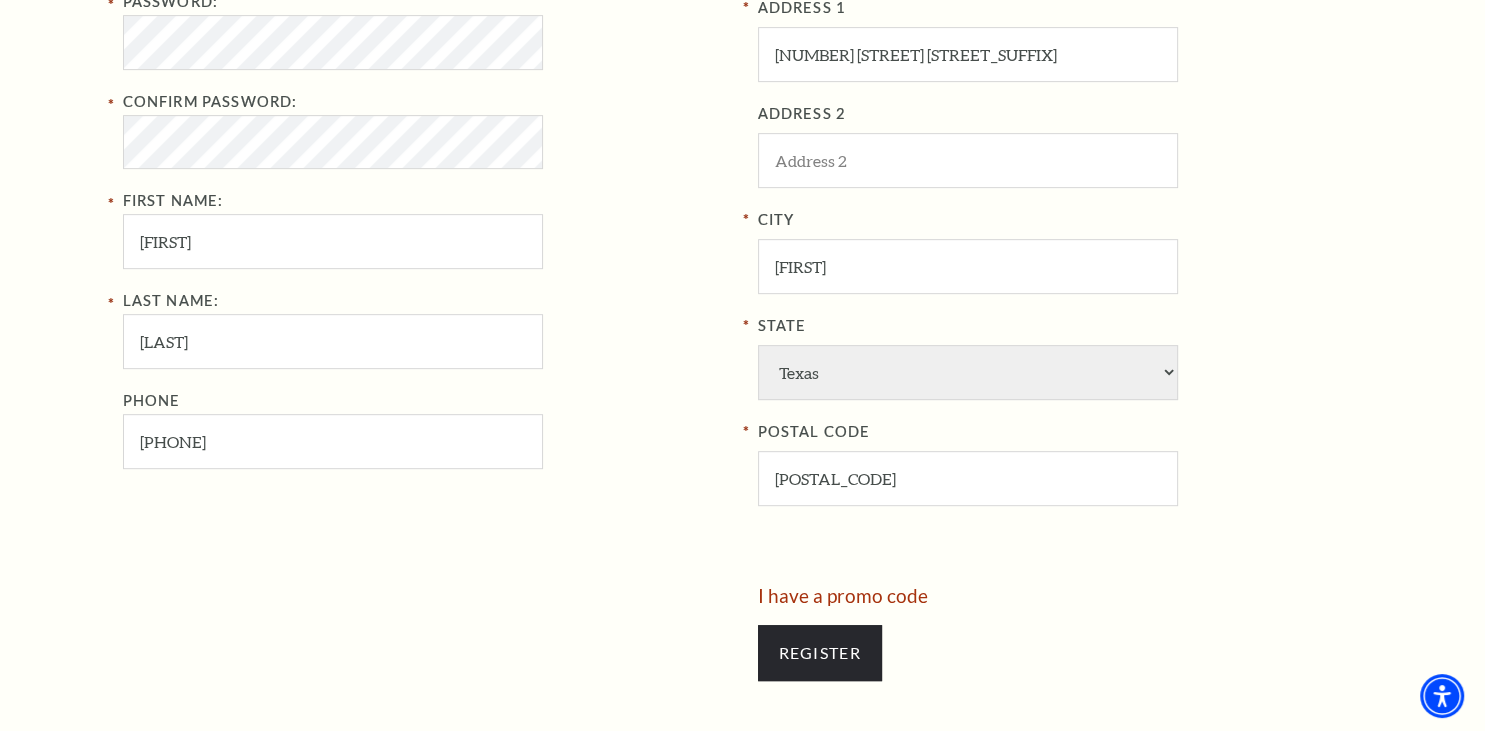 click on "Your Information
Email Address:   shainbaur@verizon.net     Password:       Confirm Password:       First Name:   Shain     Last Name:   Baur     Phone   817-676-7795" at bounding box center (433, 218) 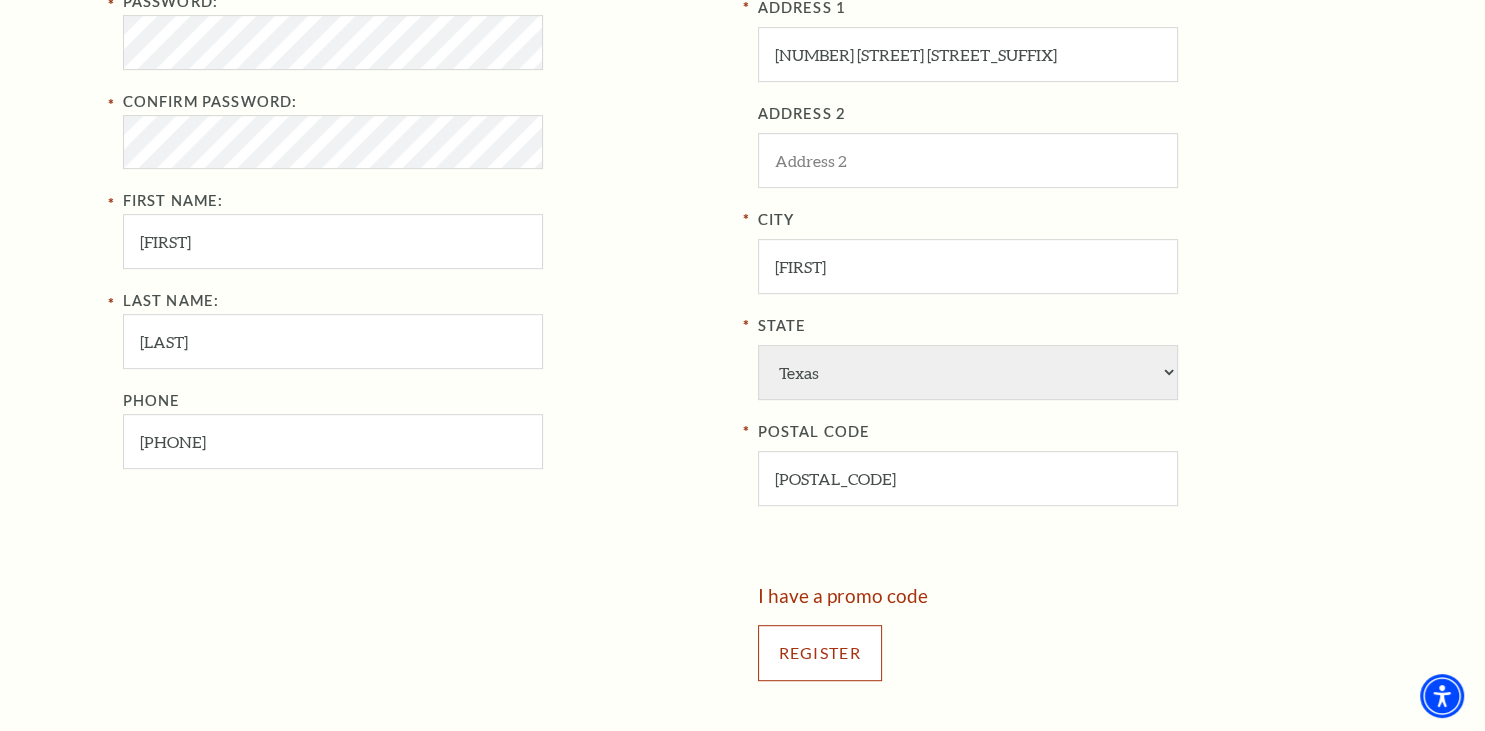 click on "Register" at bounding box center [820, 653] 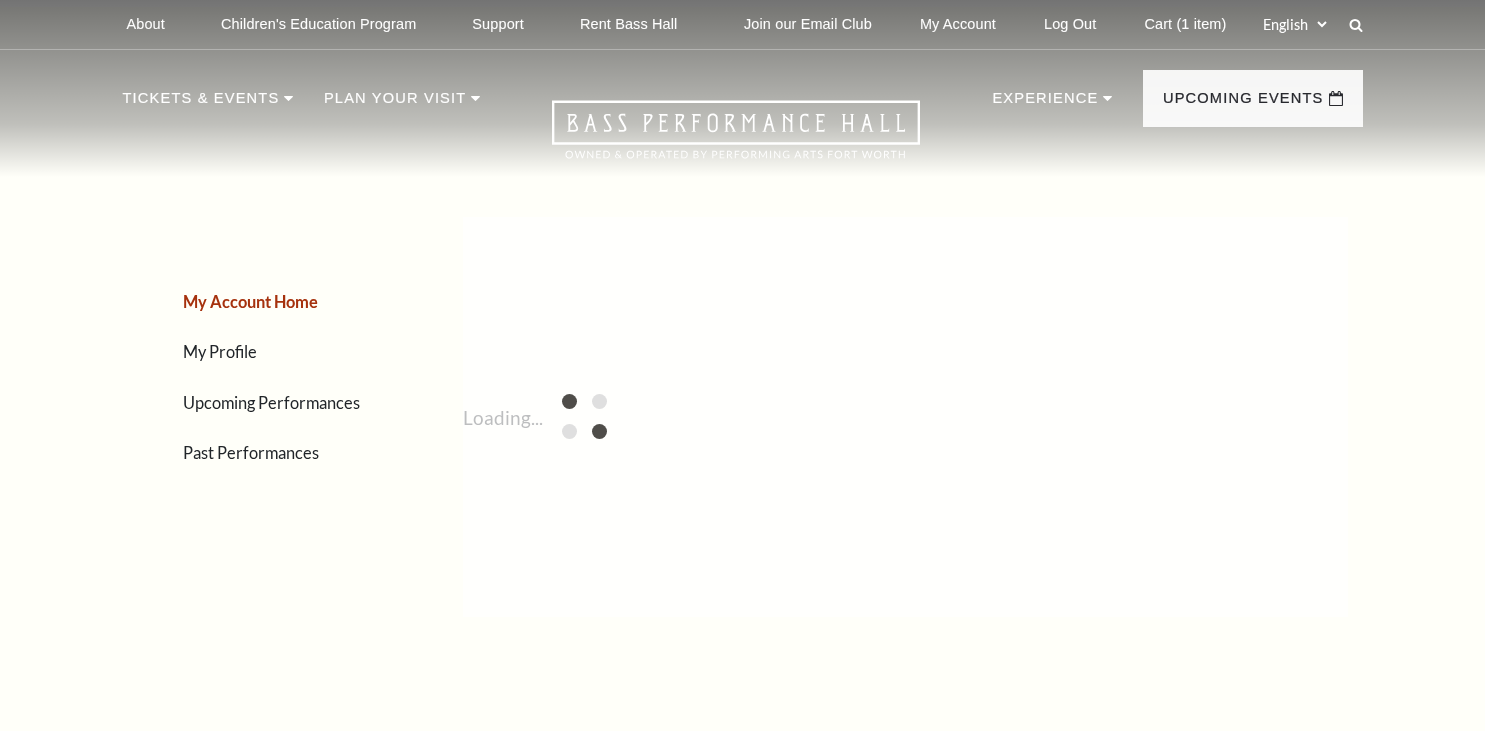 scroll, scrollTop: 0, scrollLeft: 0, axis: both 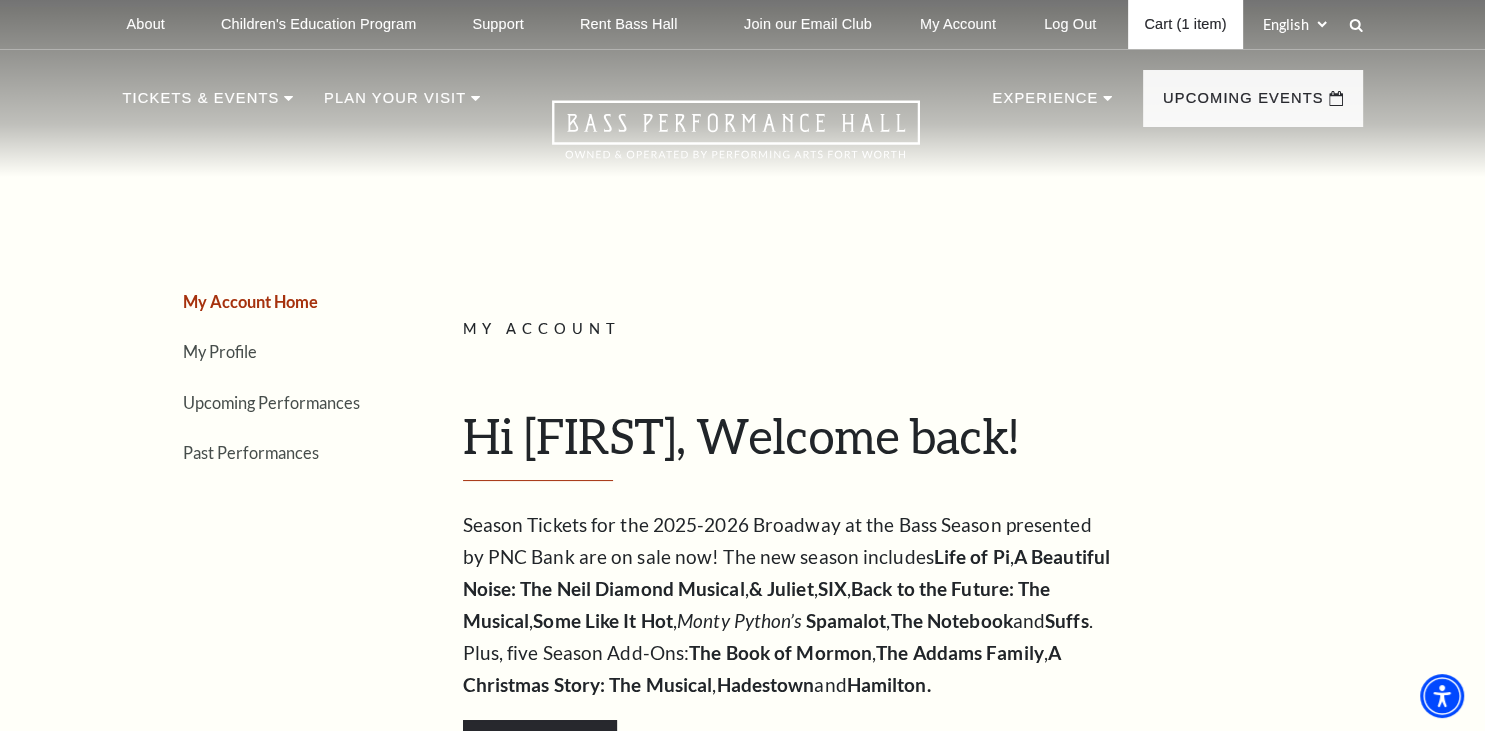 click on "Cart (1 item)" at bounding box center [1185, 24] 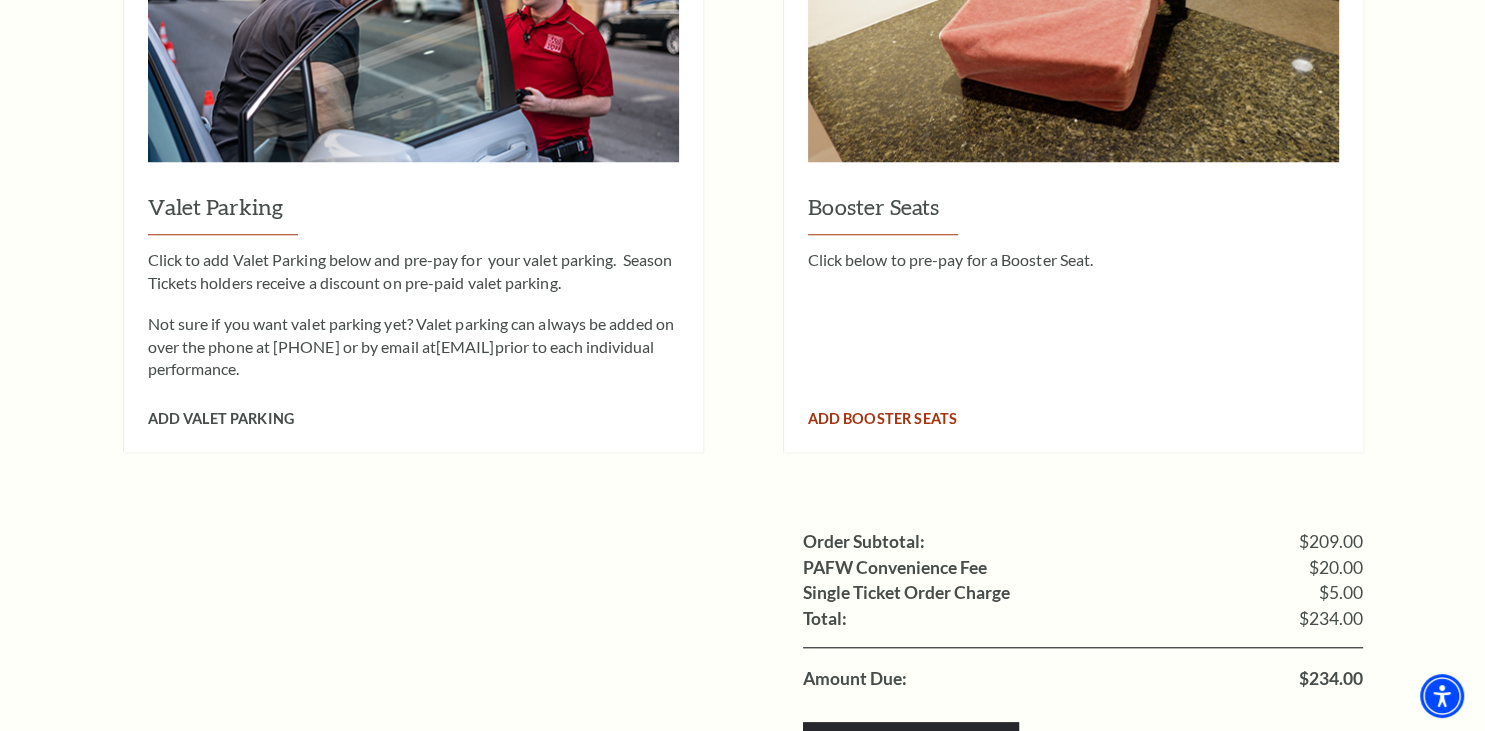 scroll, scrollTop: 2006, scrollLeft: 0, axis: vertical 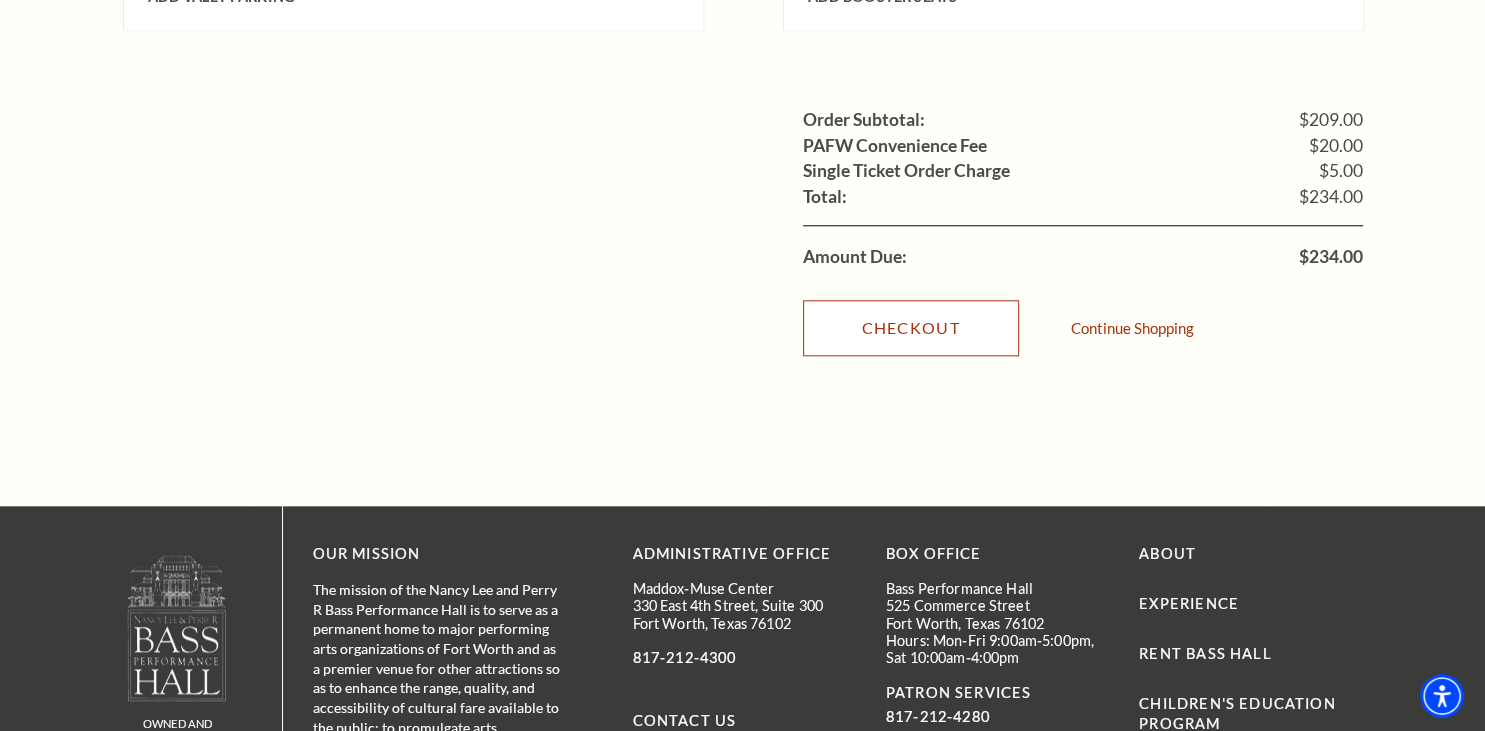 click on "Checkout" at bounding box center (911, 328) 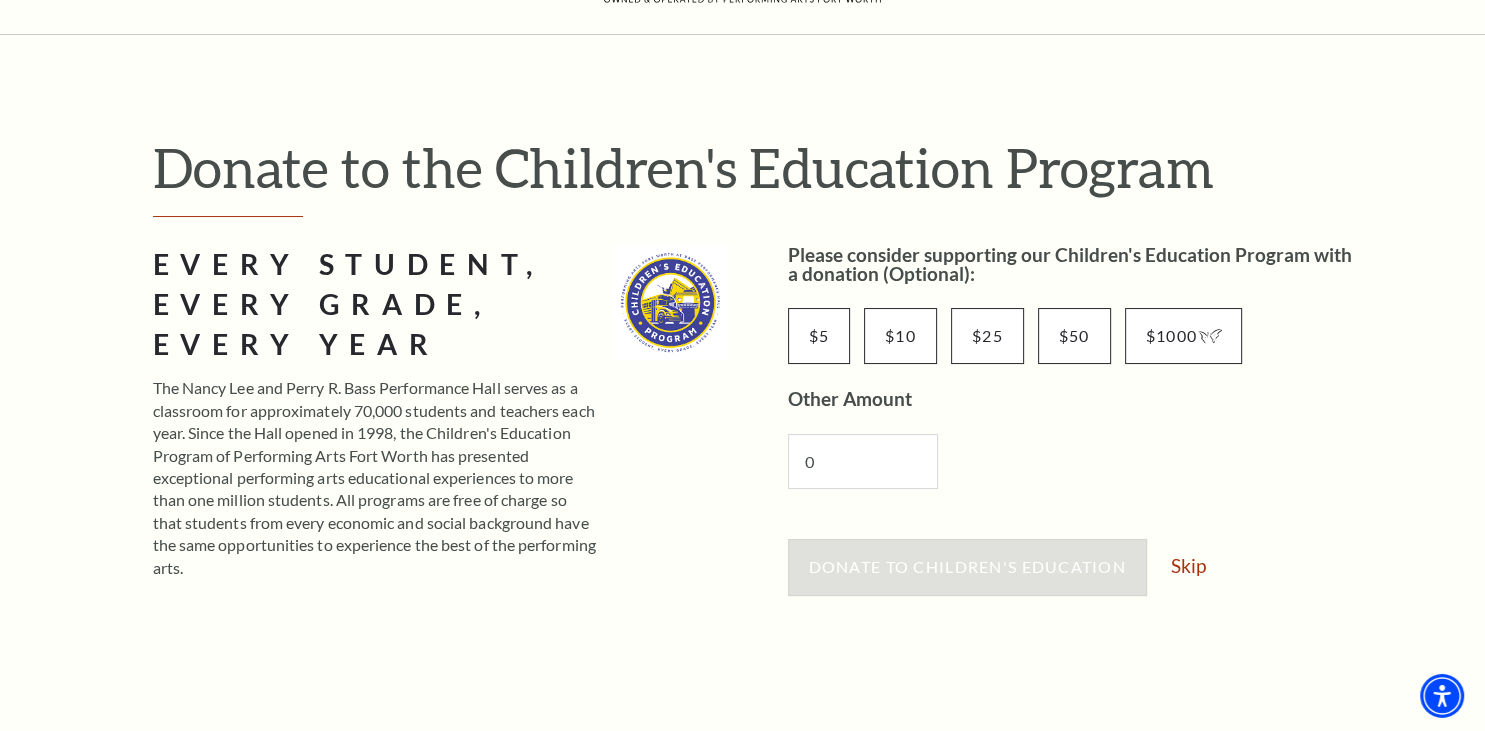 scroll, scrollTop: 211, scrollLeft: 0, axis: vertical 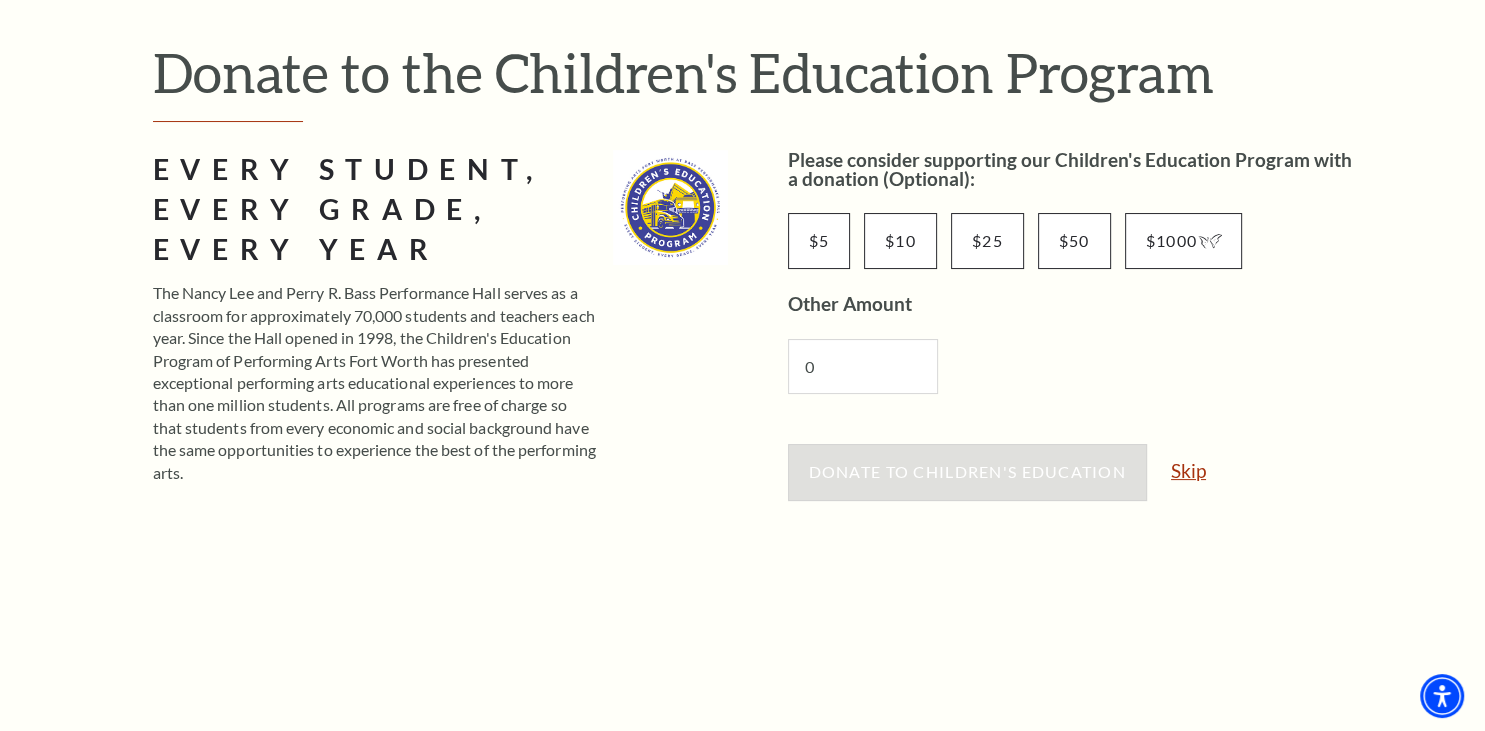 click on "Skip" at bounding box center (1188, 470) 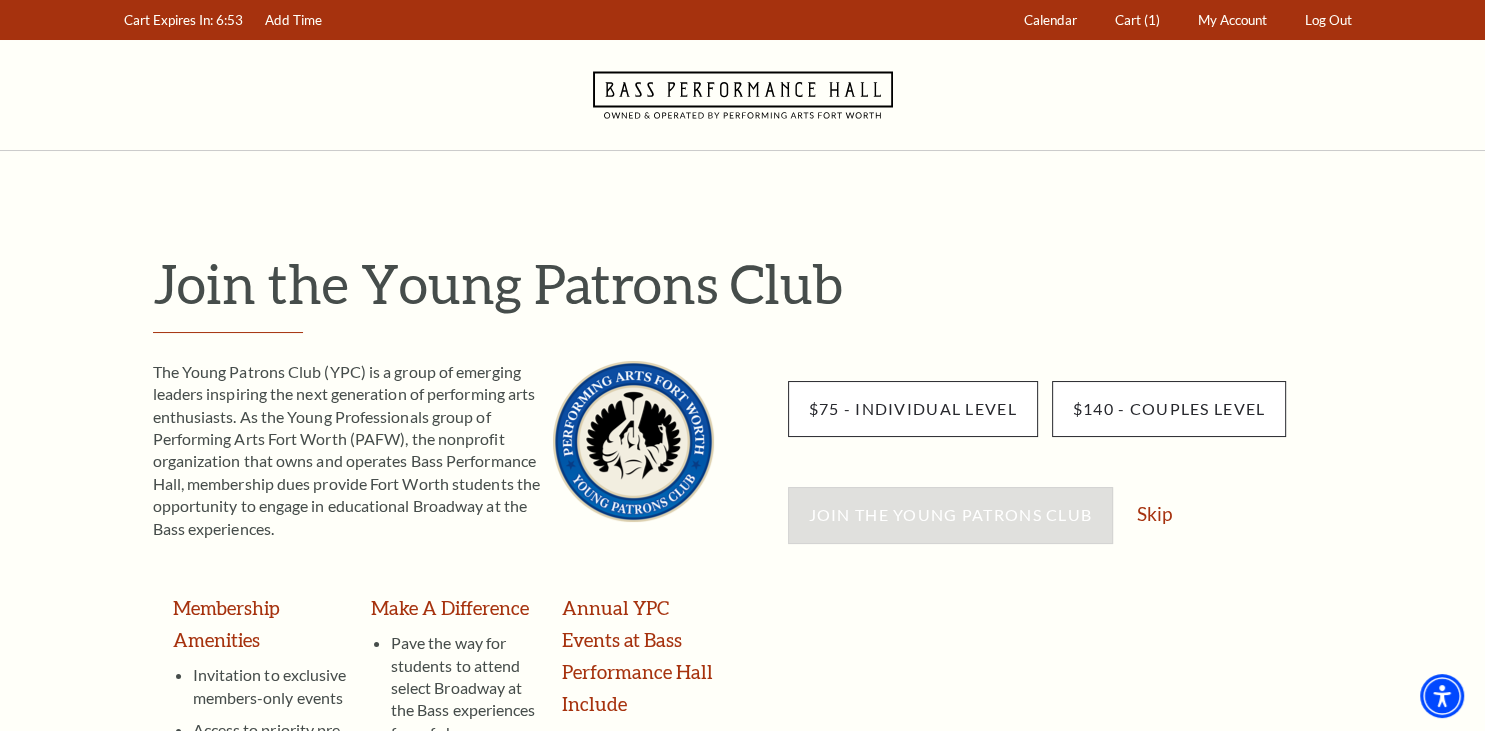 scroll, scrollTop: 211, scrollLeft: 0, axis: vertical 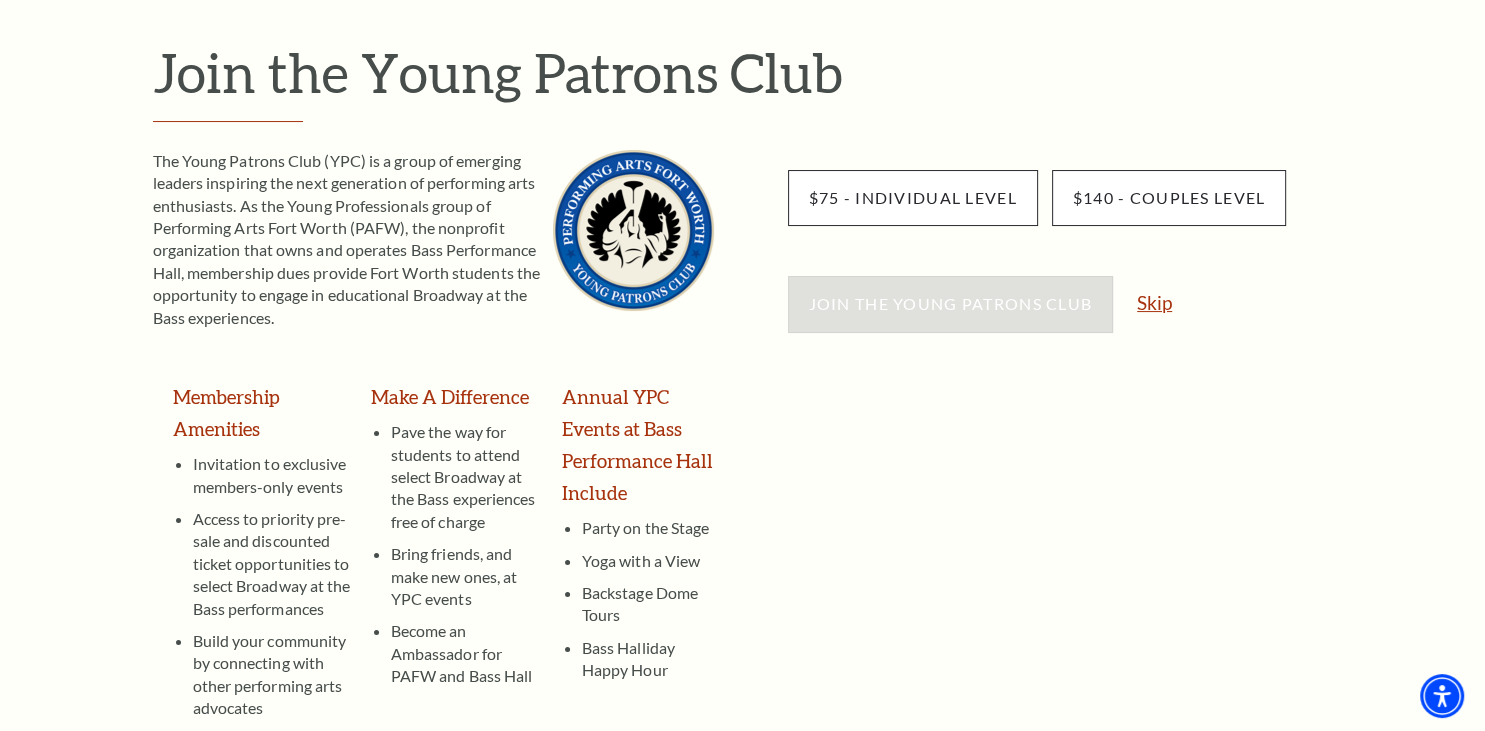 click on "Skip" at bounding box center (1154, 302) 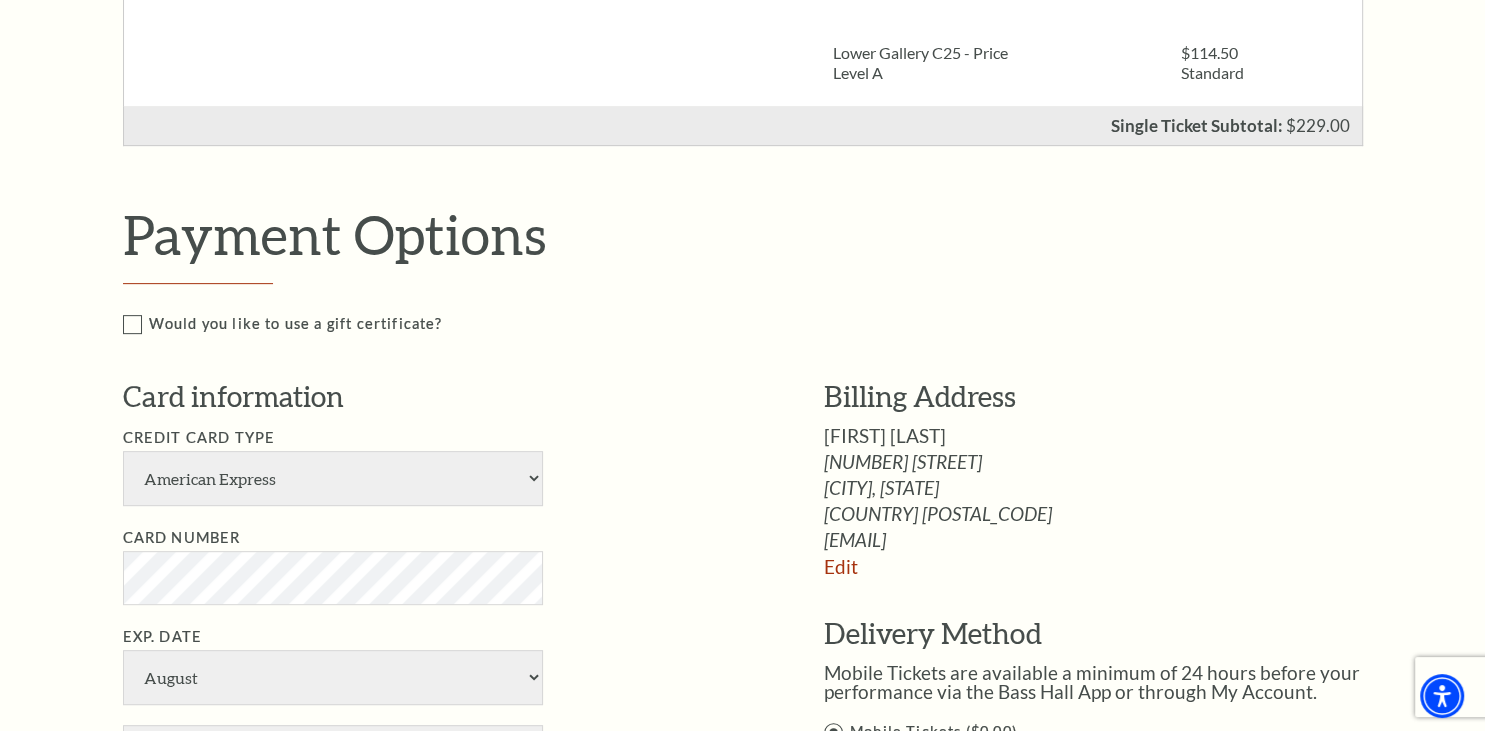 scroll, scrollTop: 1161, scrollLeft: 0, axis: vertical 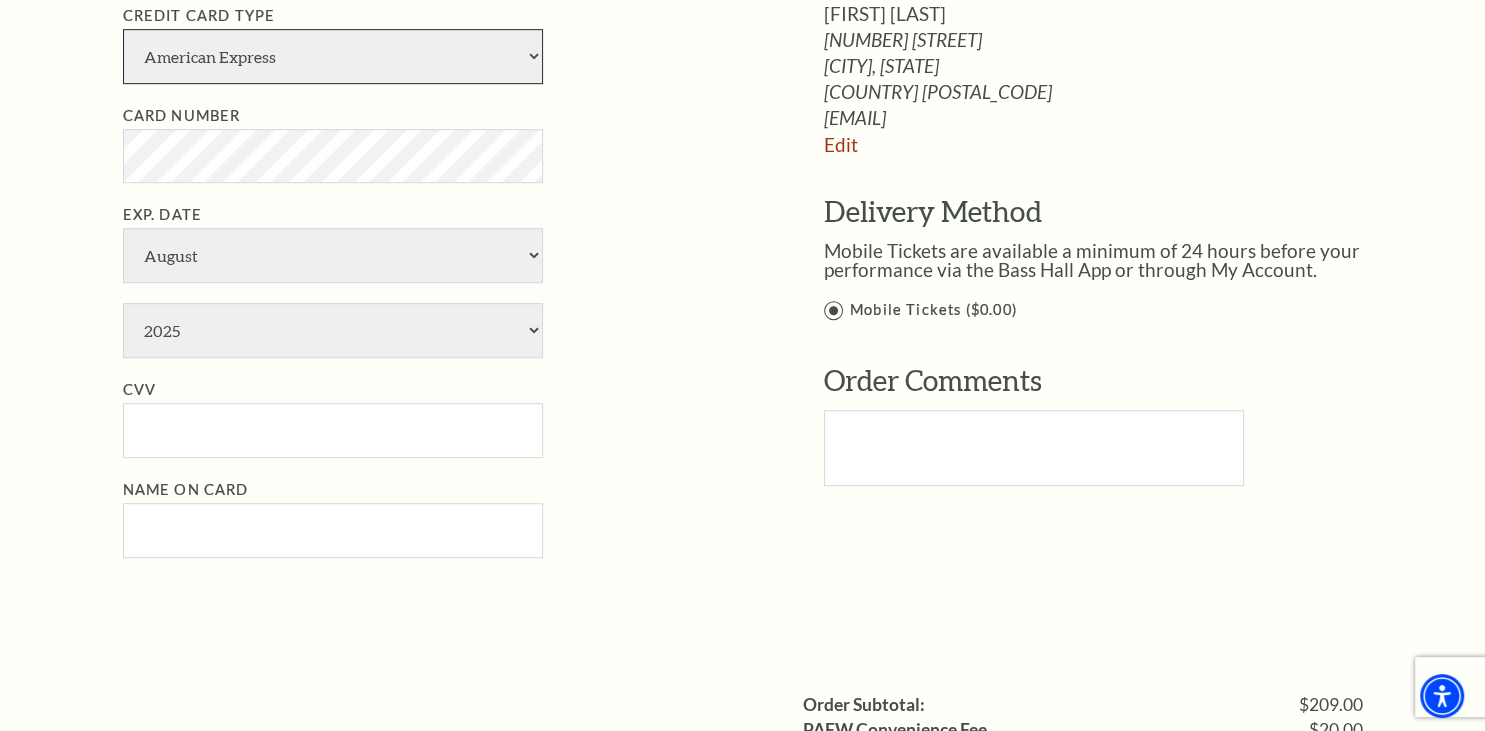 click on "American Express
Visa
Master Card
Discover" at bounding box center (333, 56) 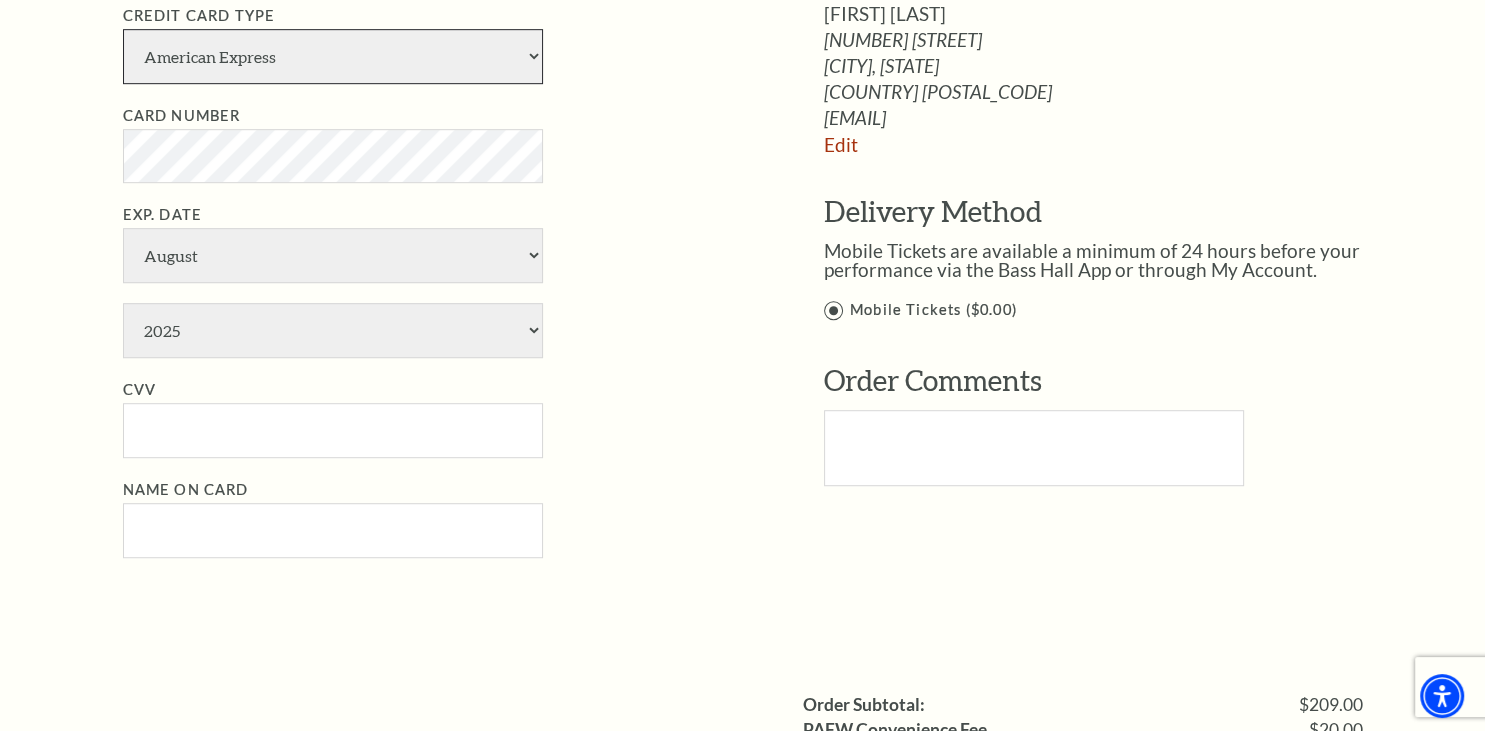 select on "24" 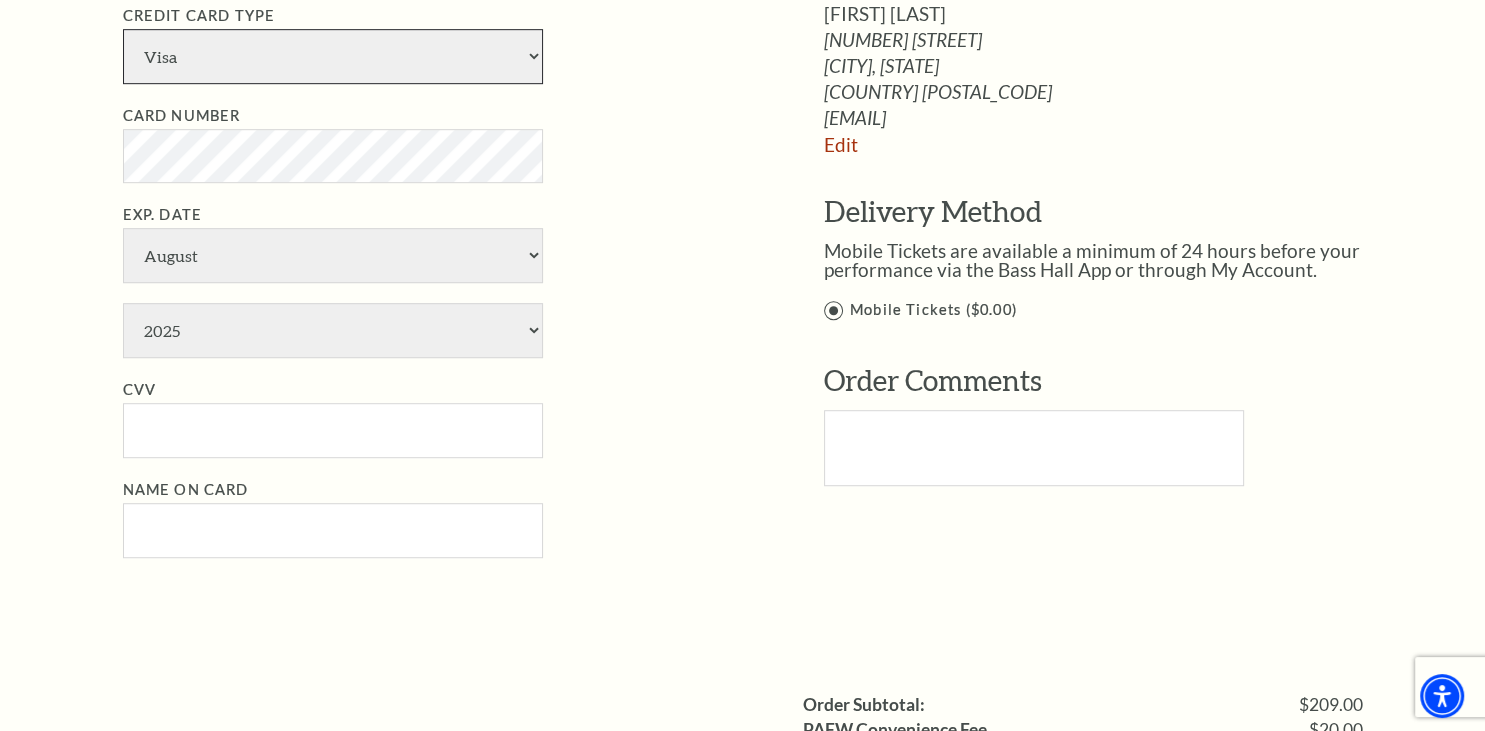 click on "Visa" at bounding box center (0, 0) 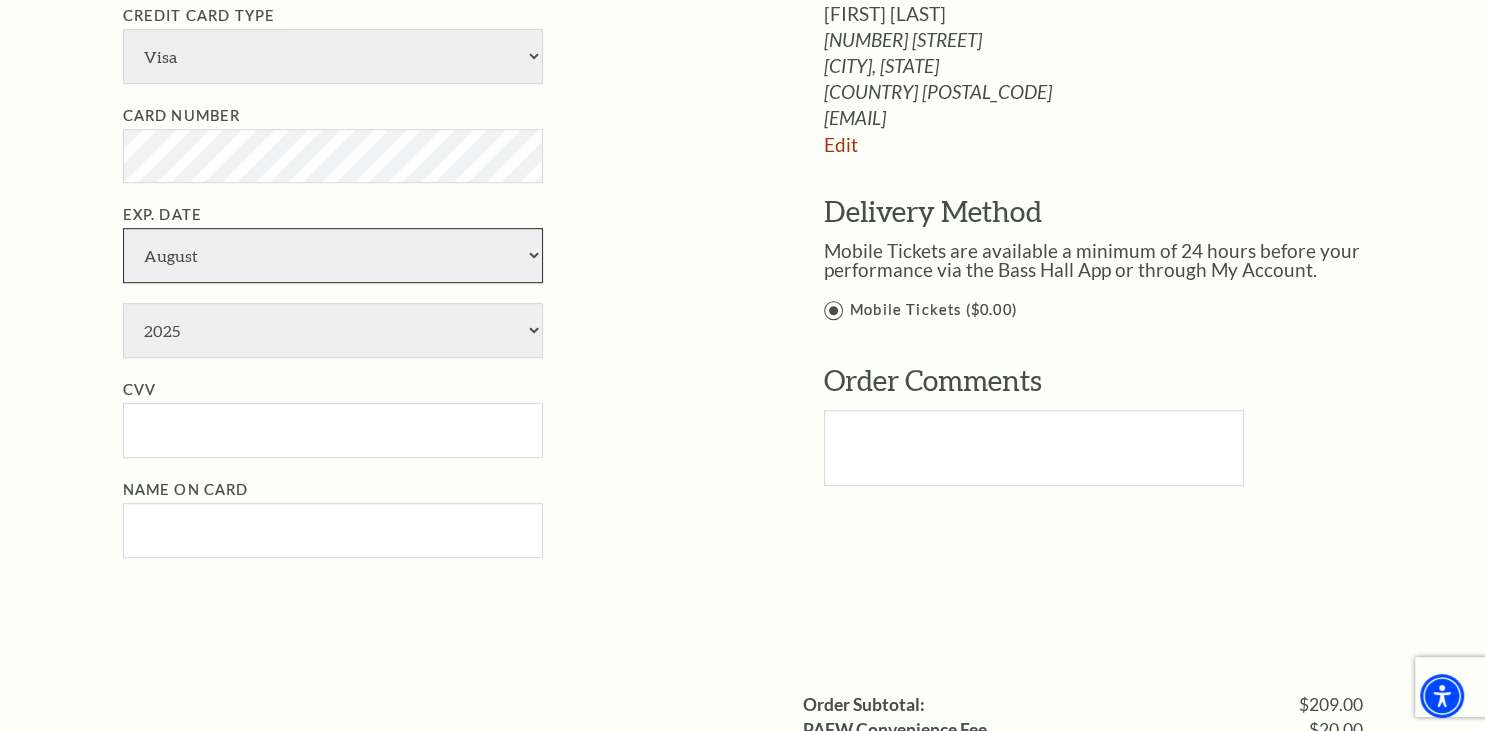 click on "January
February
March
April
May
June
July
August
September
October
November
December" at bounding box center [333, 255] 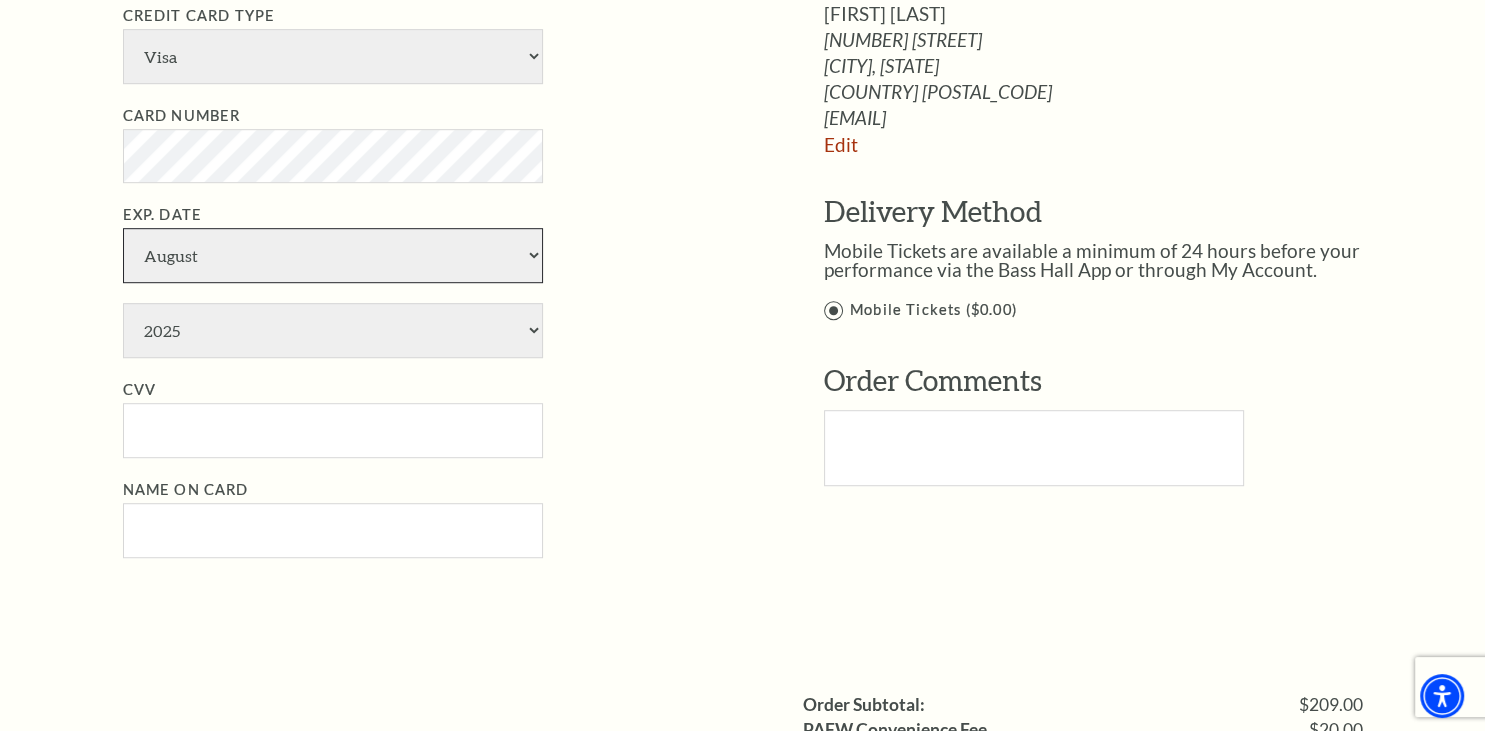 select on "5" 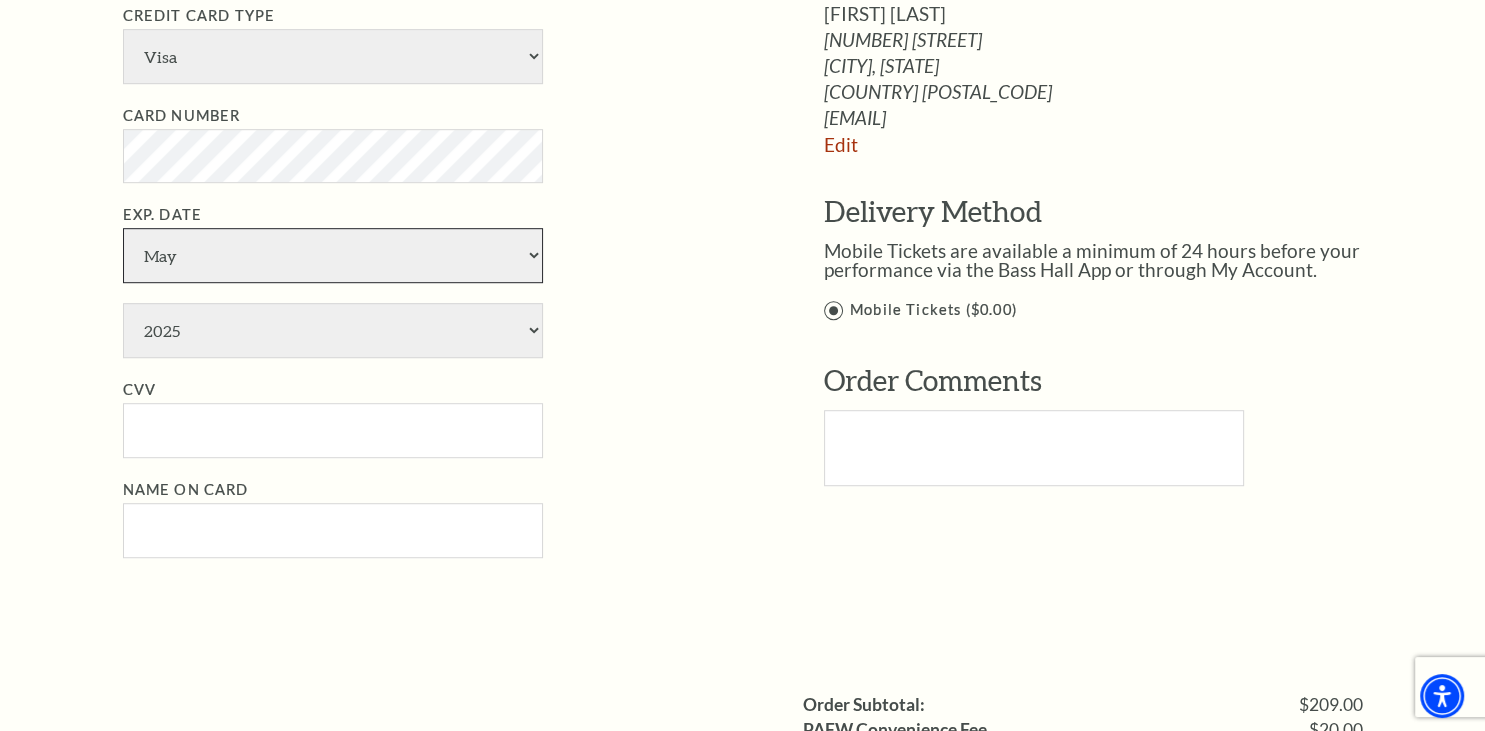 click on "May" at bounding box center [0, 0] 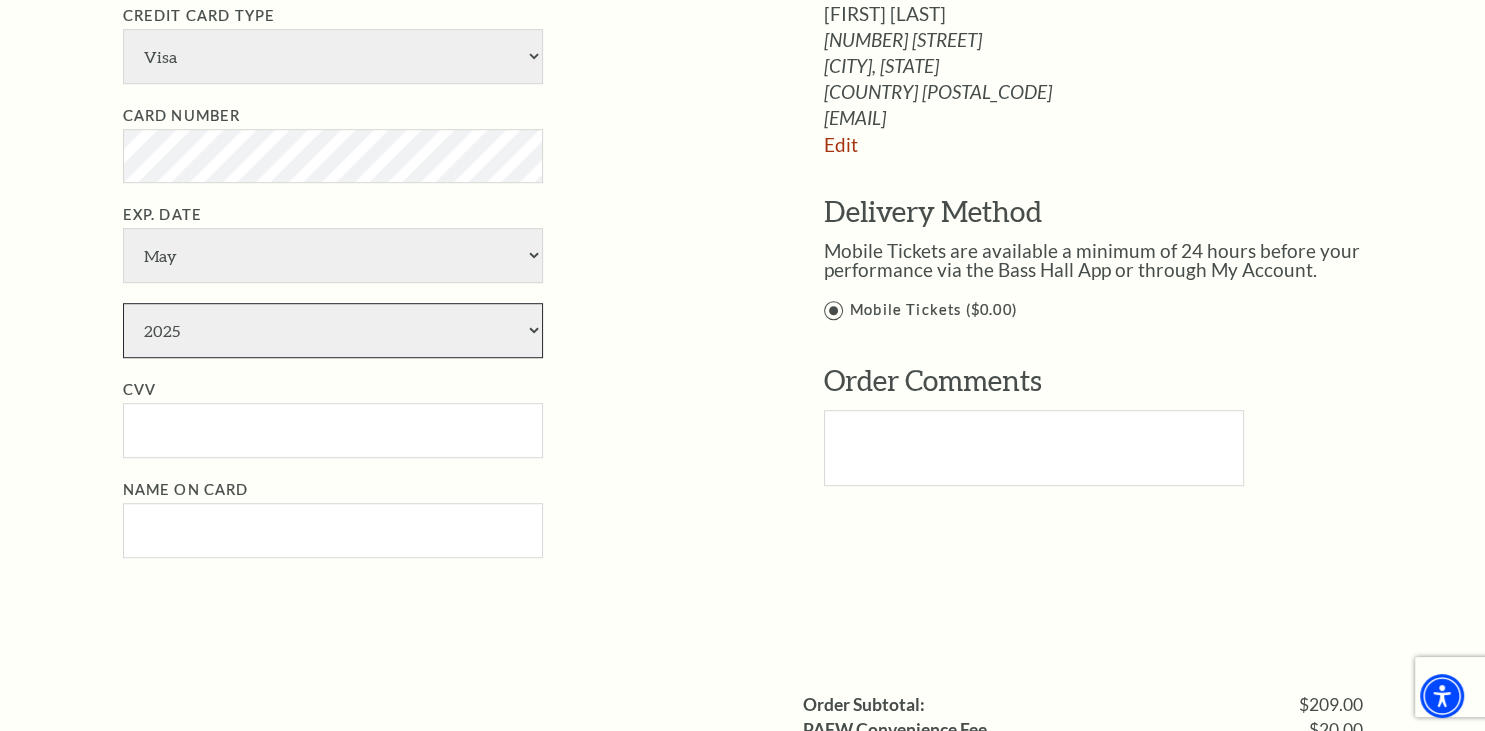 click on "2025
2026
2027
2028
2029
2030
2031
2032
2033
2034" at bounding box center [333, 330] 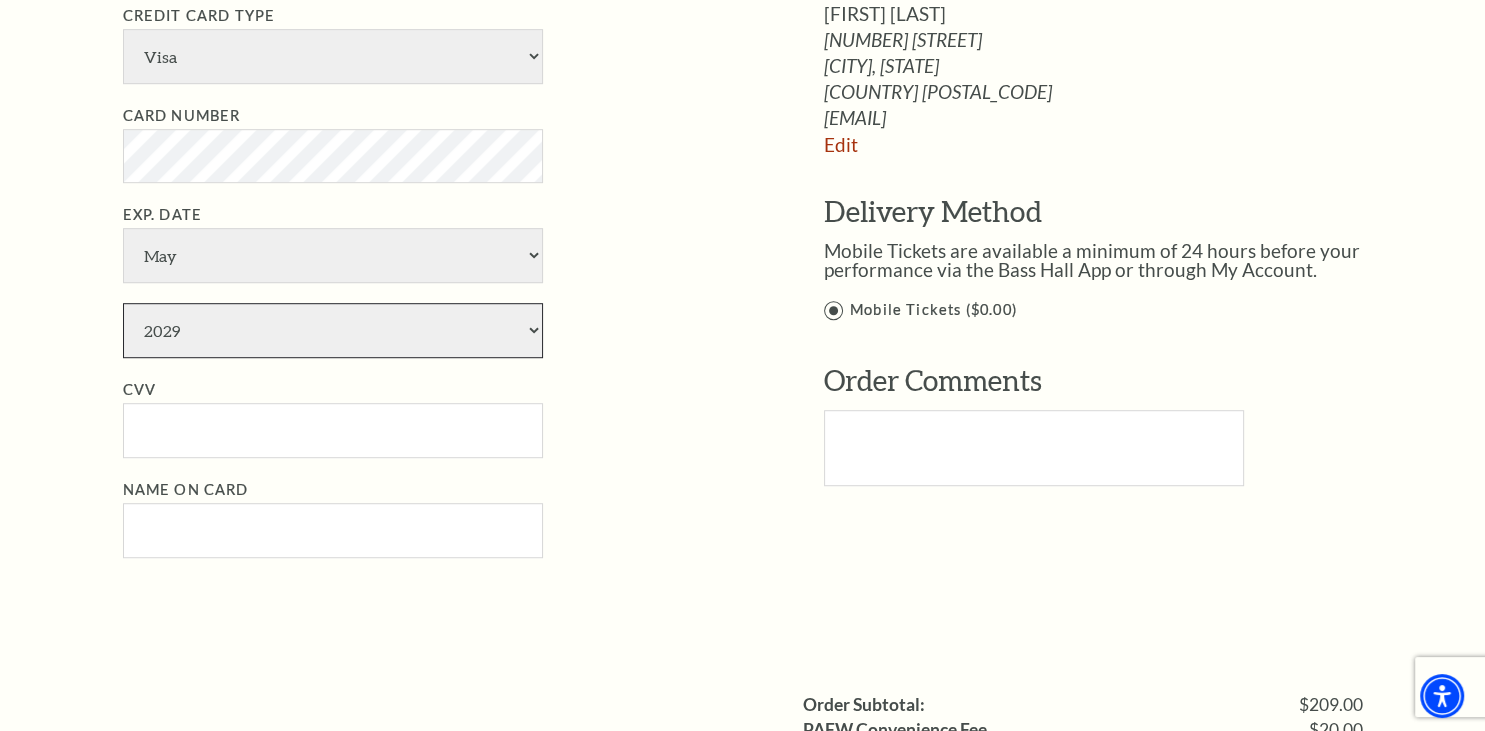 click on "2029" at bounding box center [0, 0] 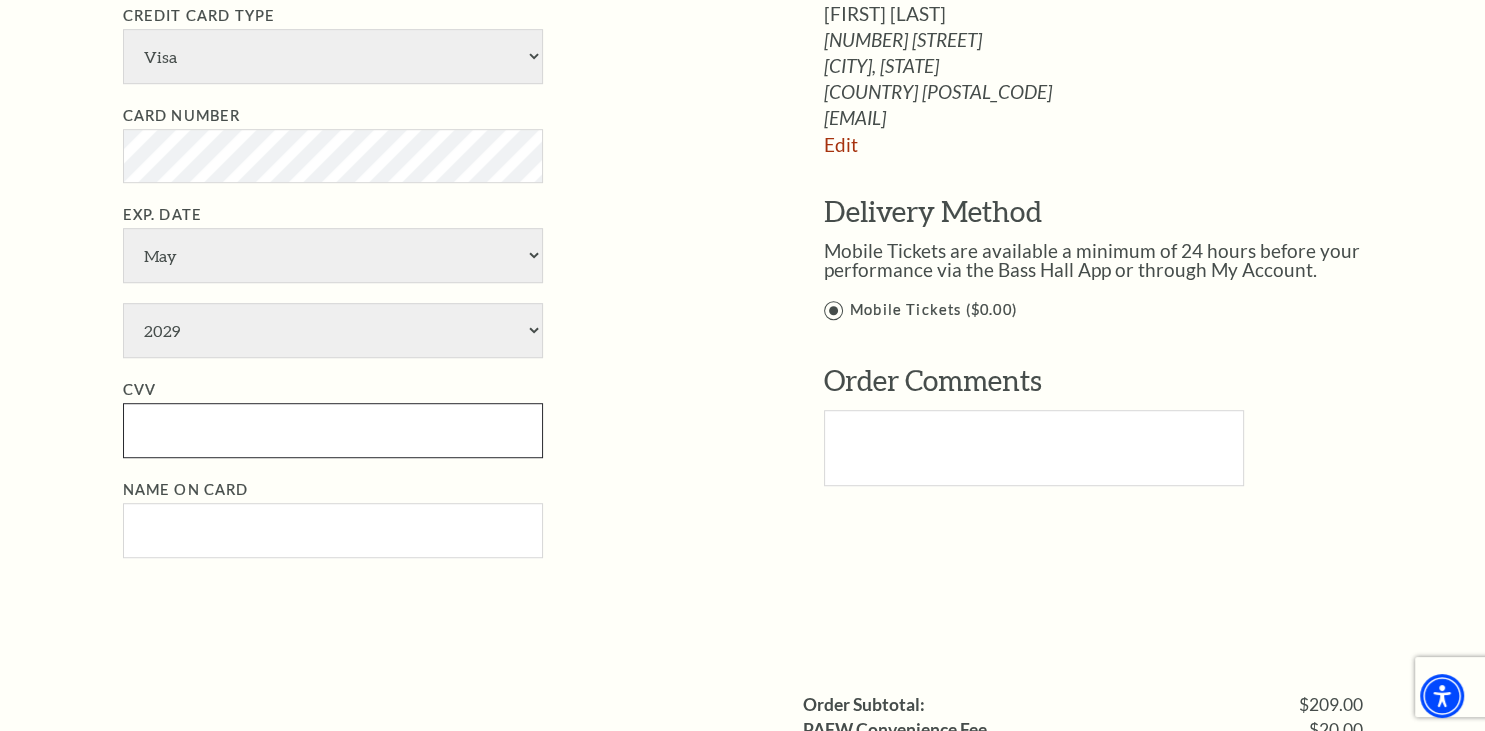 click on "CVV" at bounding box center [333, 430] 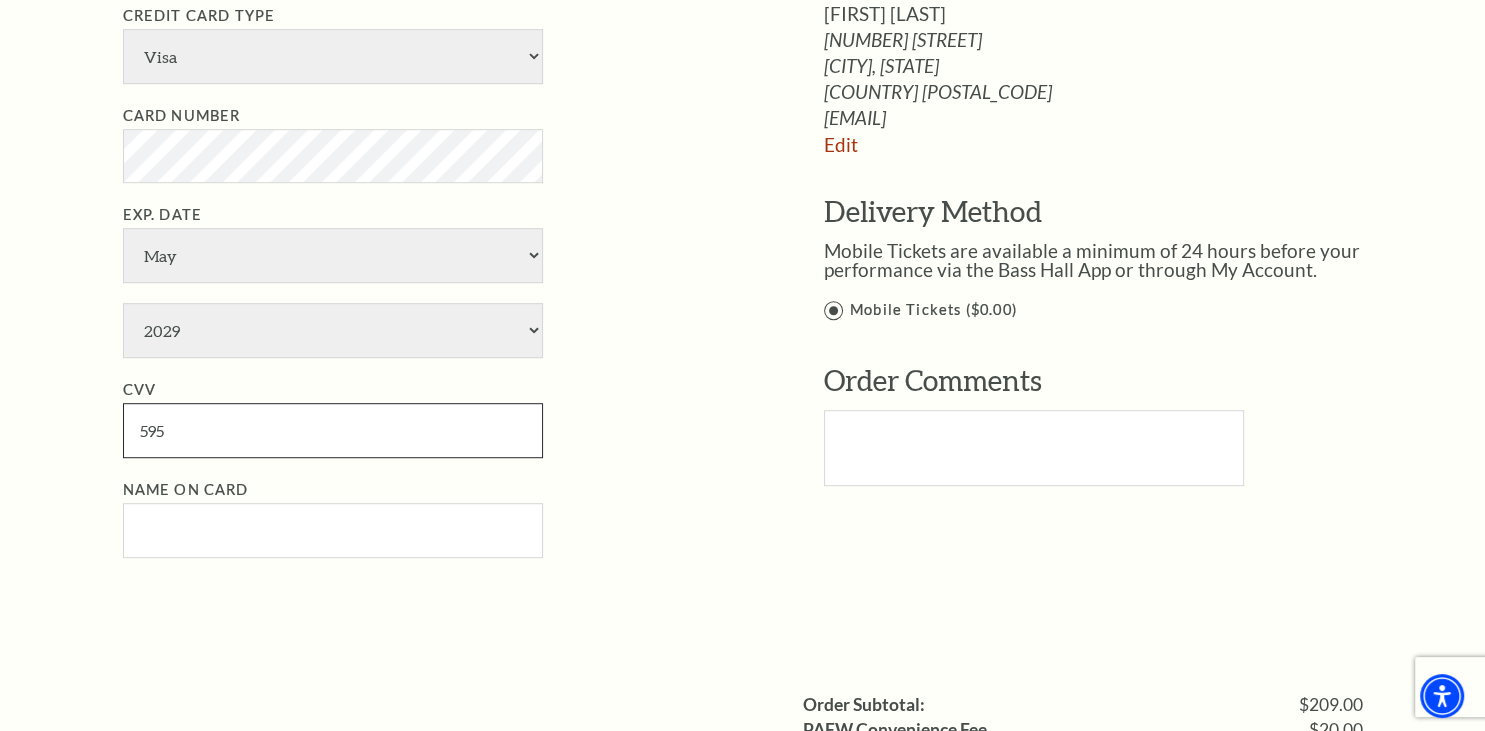type on "595" 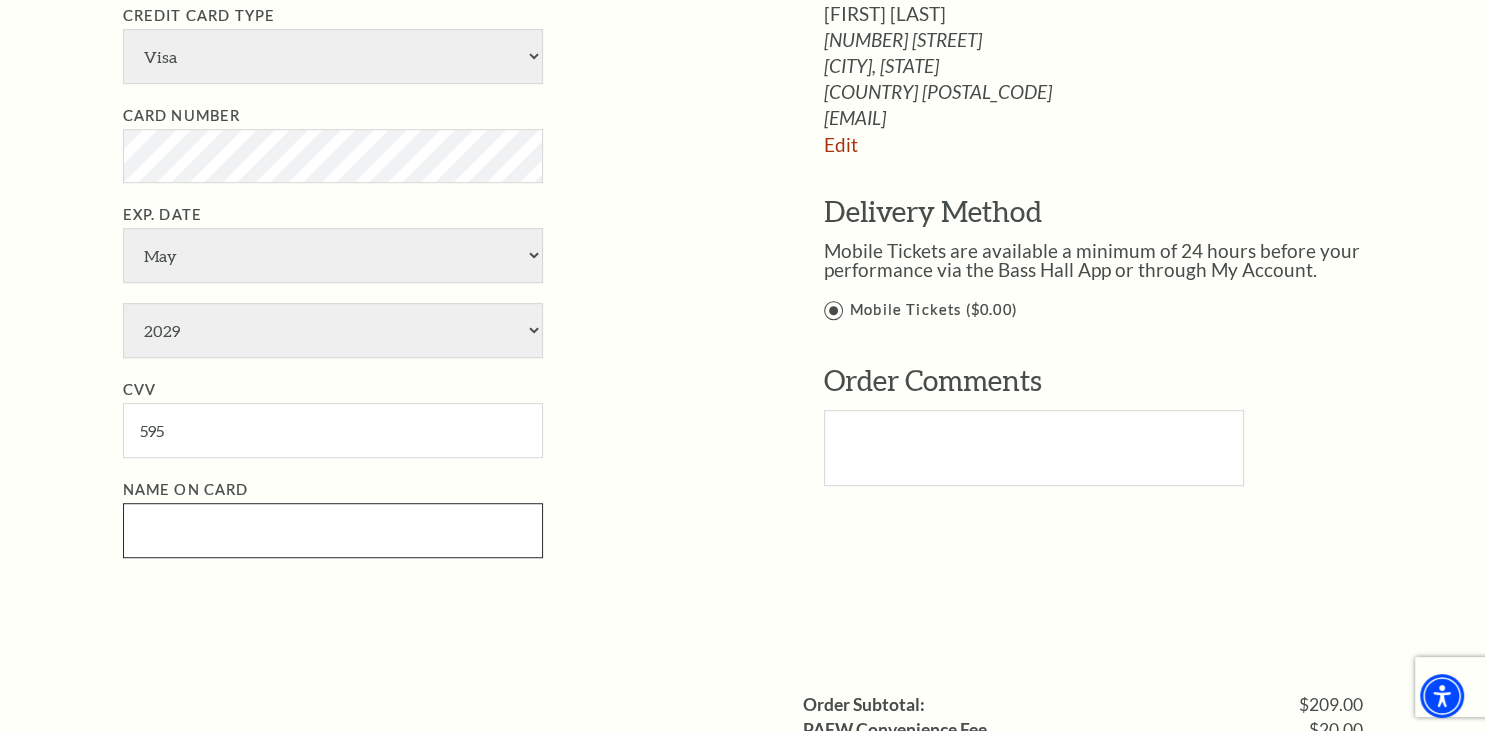click on "Name on Card" at bounding box center [333, 530] 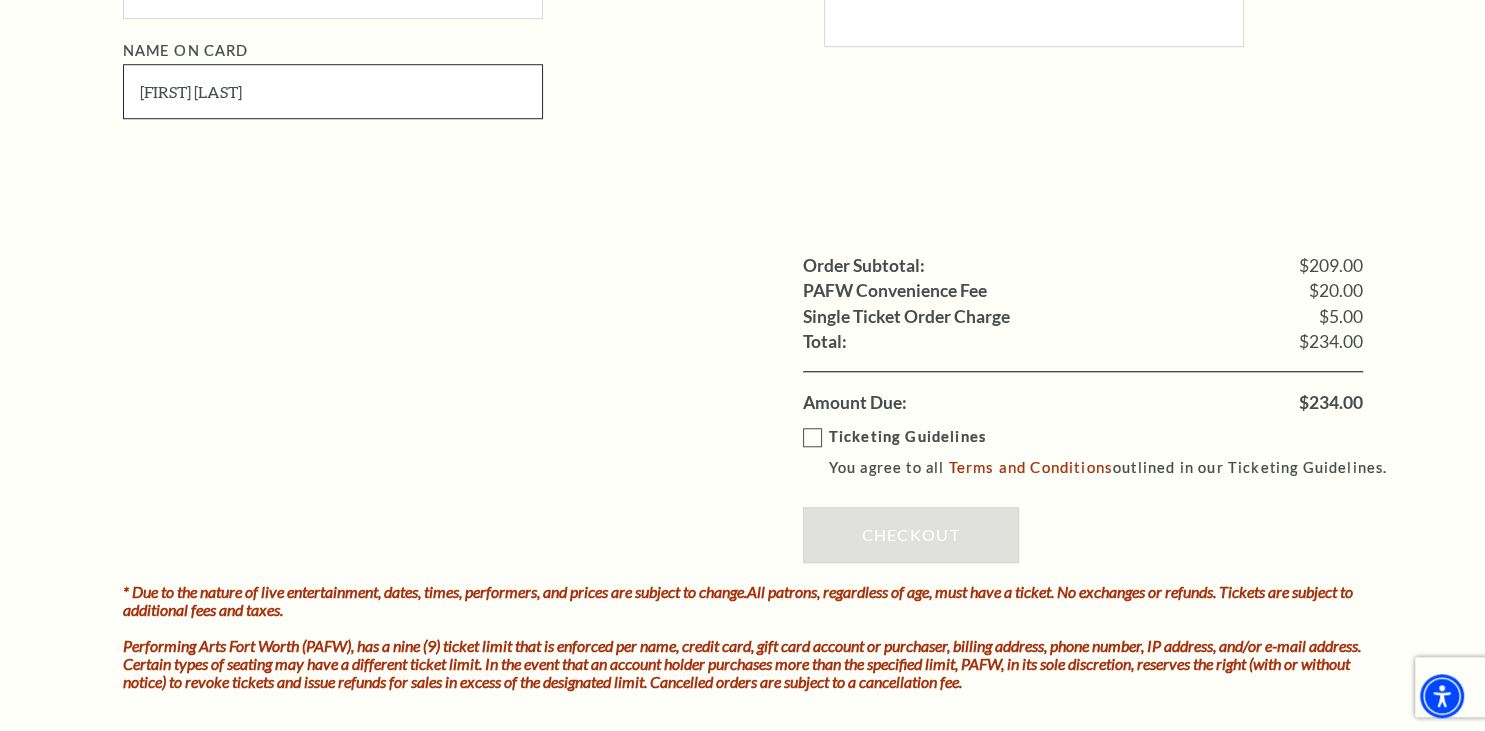 scroll, scrollTop: 1795, scrollLeft: 0, axis: vertical 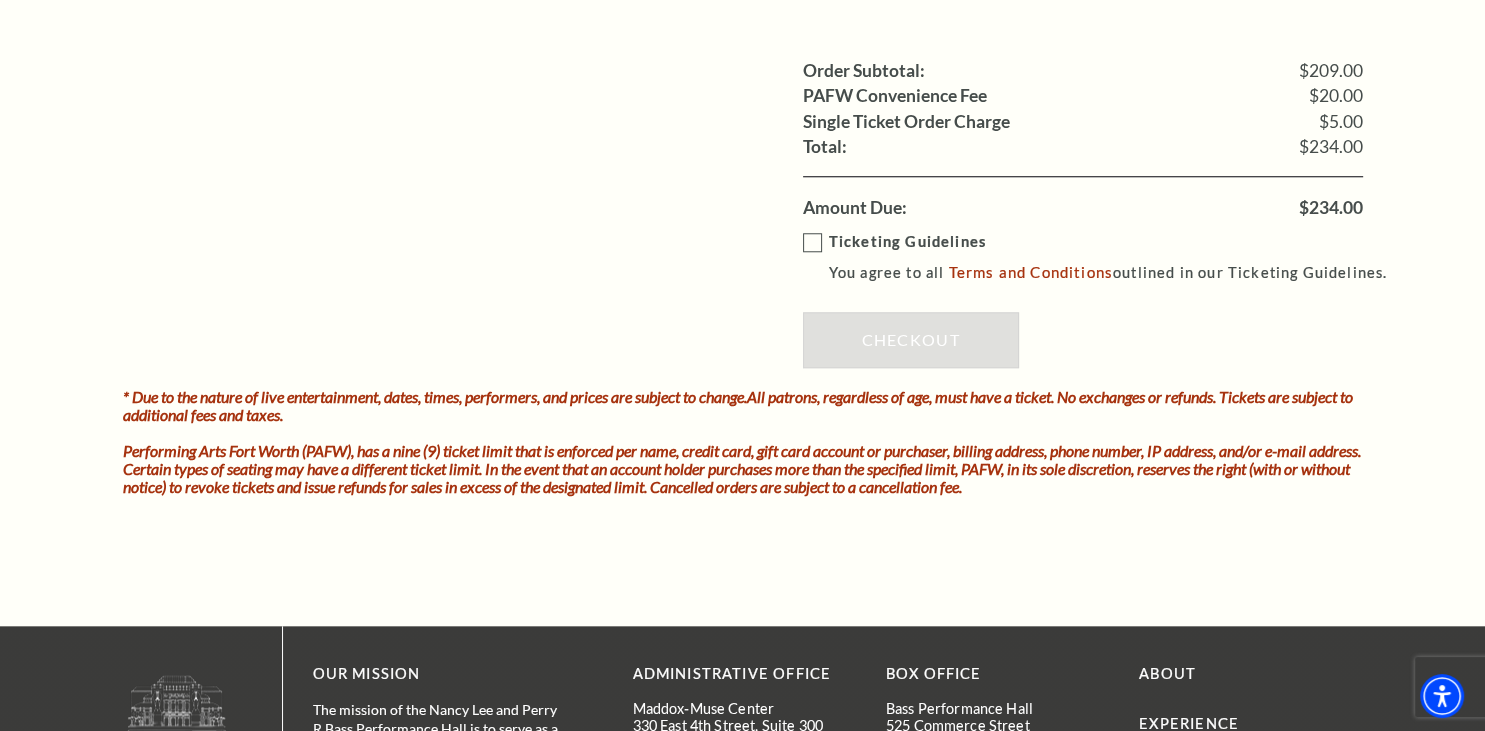 type on "Shain Baur" 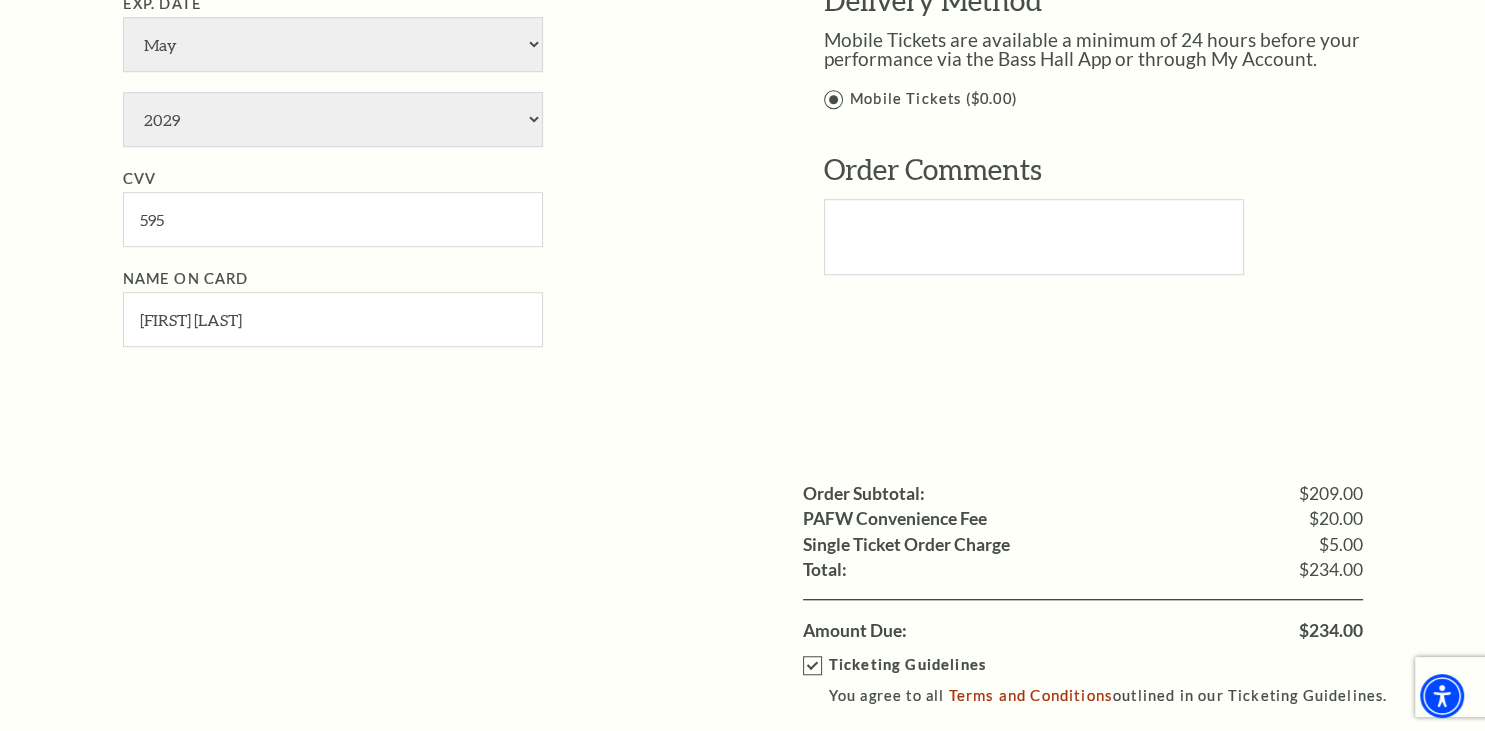scroll, scrollTop: 1795, scrollLeft: 0, axis: vertical 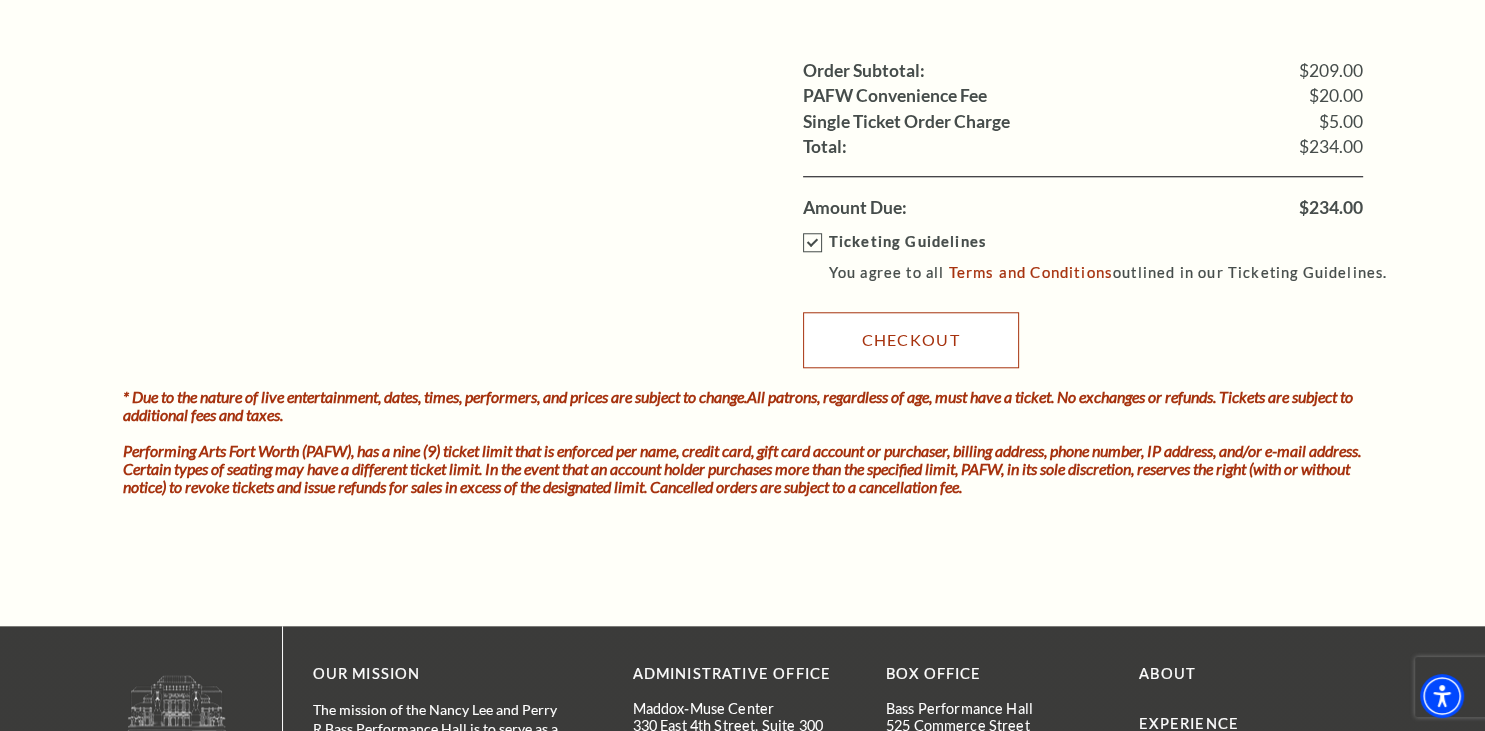 click on "Checkout" at bounding box center (911, 340) 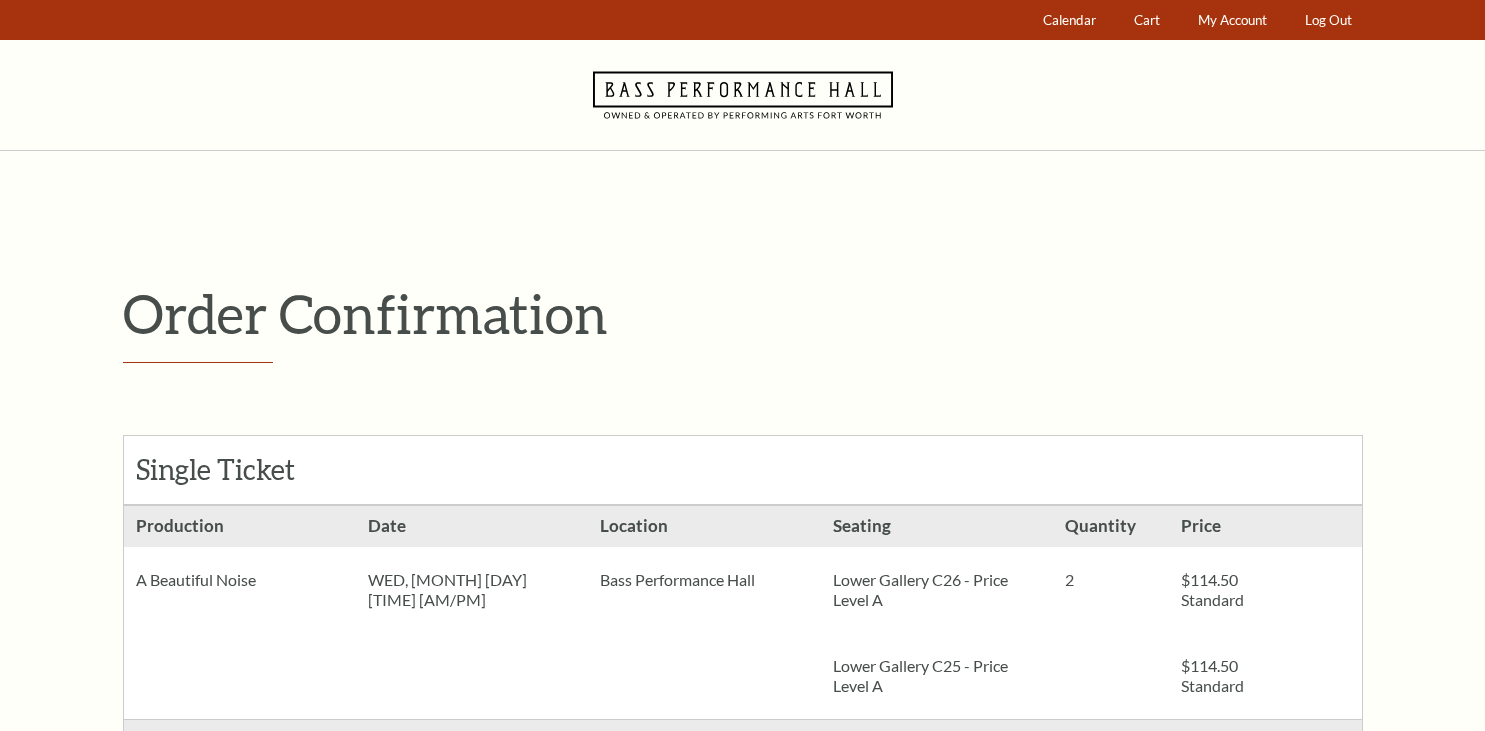 scroll, scrollTop: 0, scrollLeft: 0, axis: both 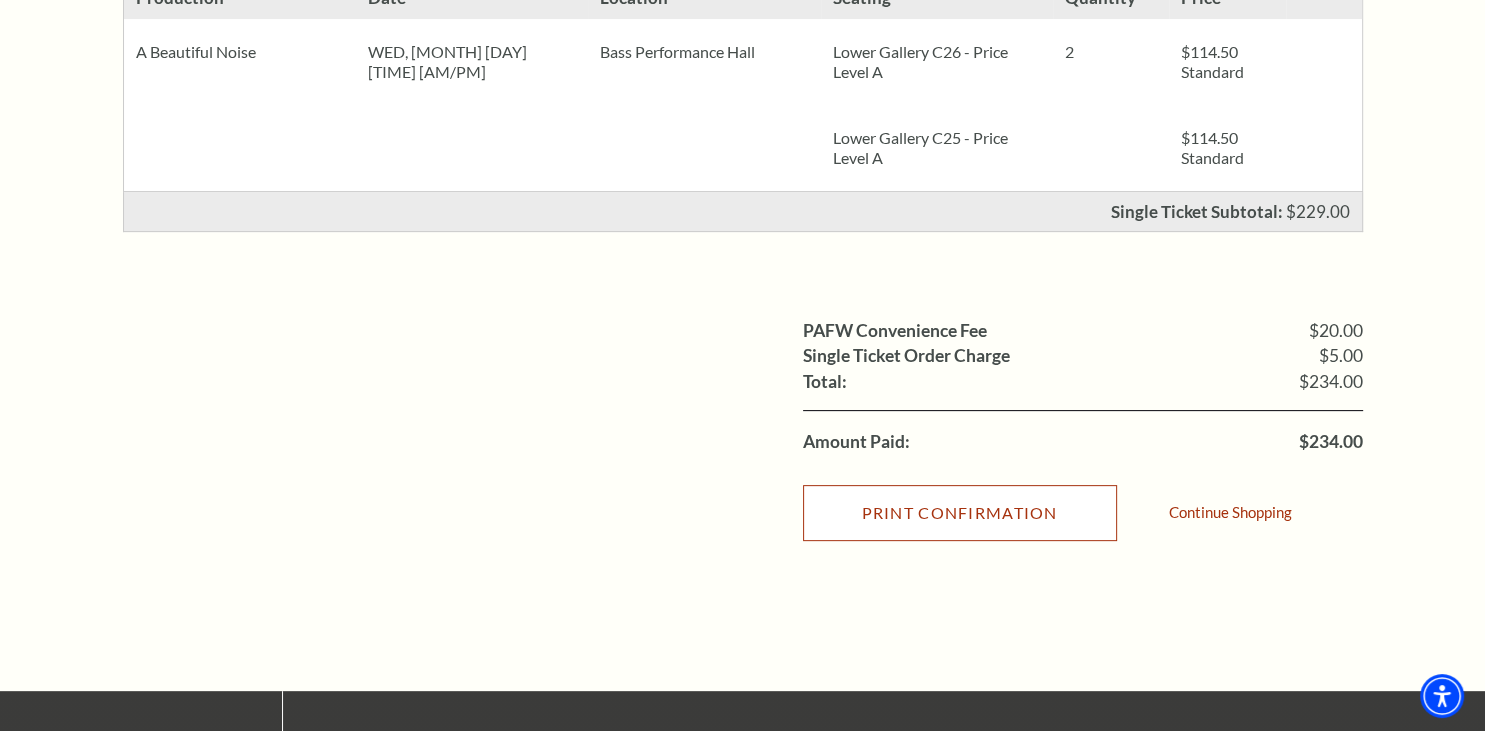 click on "Print Confirmation" at bounding box center (960, 513) 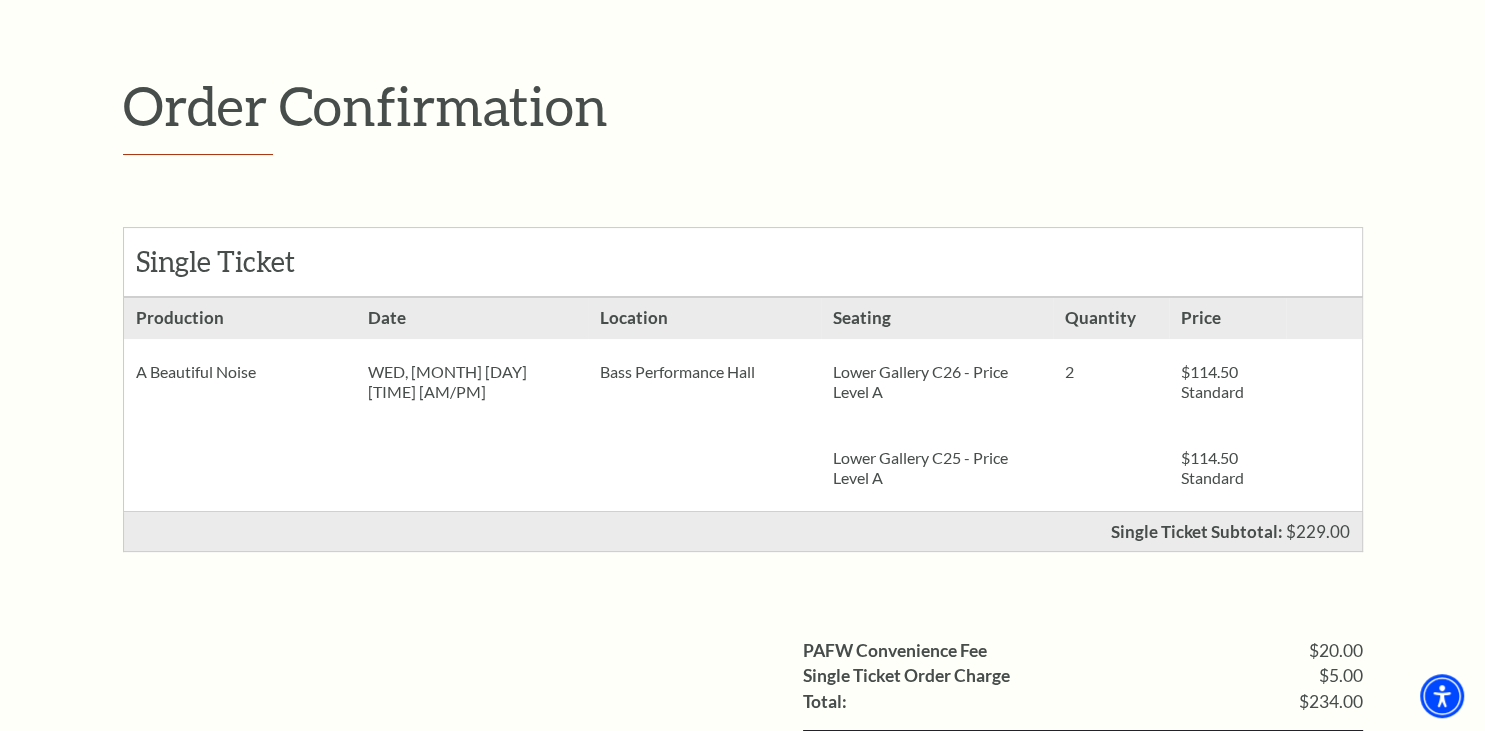 scroll, scrollTop: 211, scrollLeft: 0, axis: vertical 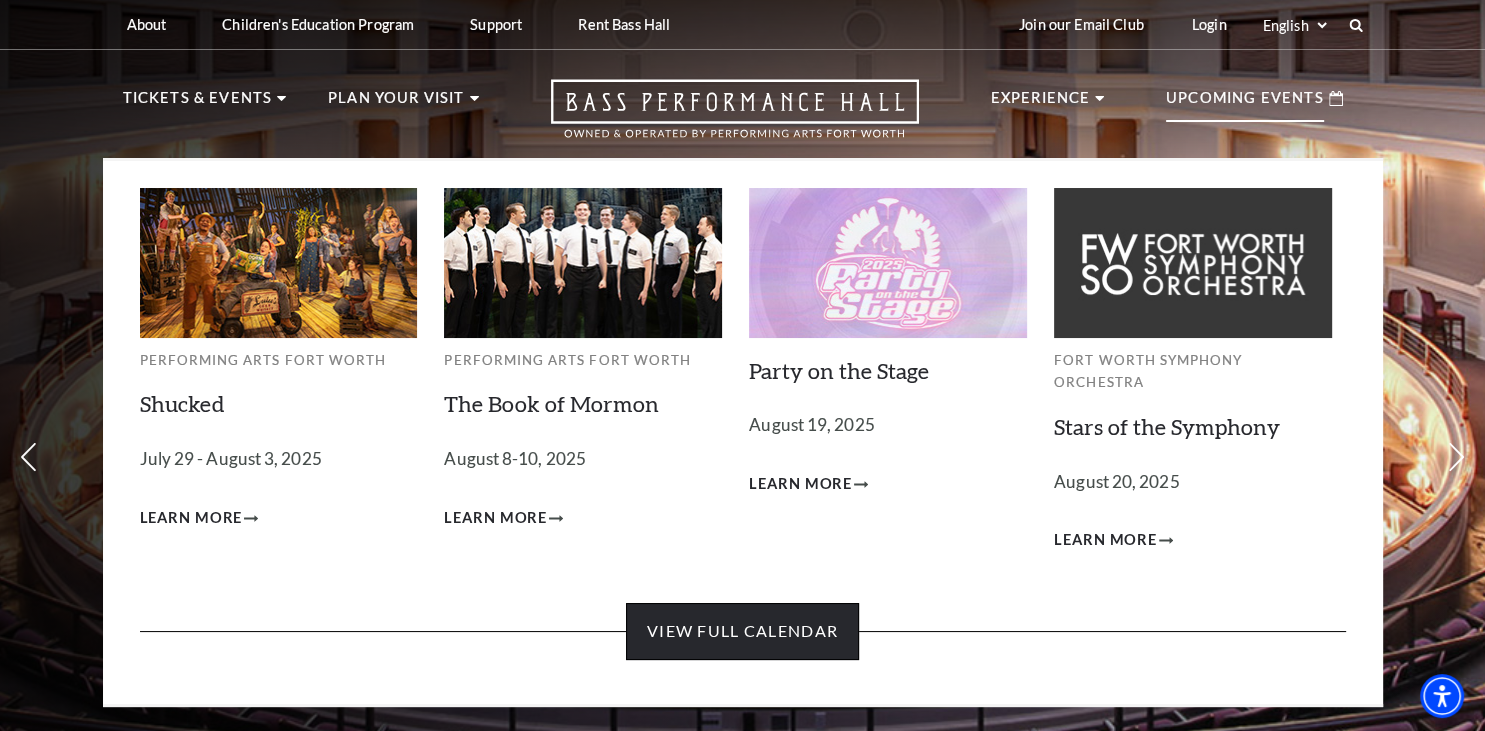 click on "View Full Calendar" at bounding box center (742, 631) 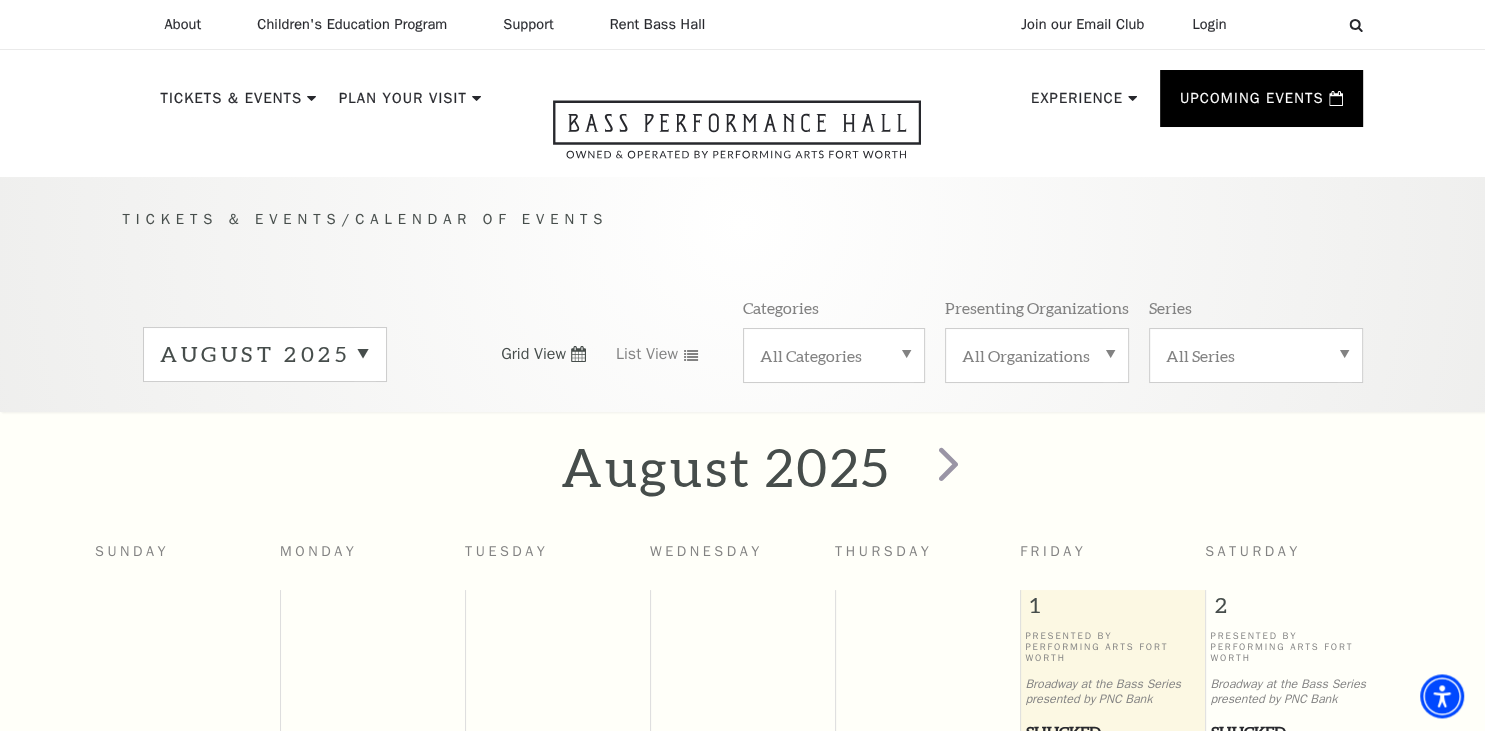 scroll, scrollTop: 0, scrollLeft: 0, axis: both 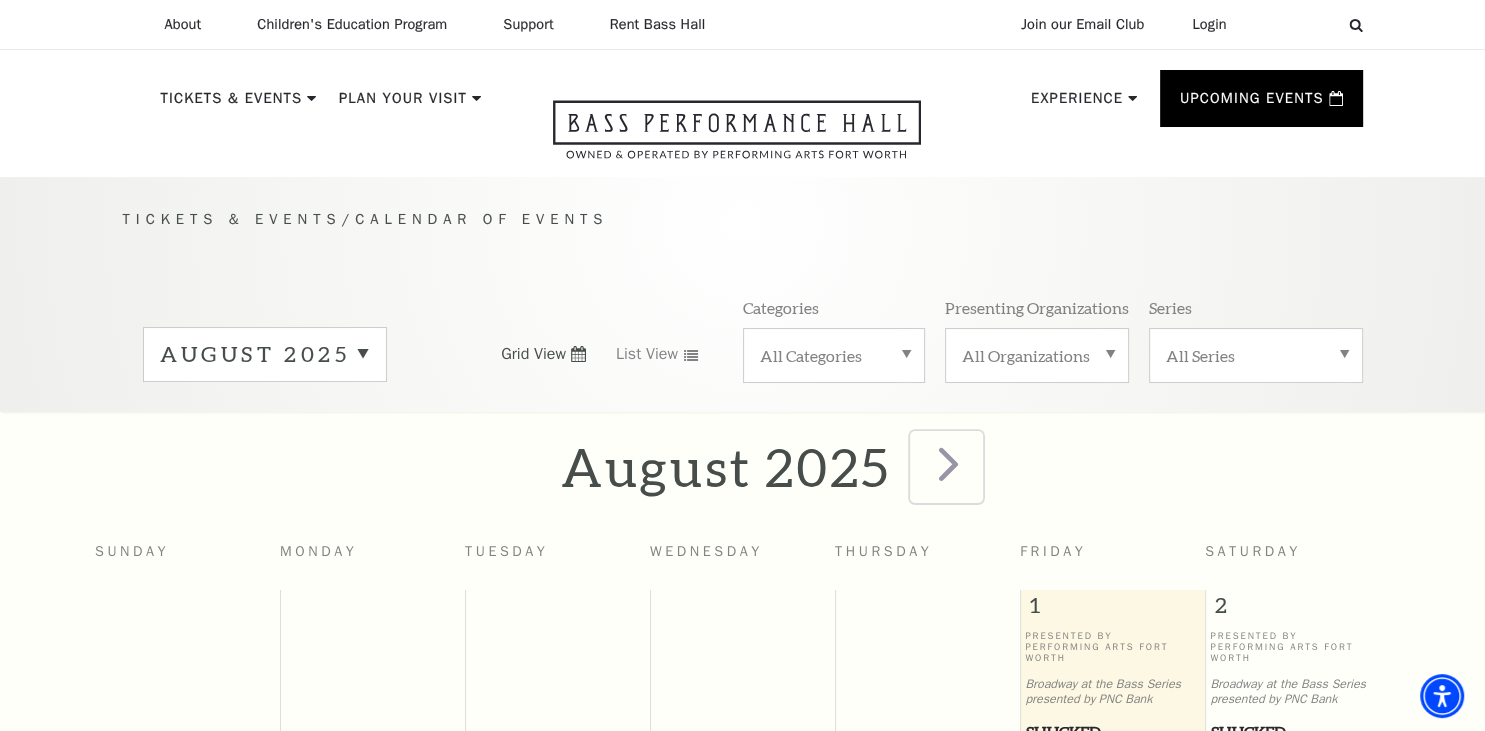 click at bounding box center (948, 463) 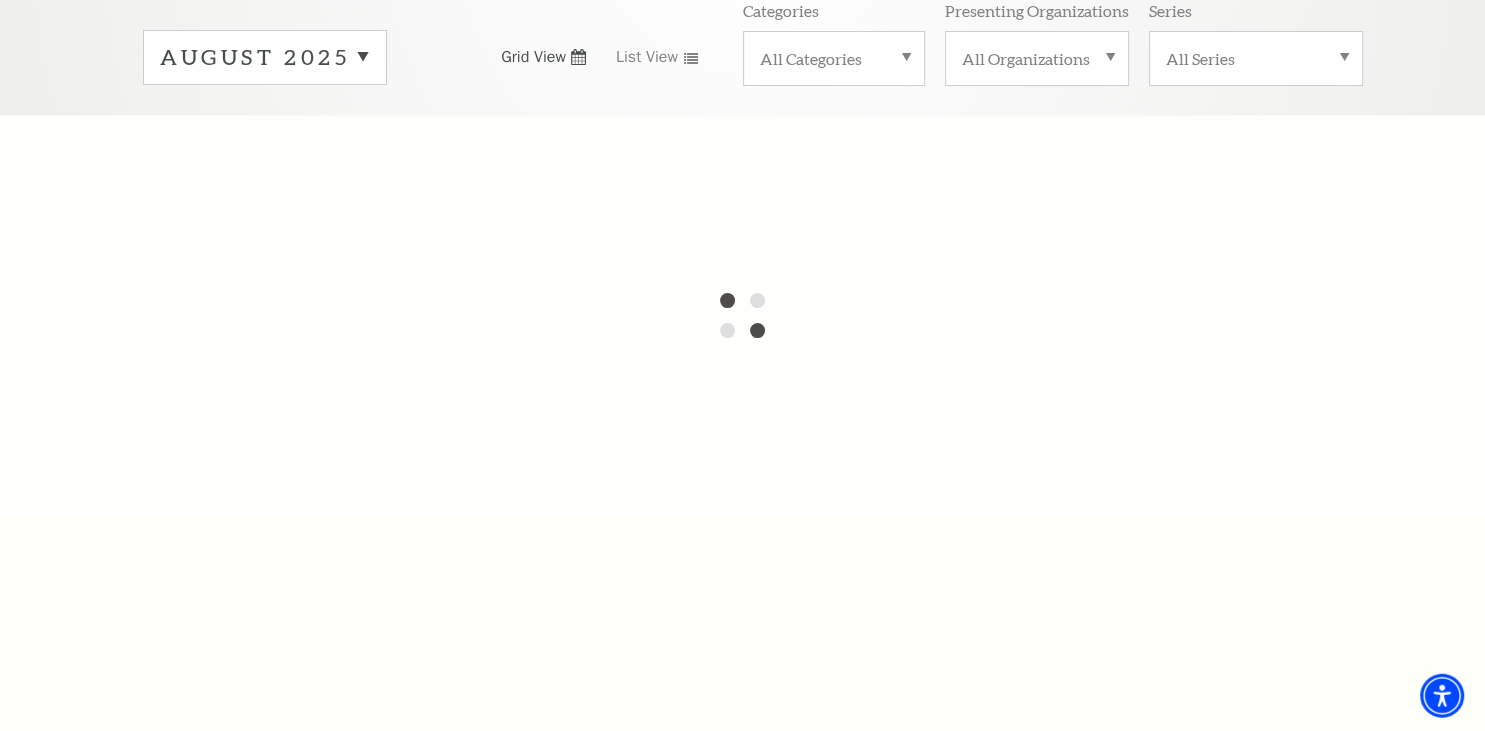 scroll, scrollTop: 316, scrollLeft: 0, axis: vertical 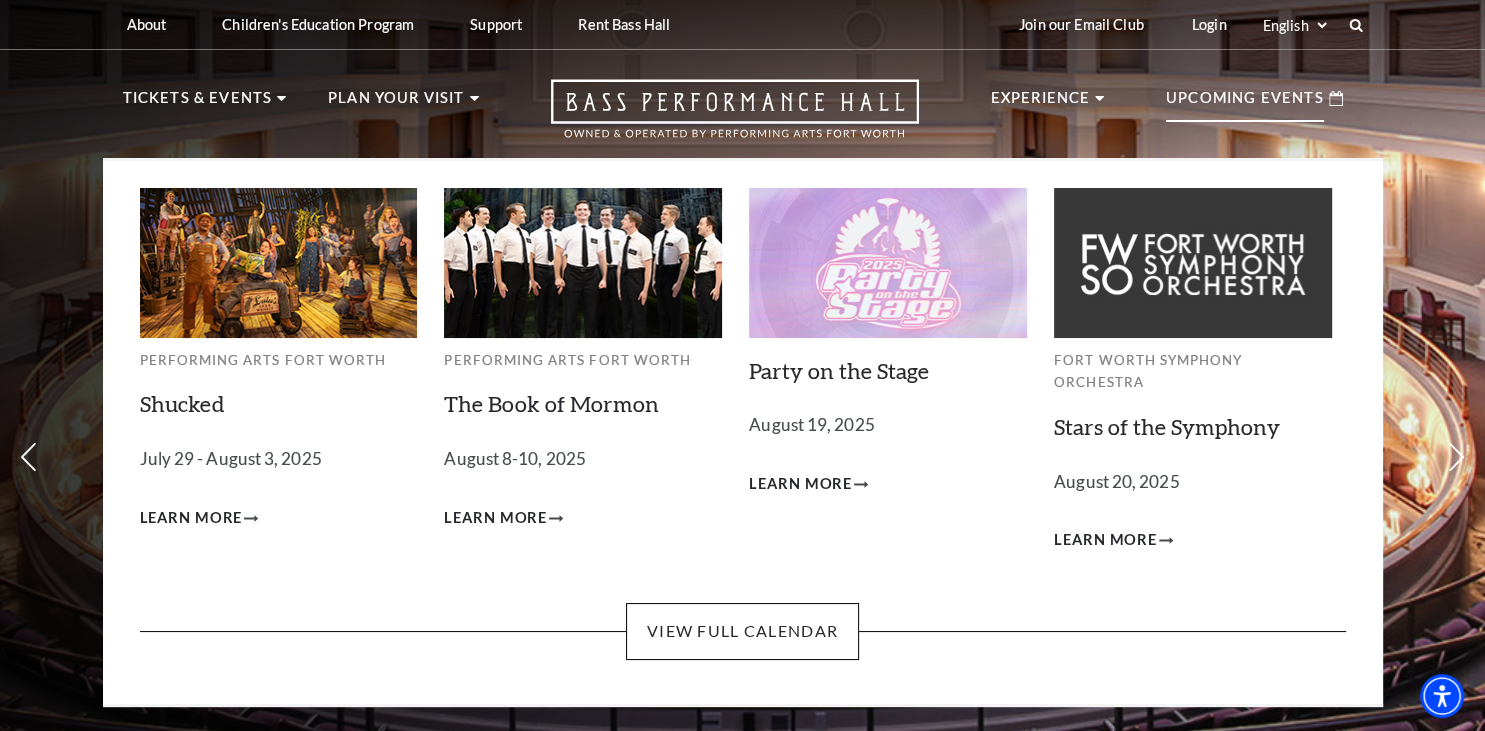 click on "Upcoming Events" at bounding box center (1245, 104) 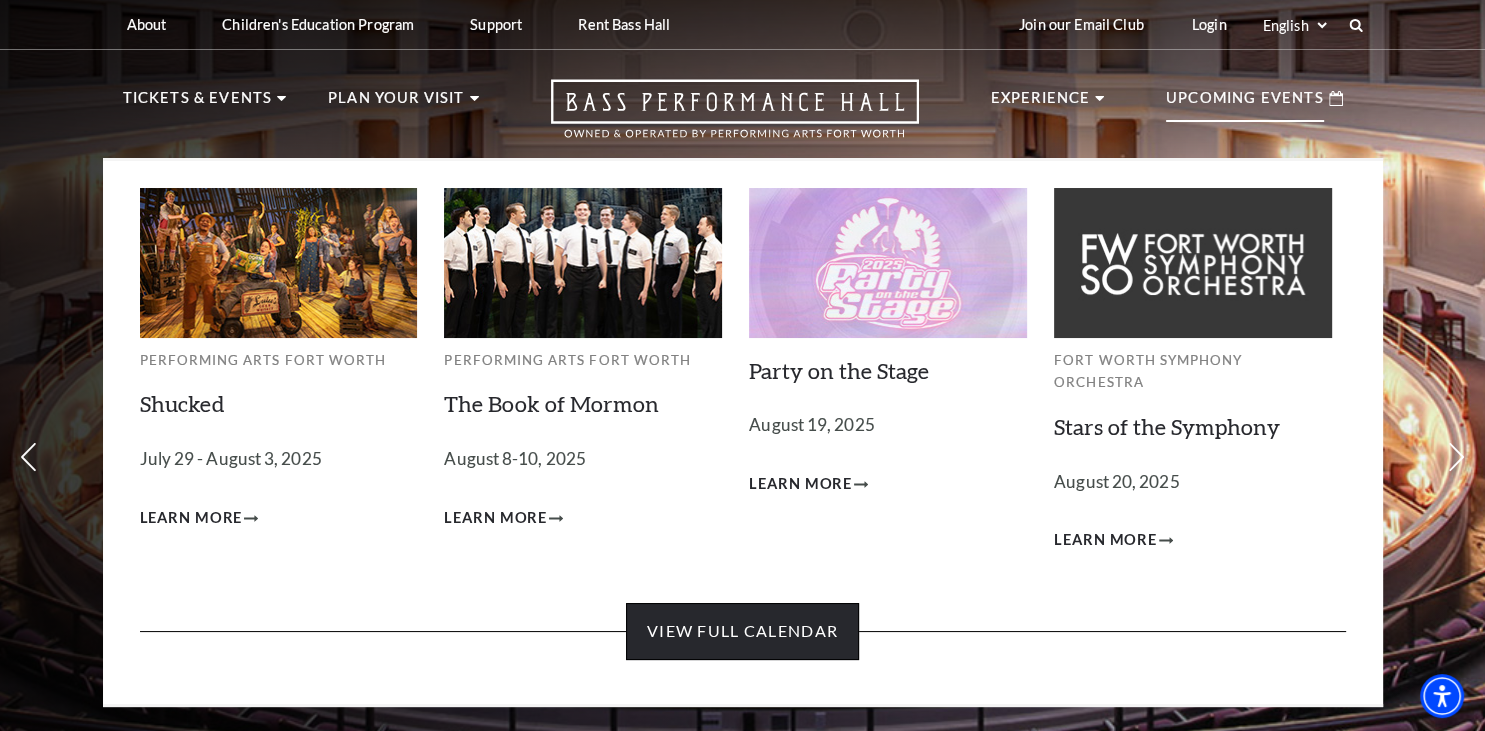 click on "View Full Calendar" at bounding box center (742, 631) 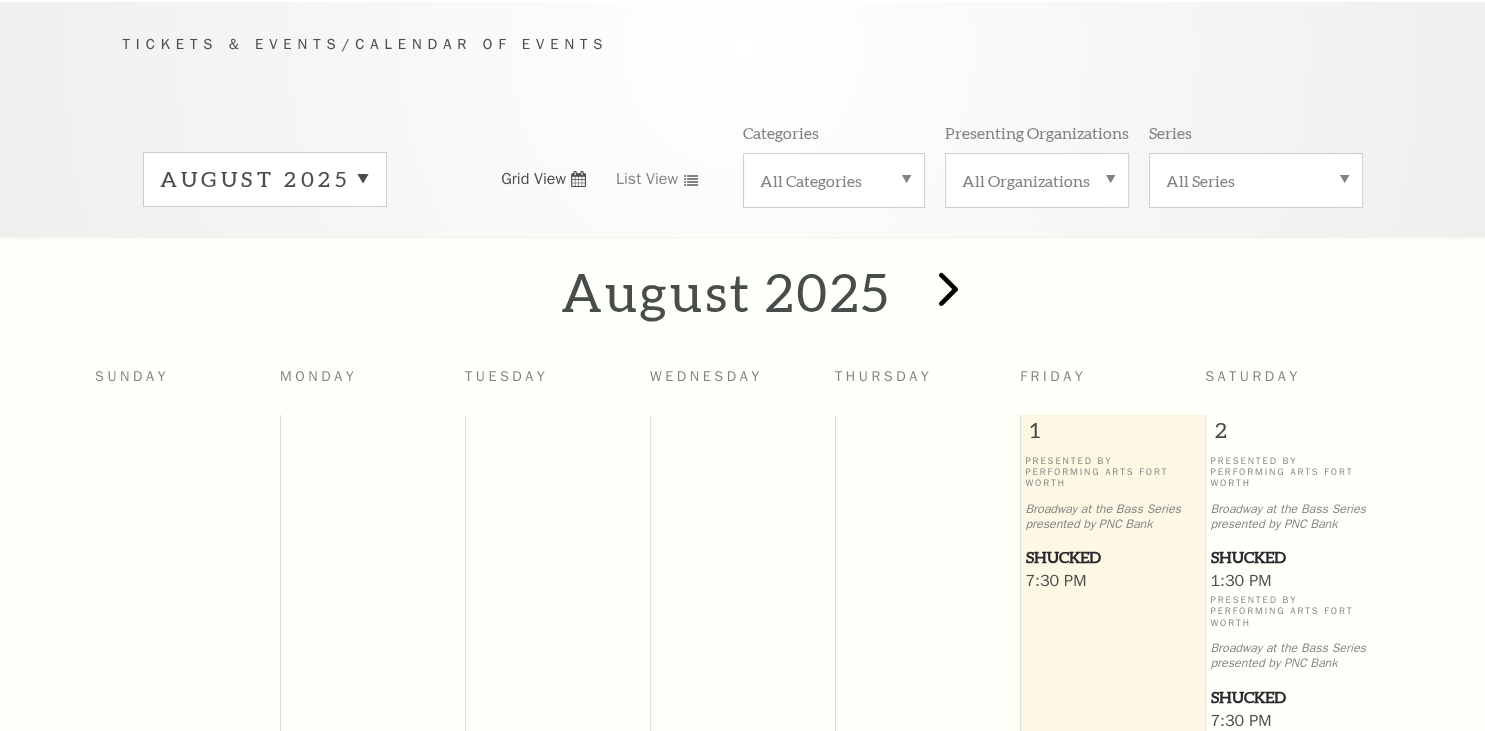 scroll, scrollTop: 176, scrollLeft: 0, axis: vertical 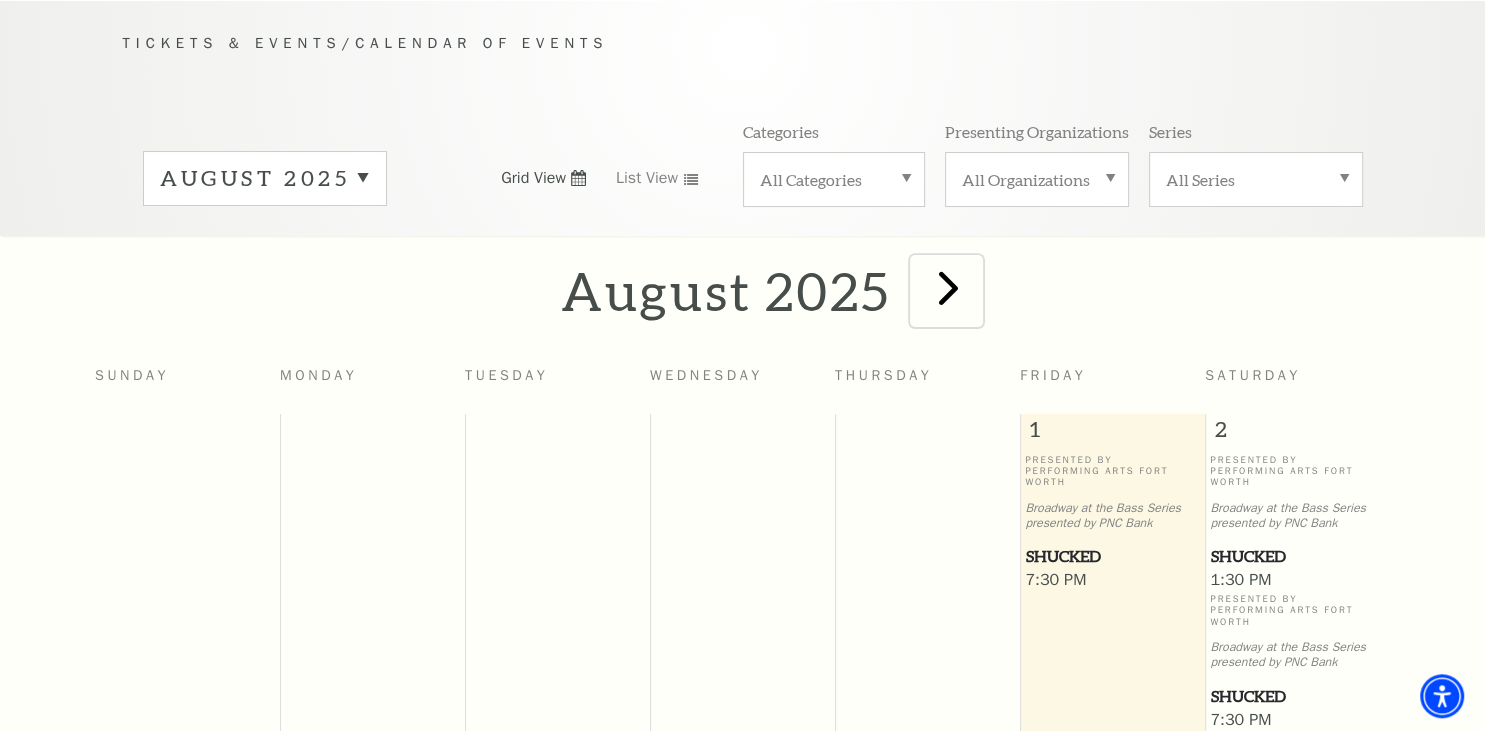 click at bounding box center (948, 287) 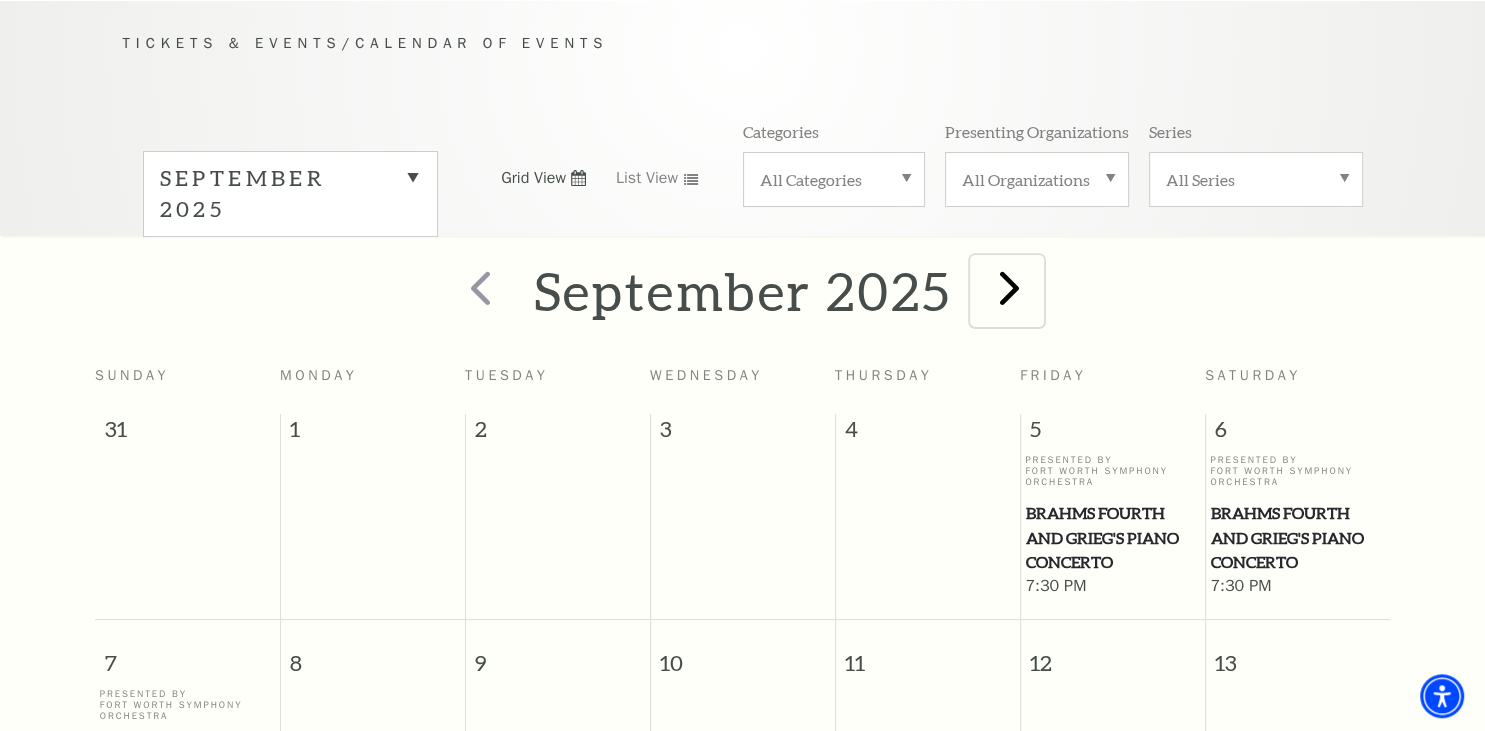 click at bounding box center [1009, 287] 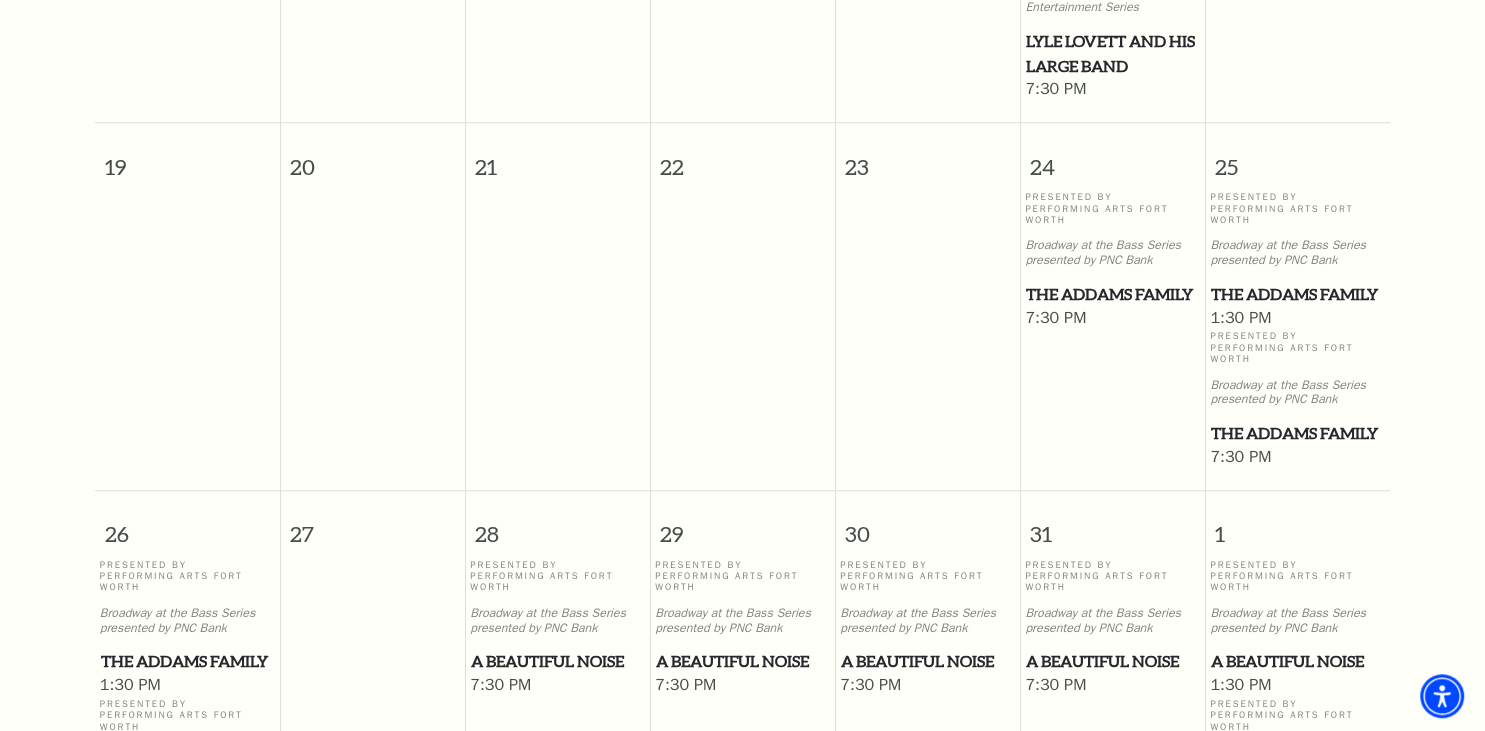 scroll, scrollTop: 1549, scrollLeft: 0, axis: vertical 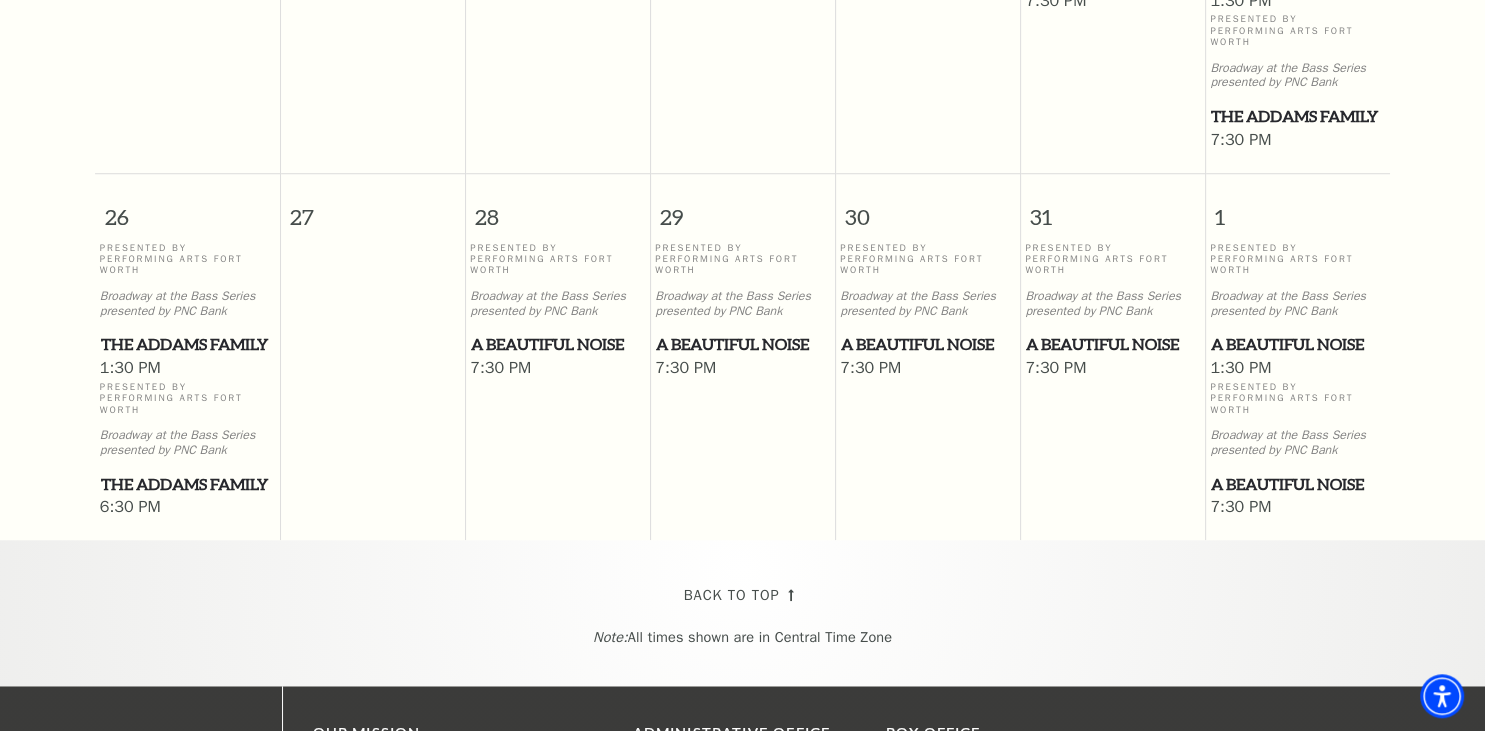 click on "A Beautiful Noise" at bounding box center (742, 344) 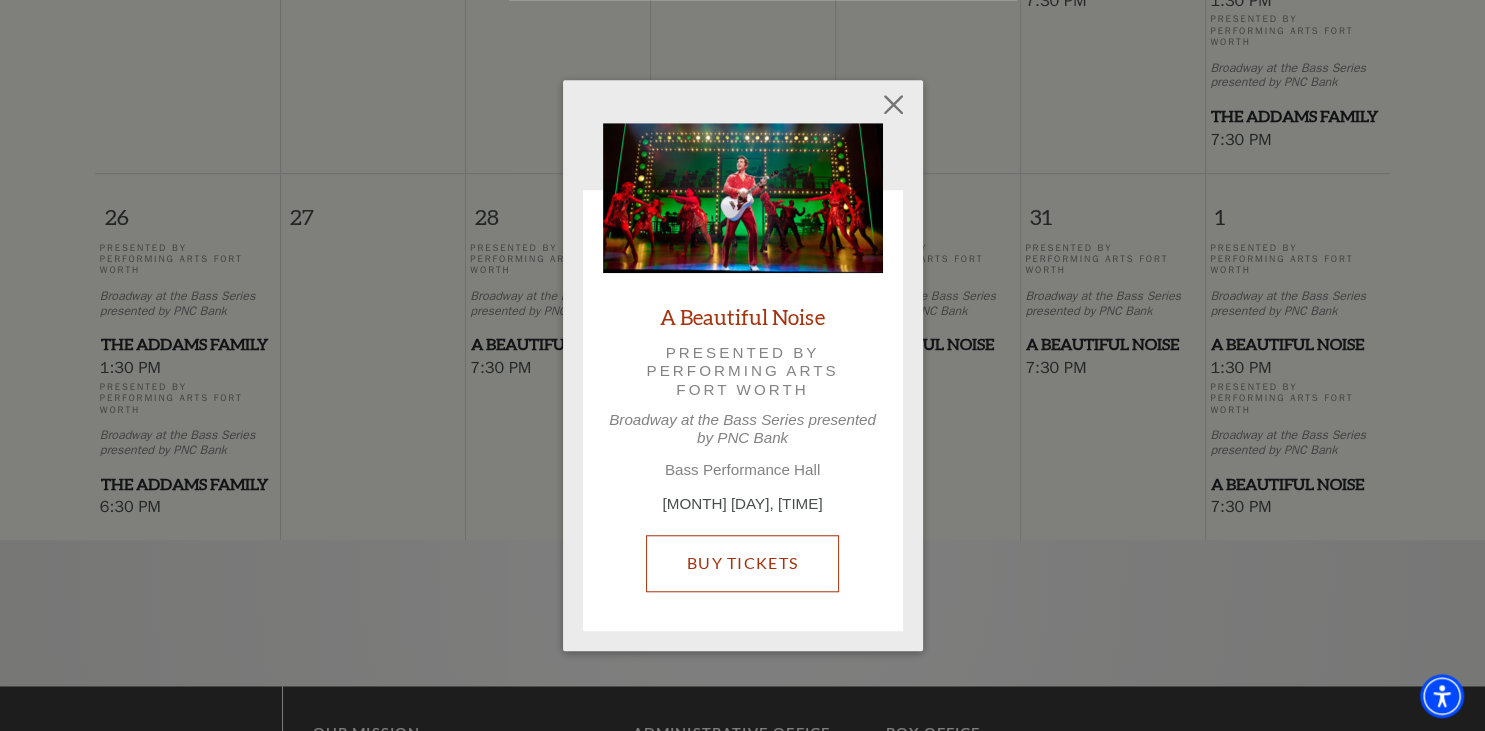 click on "Buy Tickets" at bounding box center (742, 563) 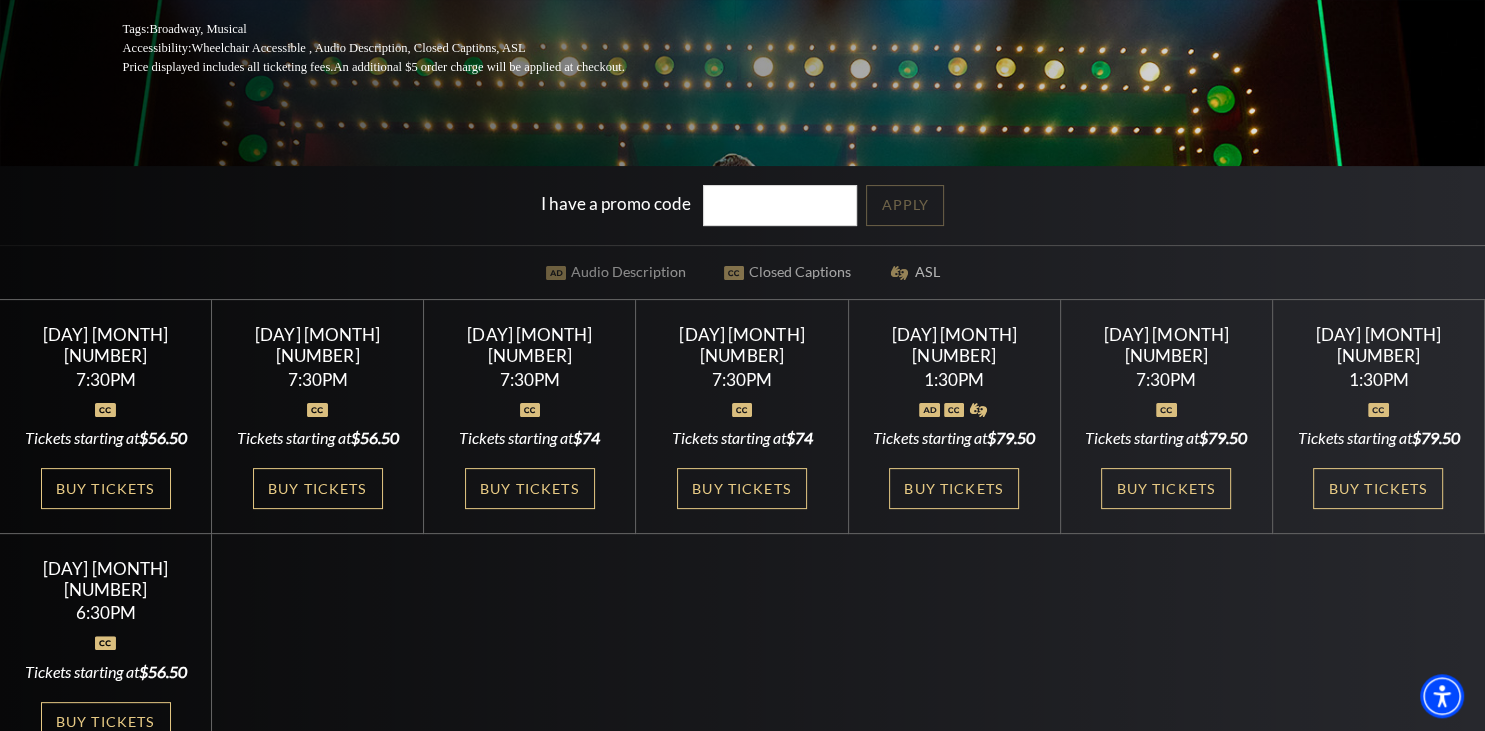 scroll, scrollTop: 422, scrollLeft: 0, axis: vertical 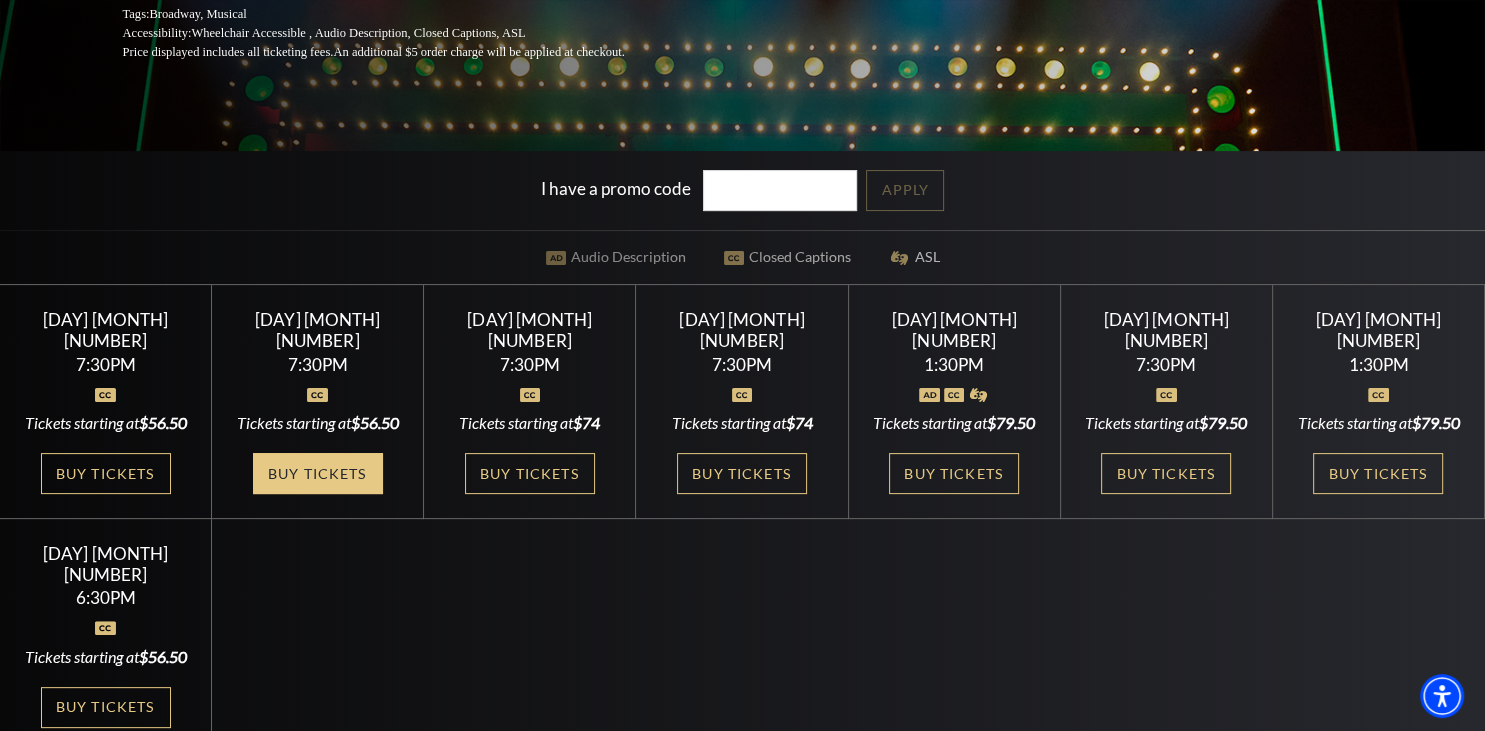 click on "Buy Tickets" at bounding box center (318, 473) 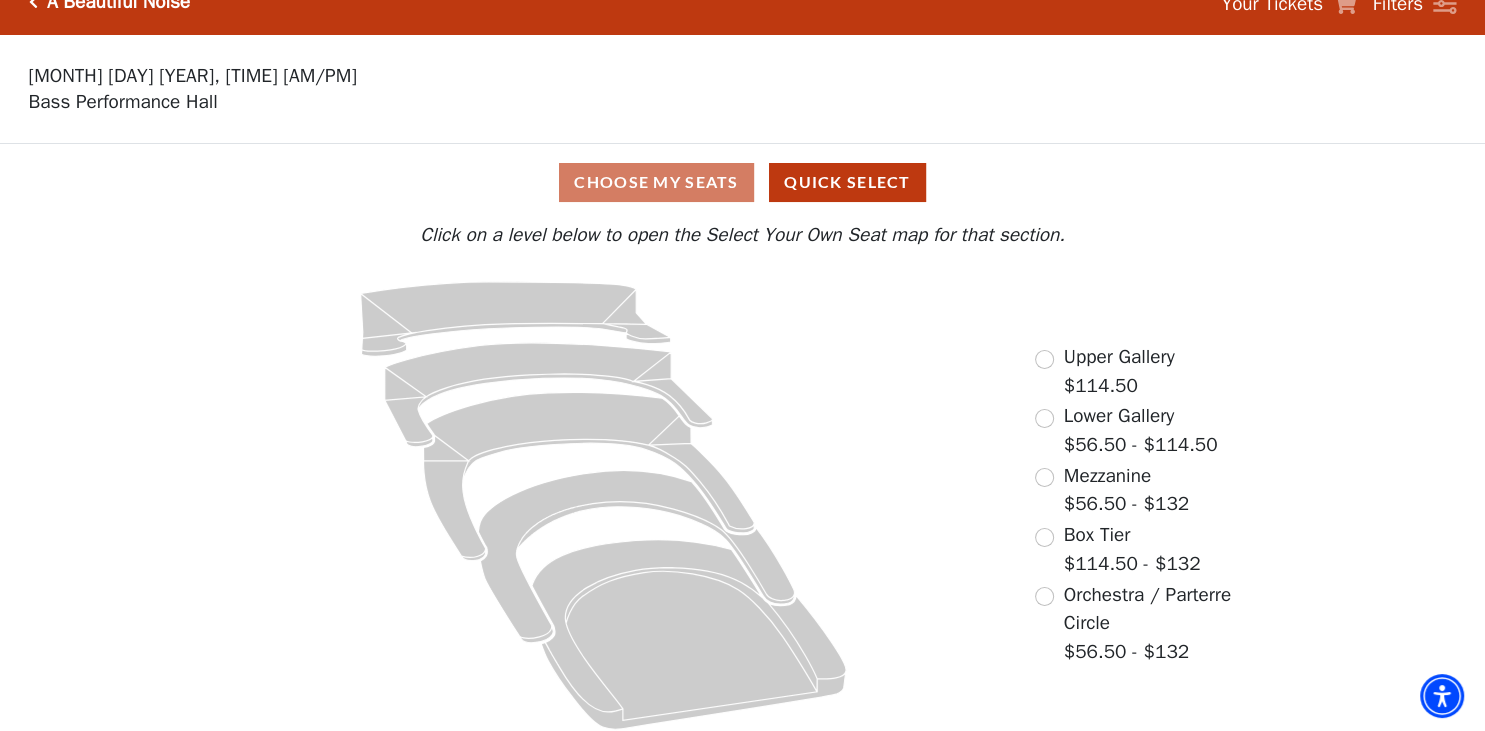 scroll, scrollTop: 40, scrollLeft: 0, axis: vertical 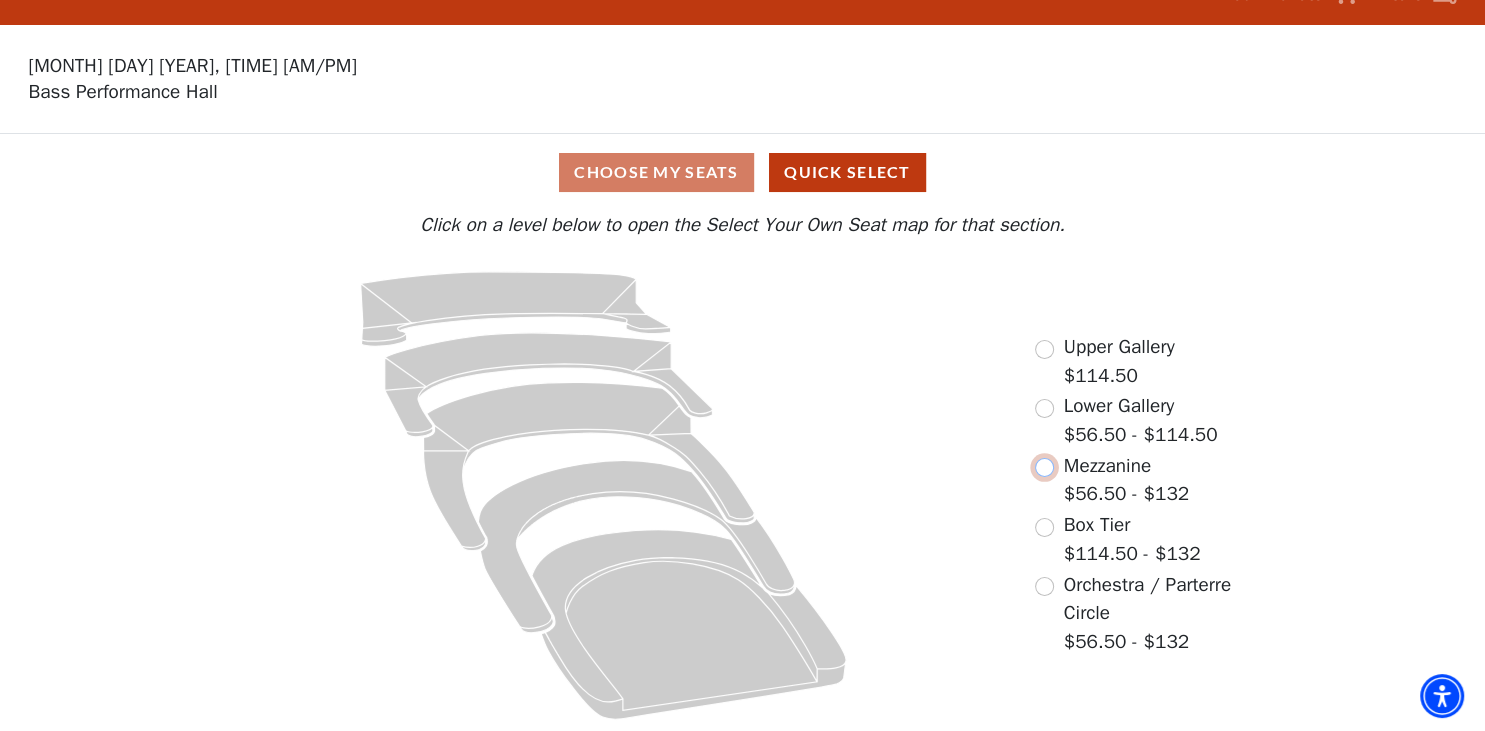 click at bounding box center (1044, 467) 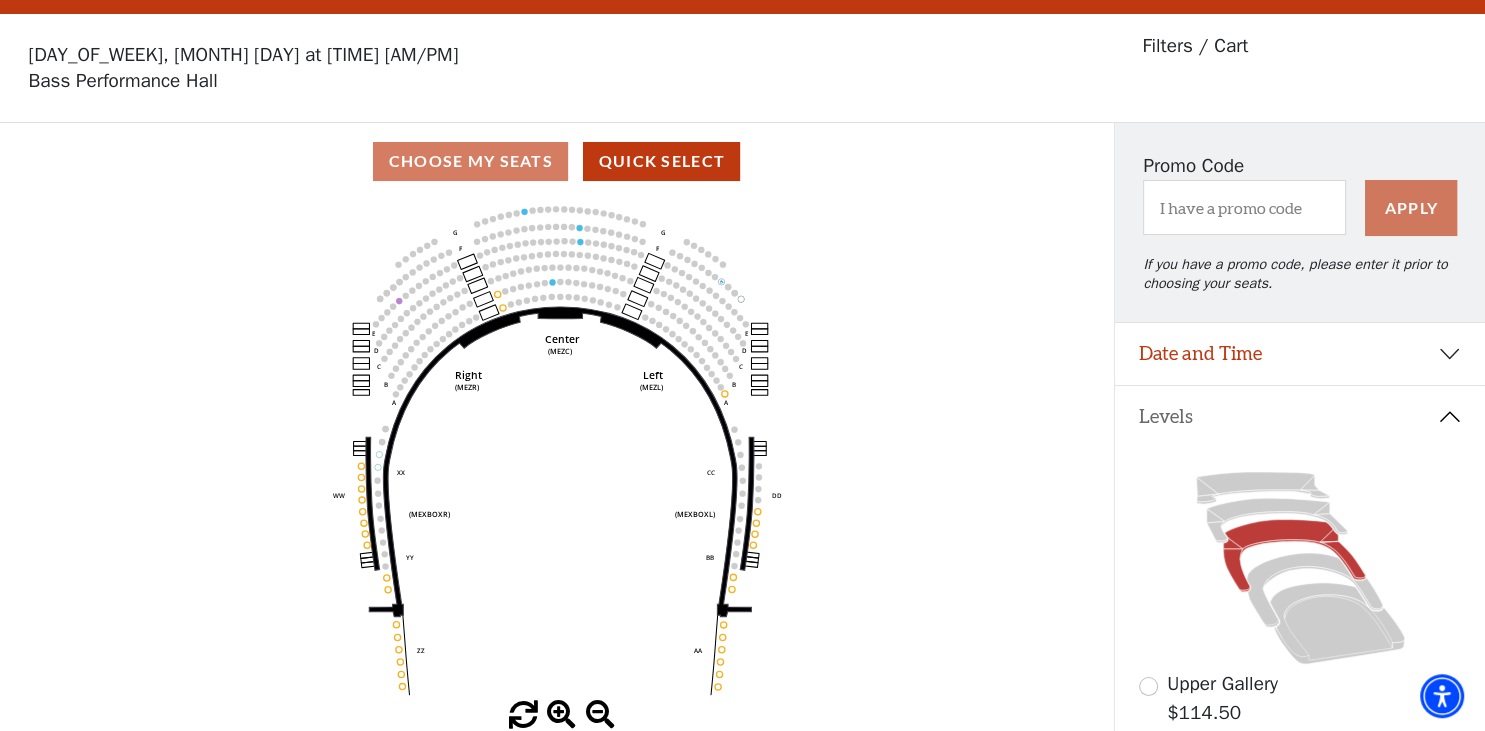scroll, scrollTop: 0, scrollLeft: 0, axis: both 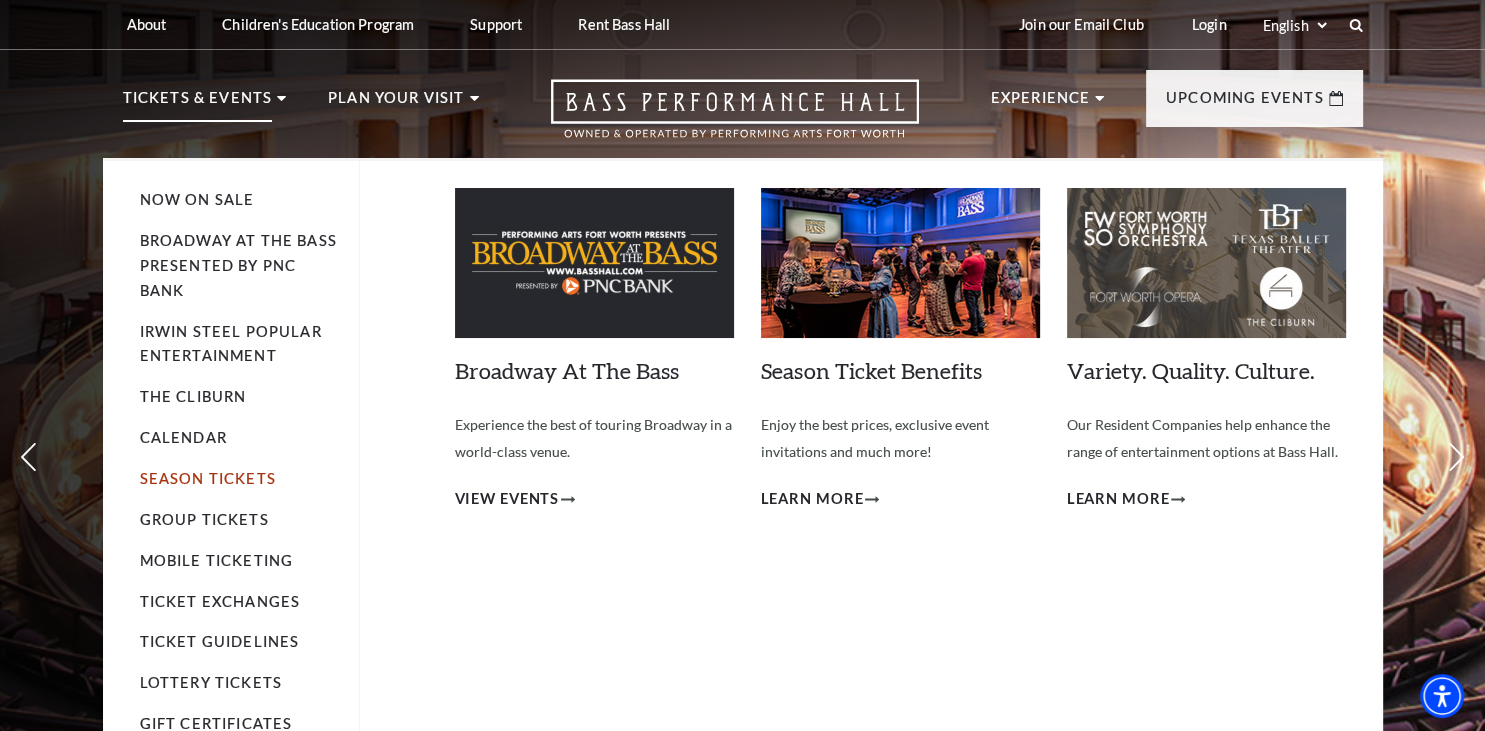 click on "Season Tickets" at bounding box center [208, 478] 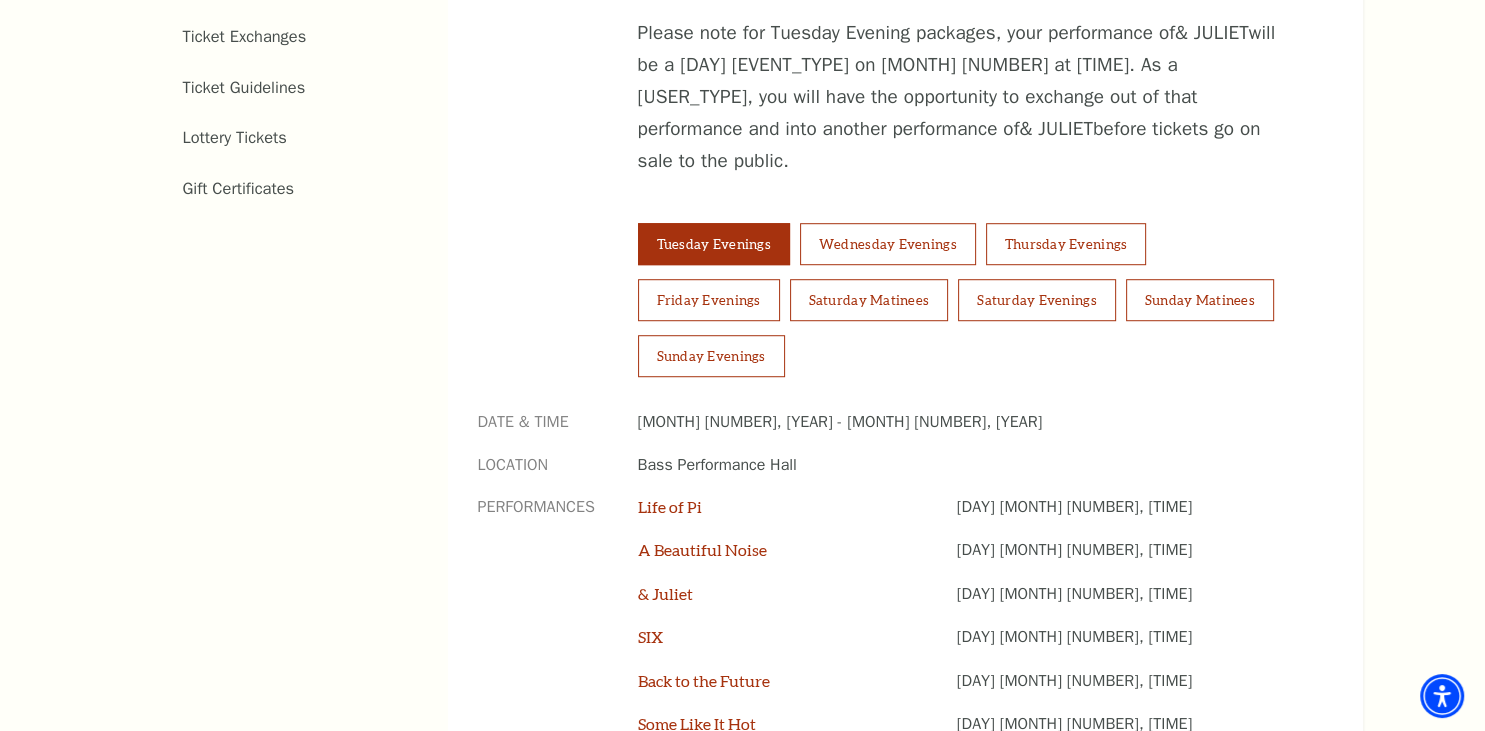 scroll, scrollTop: 1584, scrollLeft: 0, axis: vertical 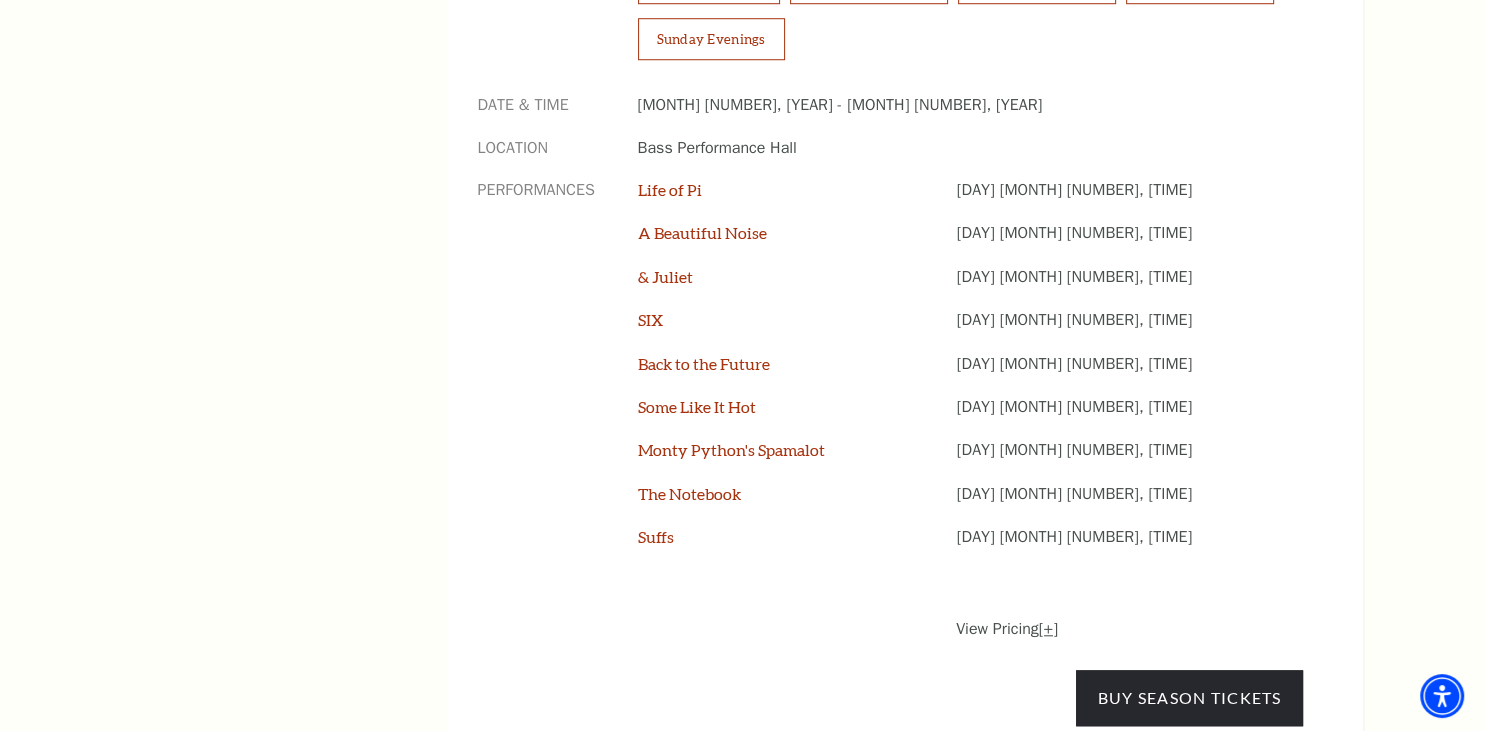 click on "[+]" at bounding box center [1048, 629] 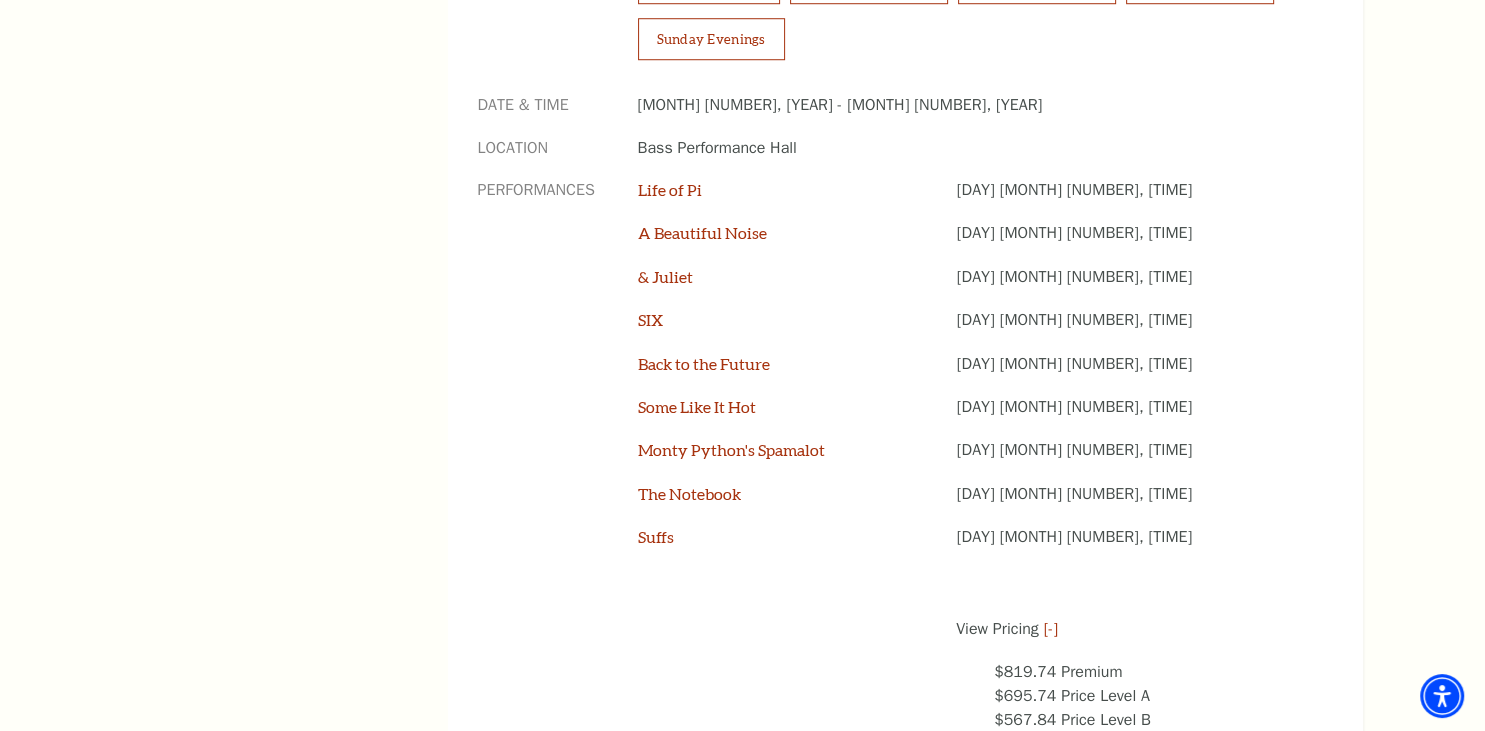click at bounding box center [717, 729] 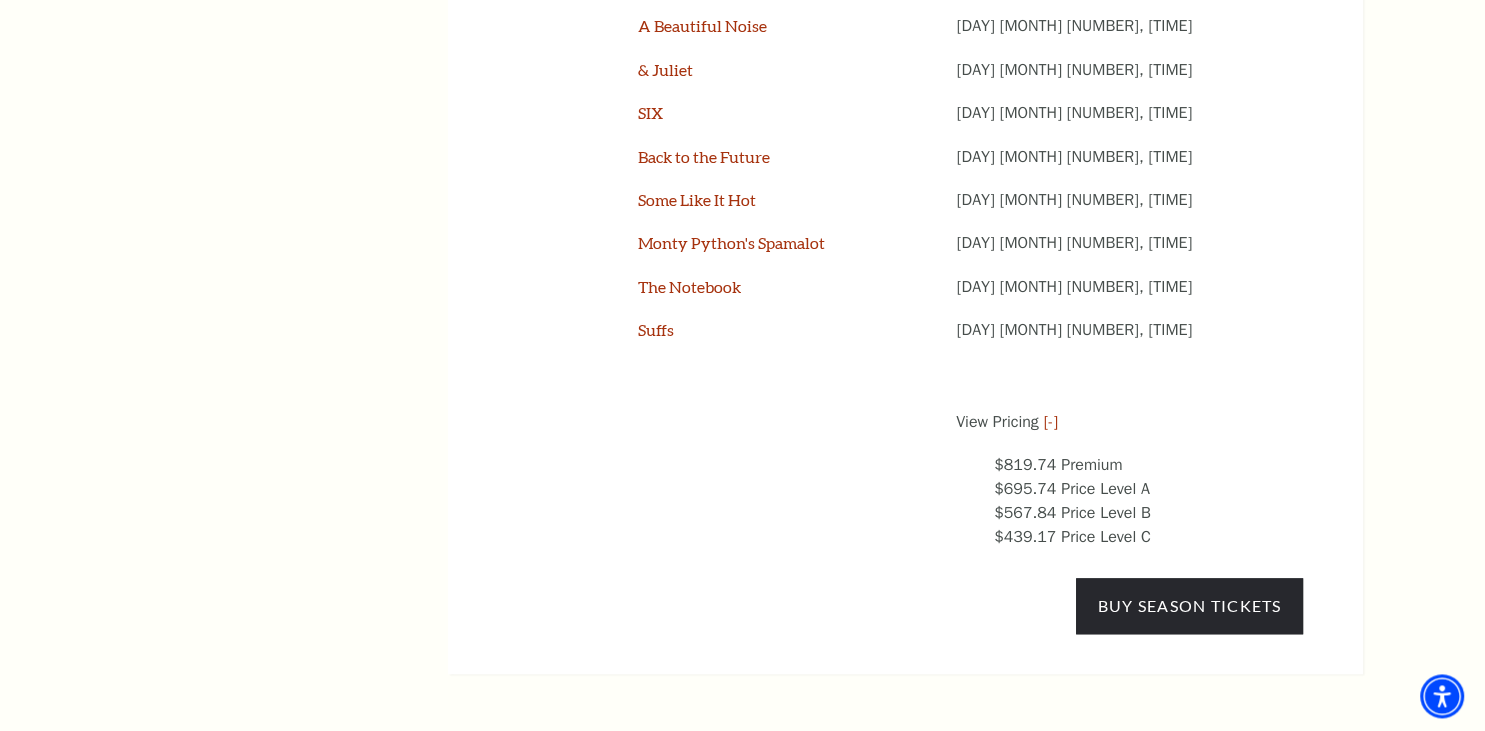 scroll, scrollTop: 1795, scrollLeft: 0, axis: vertical 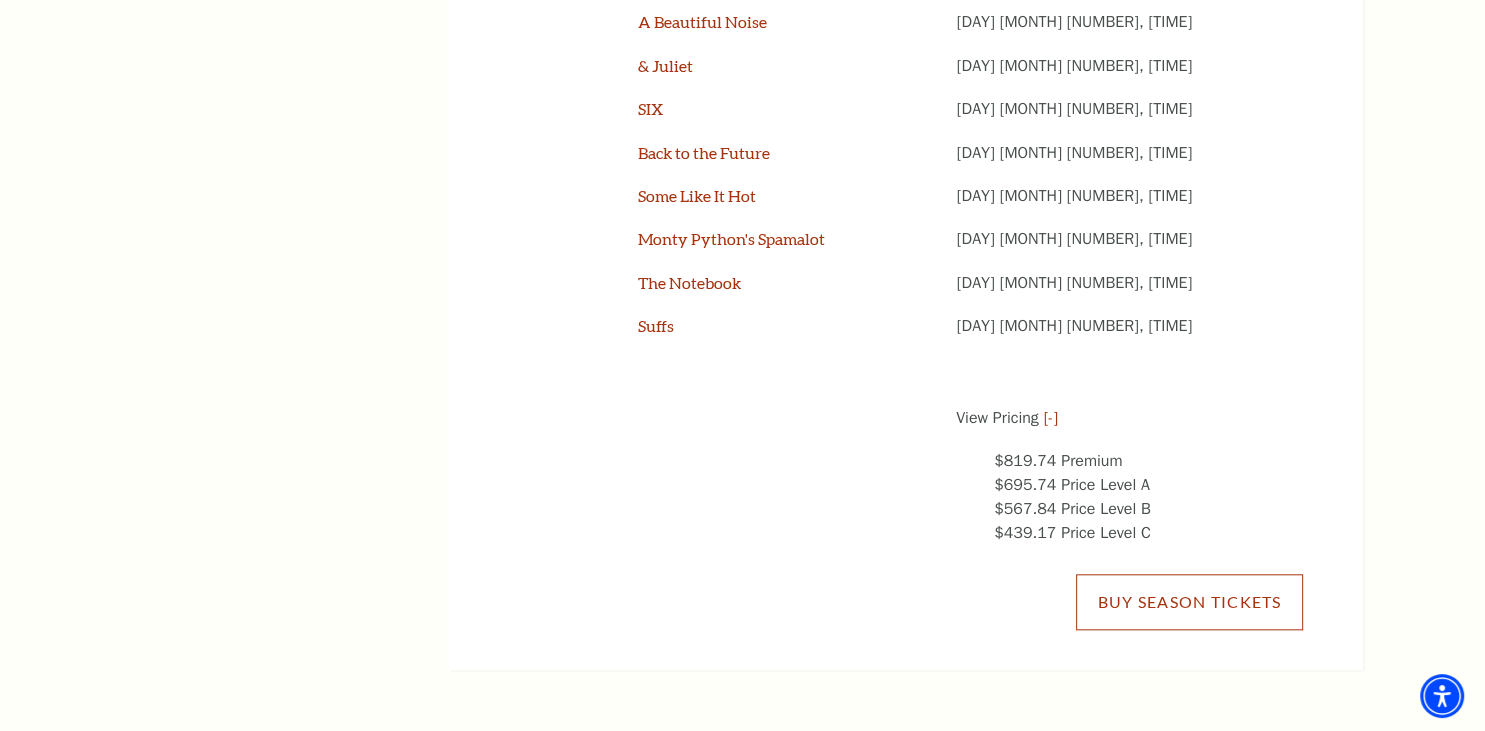 click on "Buy Season Tickets" at bounding box center (1189, 602) 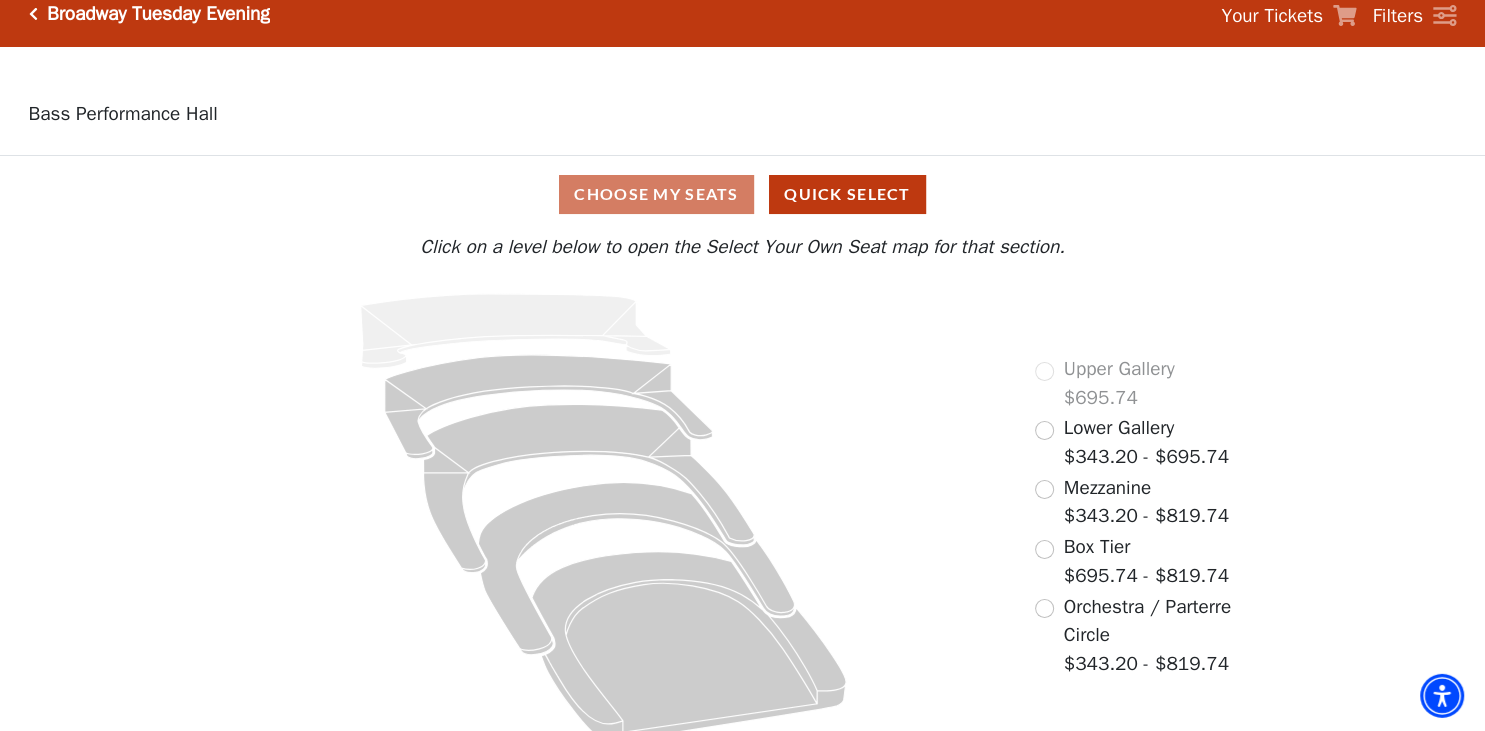 scroll, scrollTop: 40, scrollLeft: 0, axis: vertical 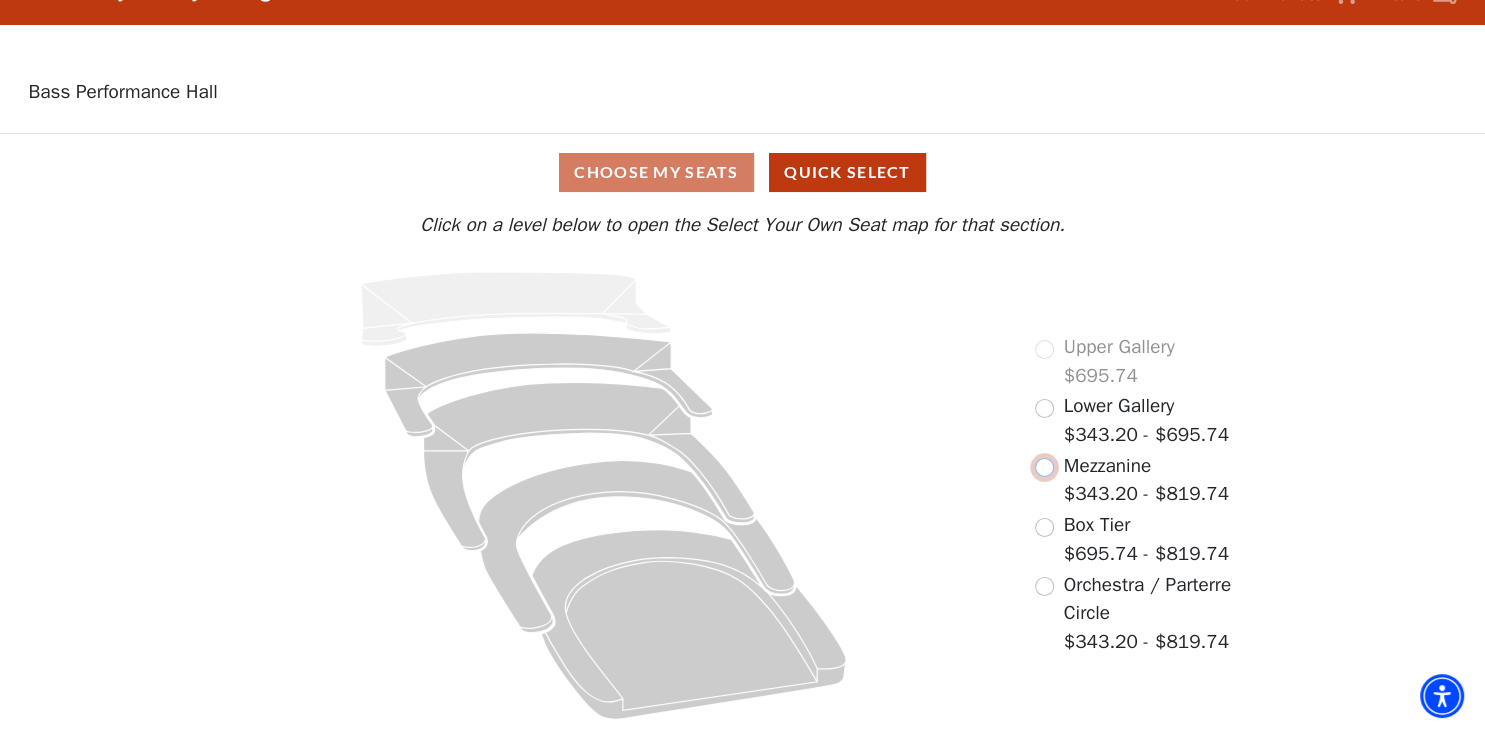 click at bounding box center [1044, 467] 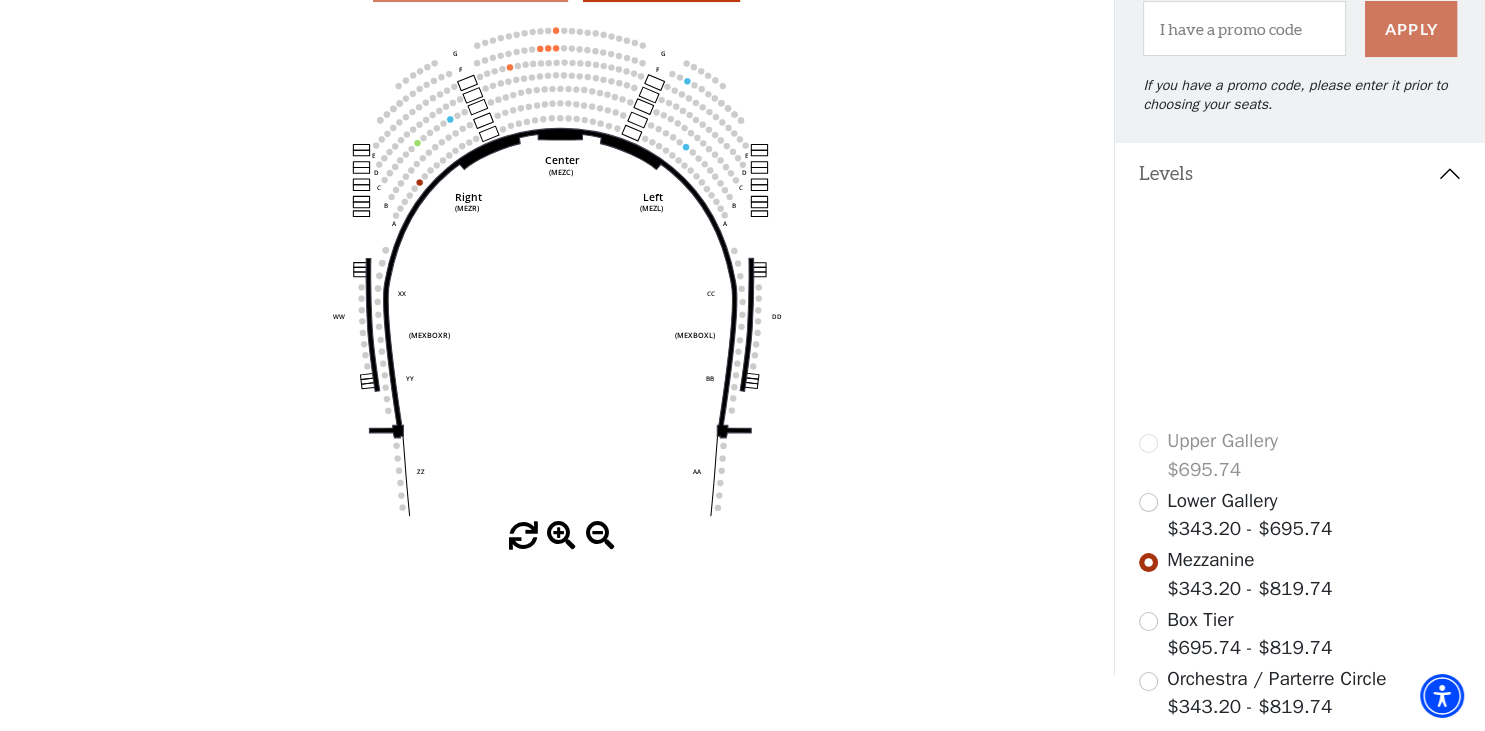 scroll, scrollTop: 198, scrollLeft: 0, axis: vertical 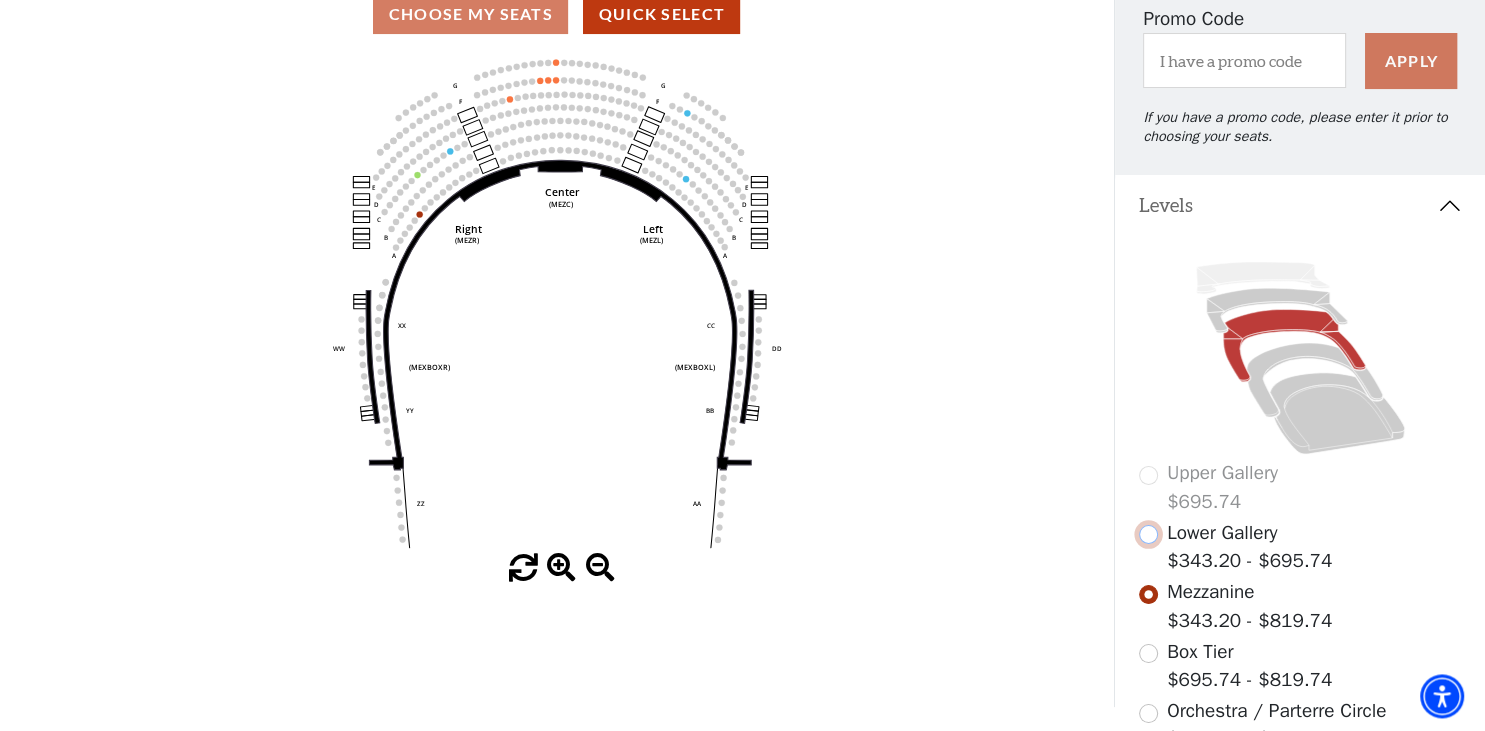 click at bounding box center (1148, 534) 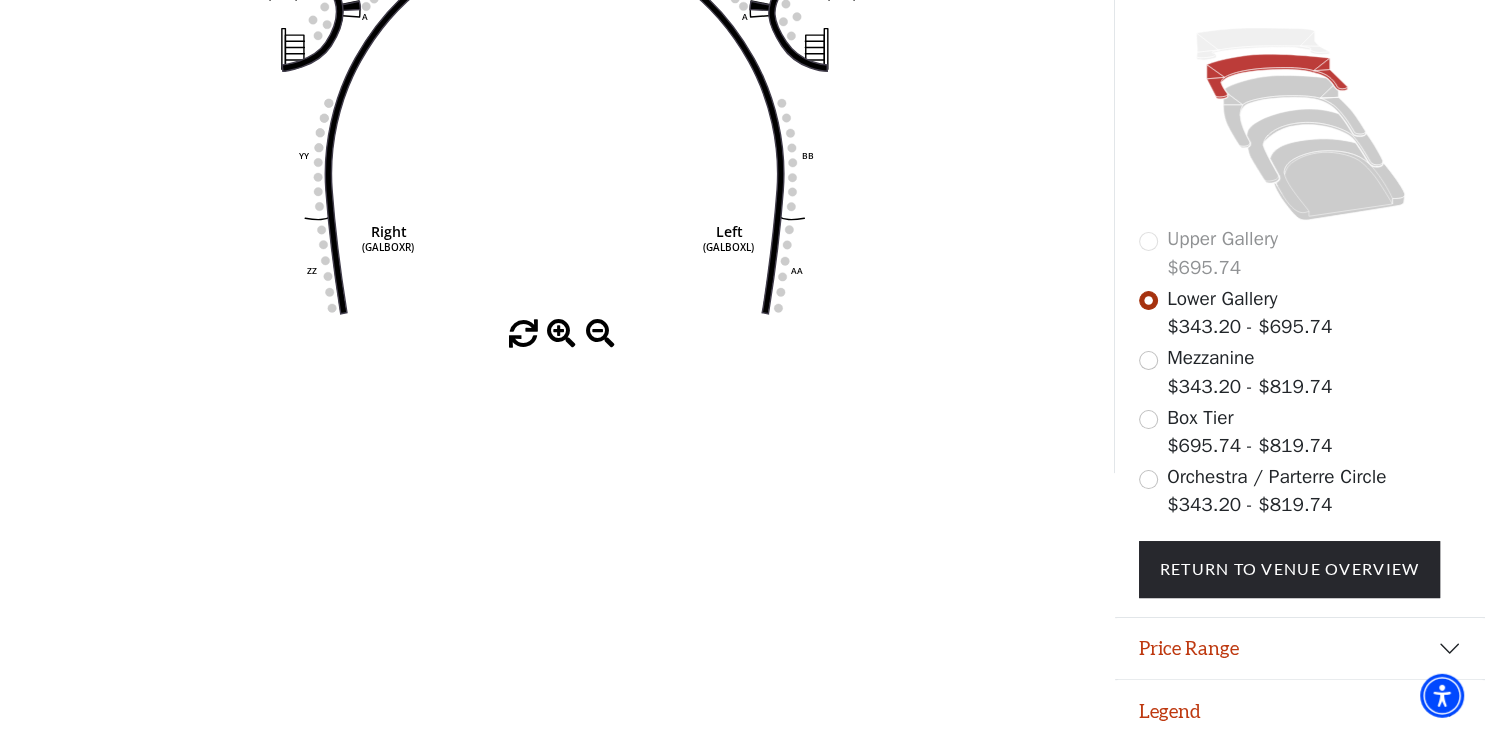 scroll, scrollTop: 440, scrollLeft: 0, axis: vertical 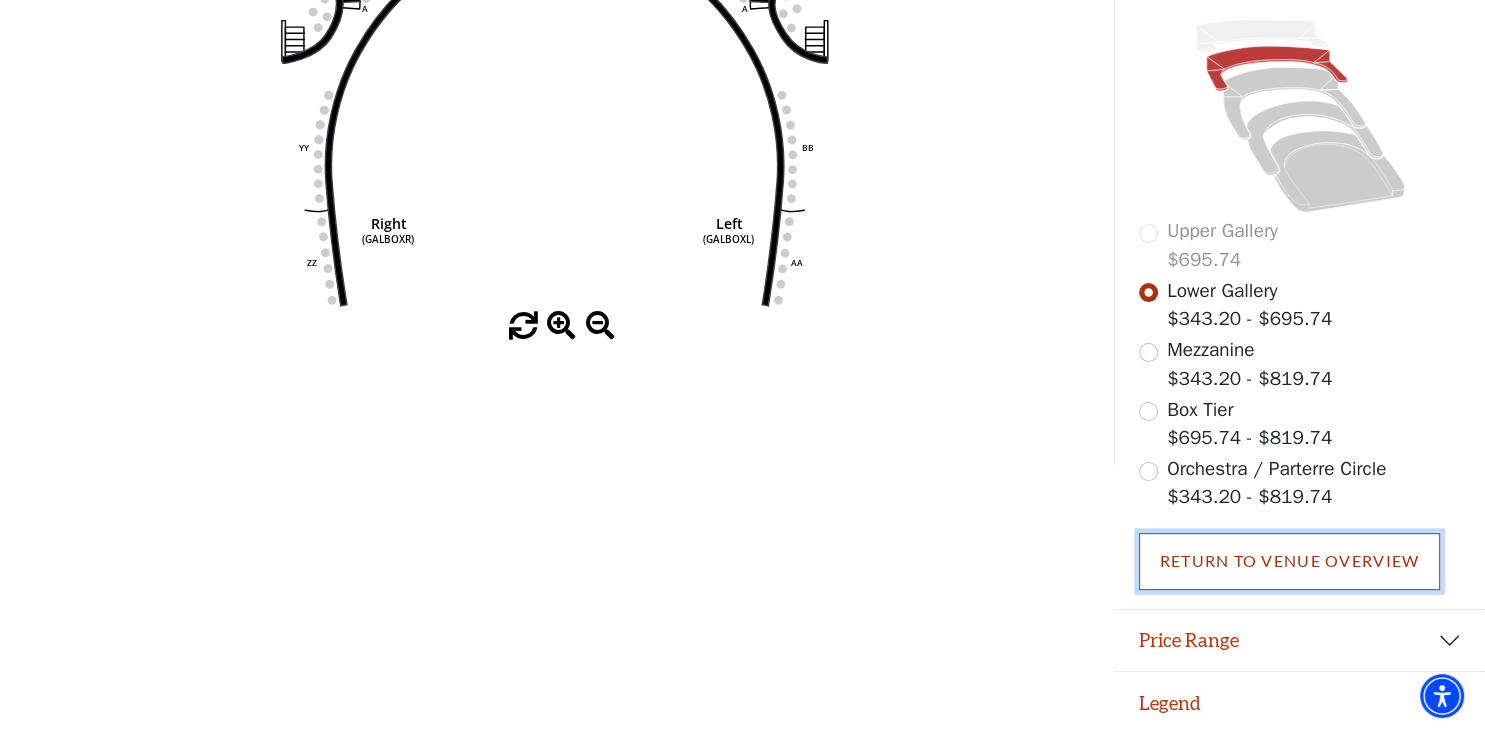 click on "Return To Venue Overview" at bounding box center (1290, 561) 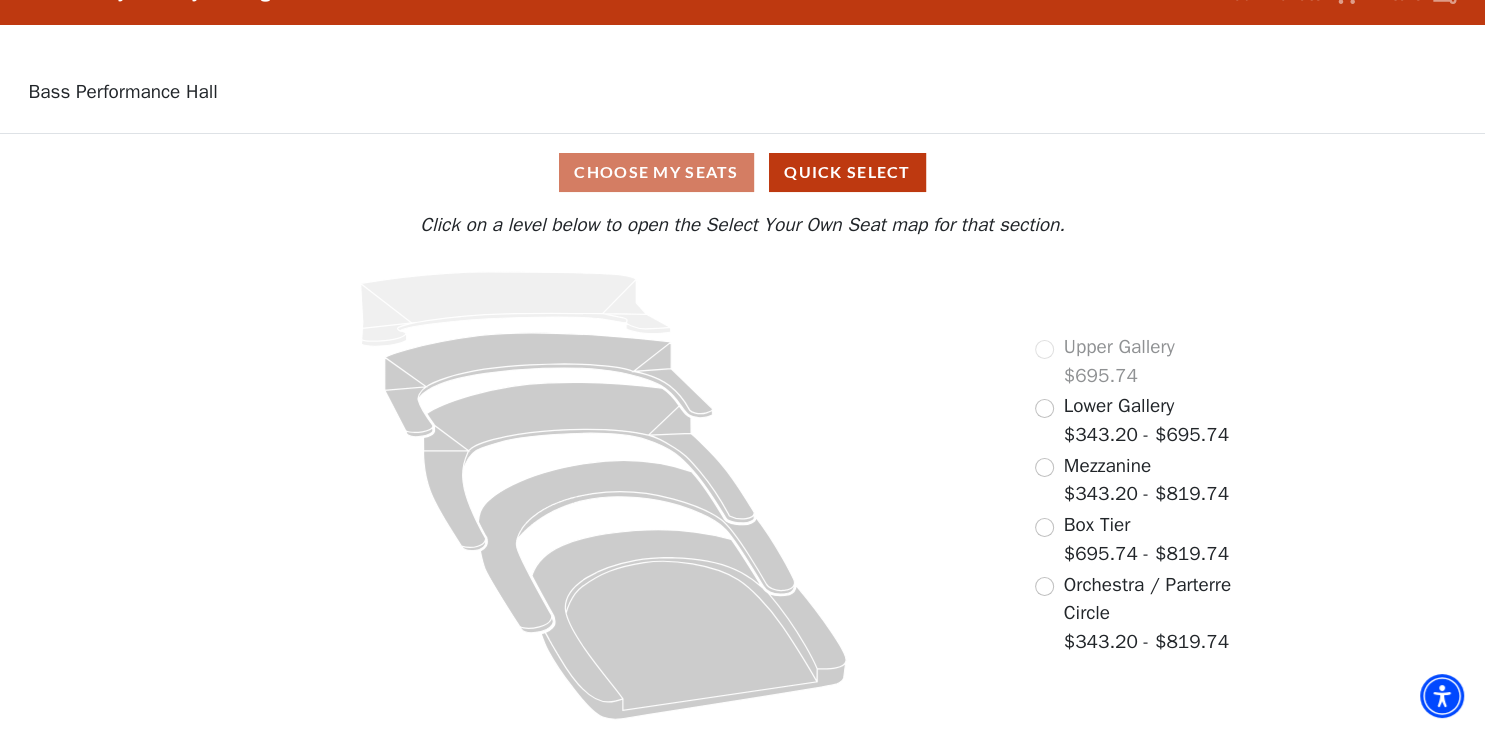 scroll, scrollTop: 0, scrollLeft: 0, axis: both 